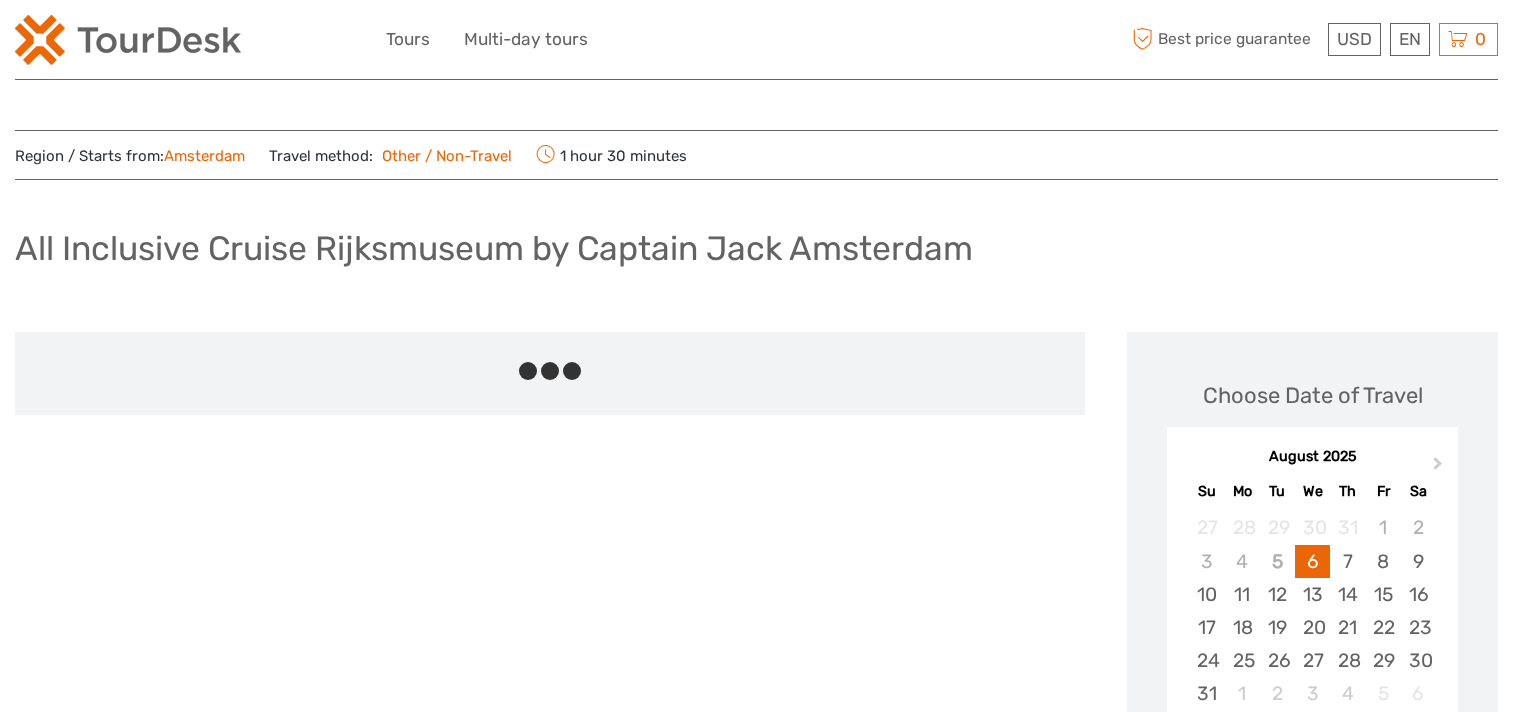 scroll, scrollTop: 0, scrollLeft: 0, axis: both 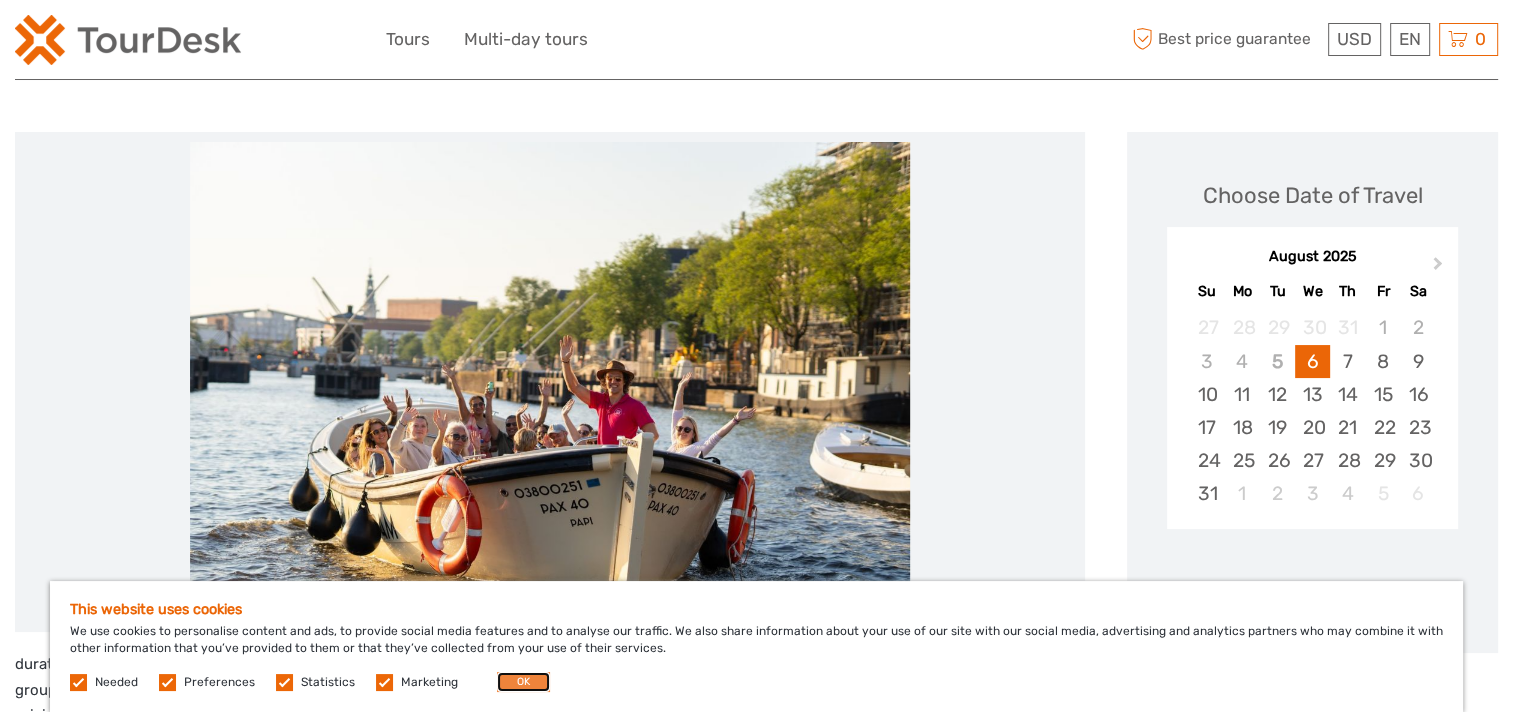 click on "OK" at bounding box center [523, 682] 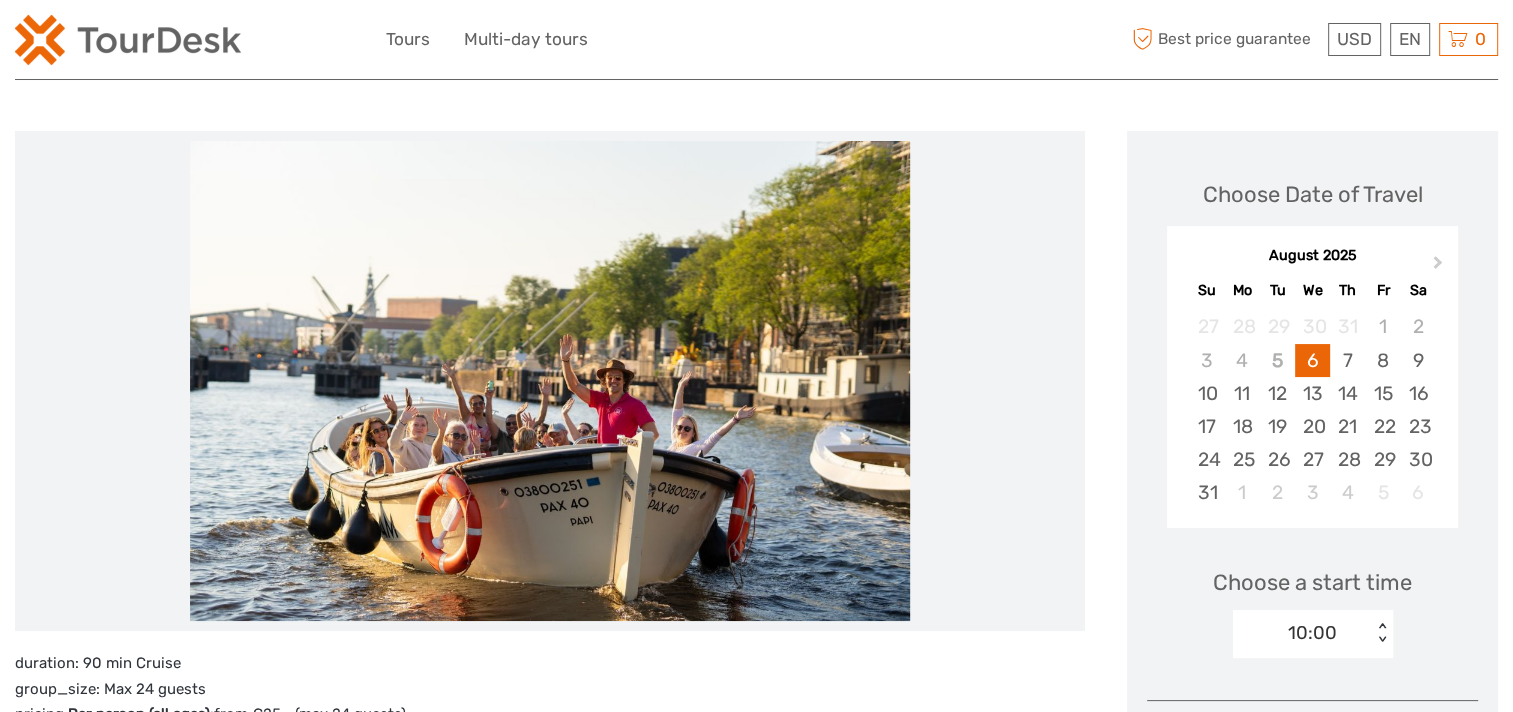 scroll, scrollTop: 200, scrollLeft: 0, axis: vertical 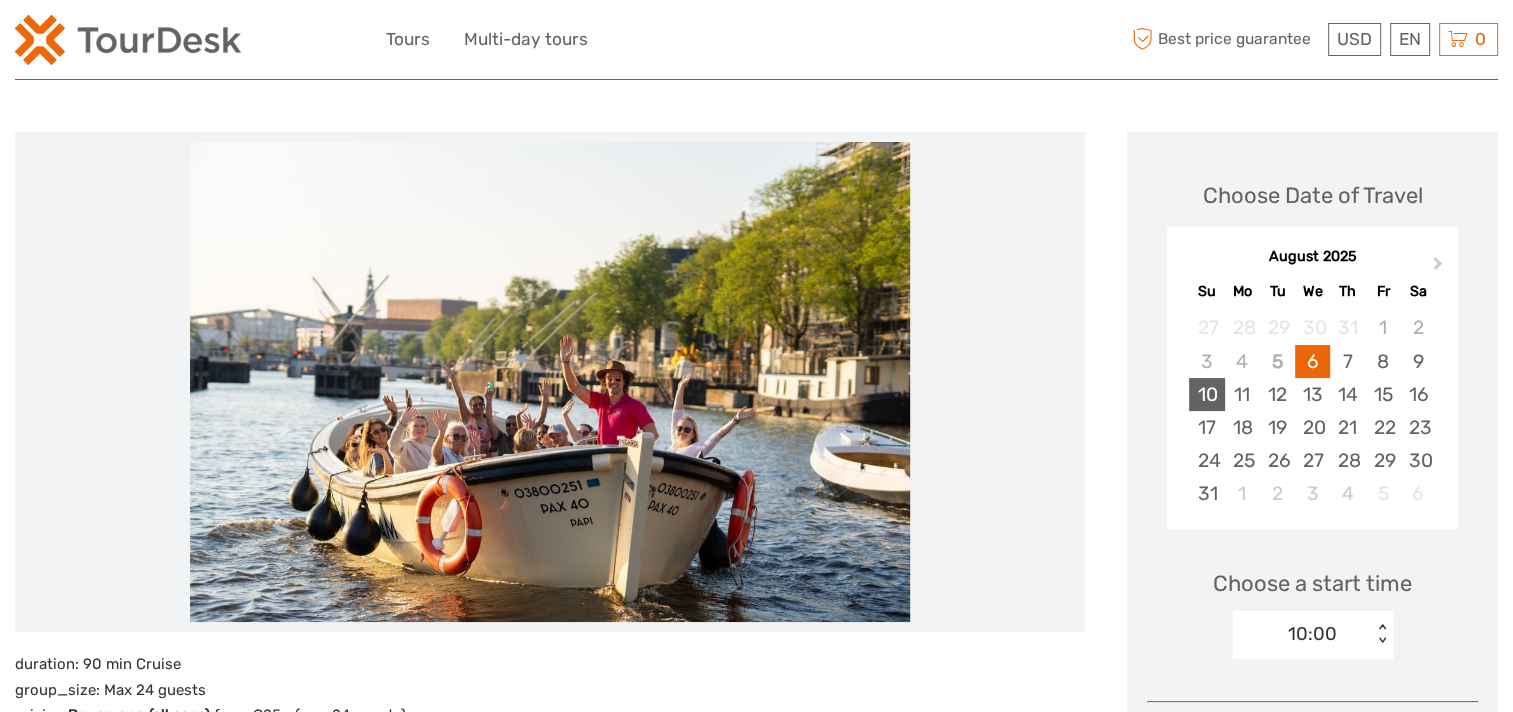 click on "10" at bounding box center [1206, 394] 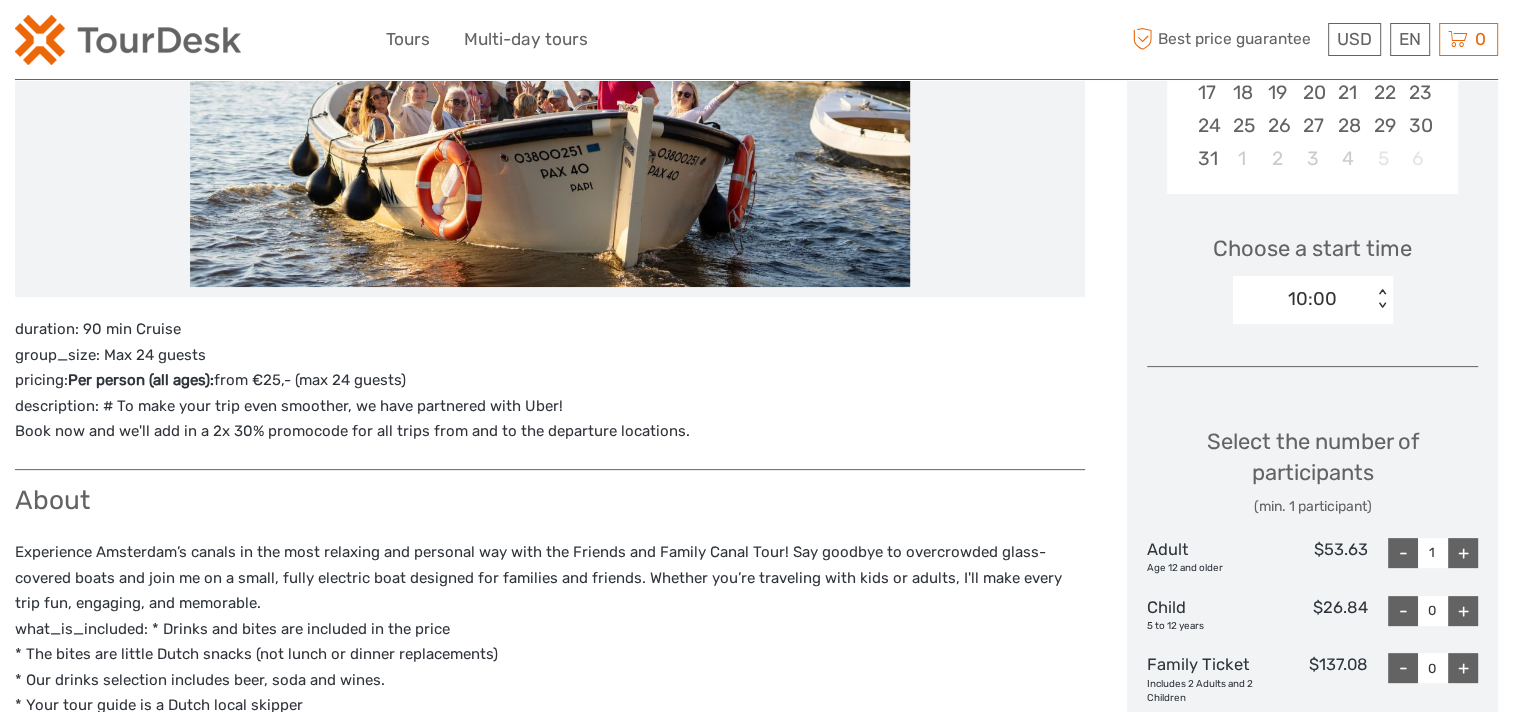 scroll, scrollTop: 600, scrollLeft: 0, axis: vertical 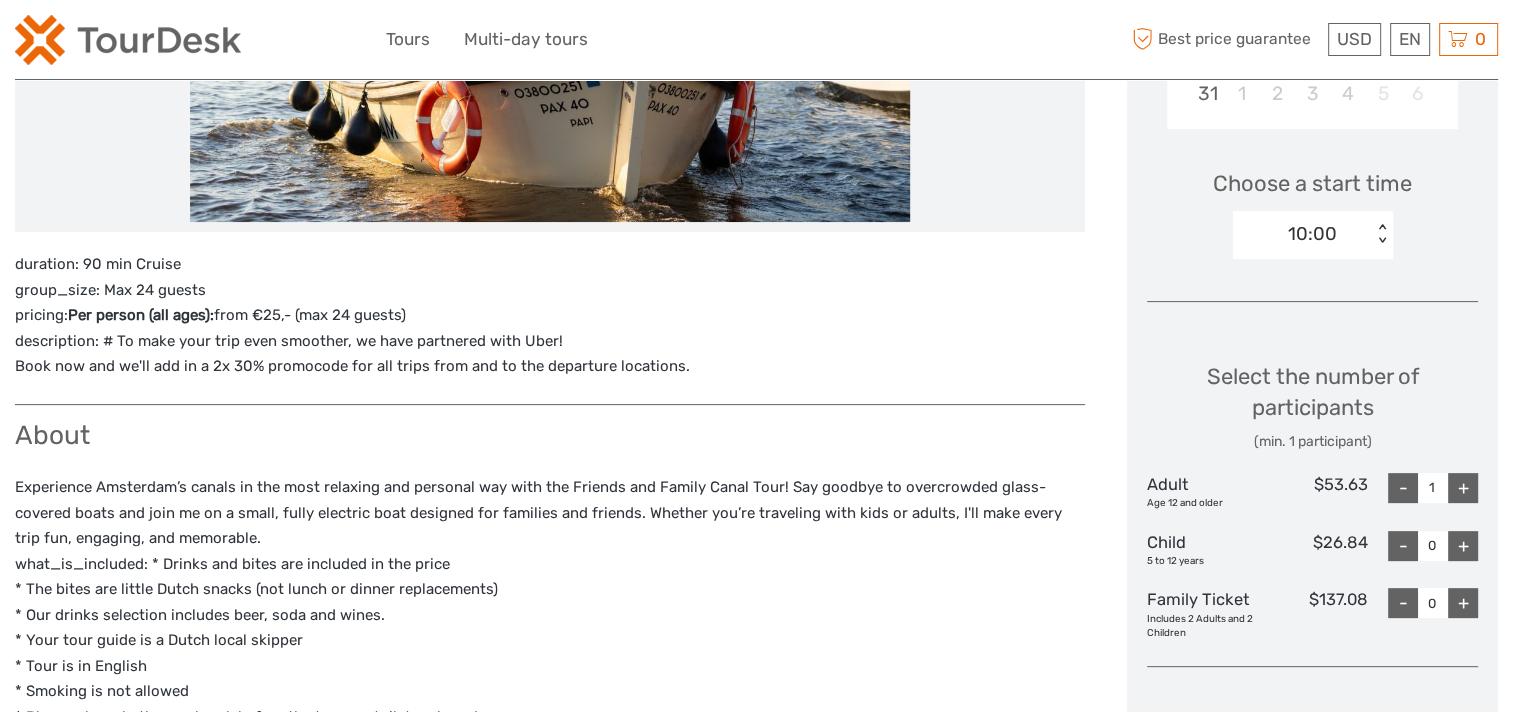 click on "+" at bounding box center [1463, 488] 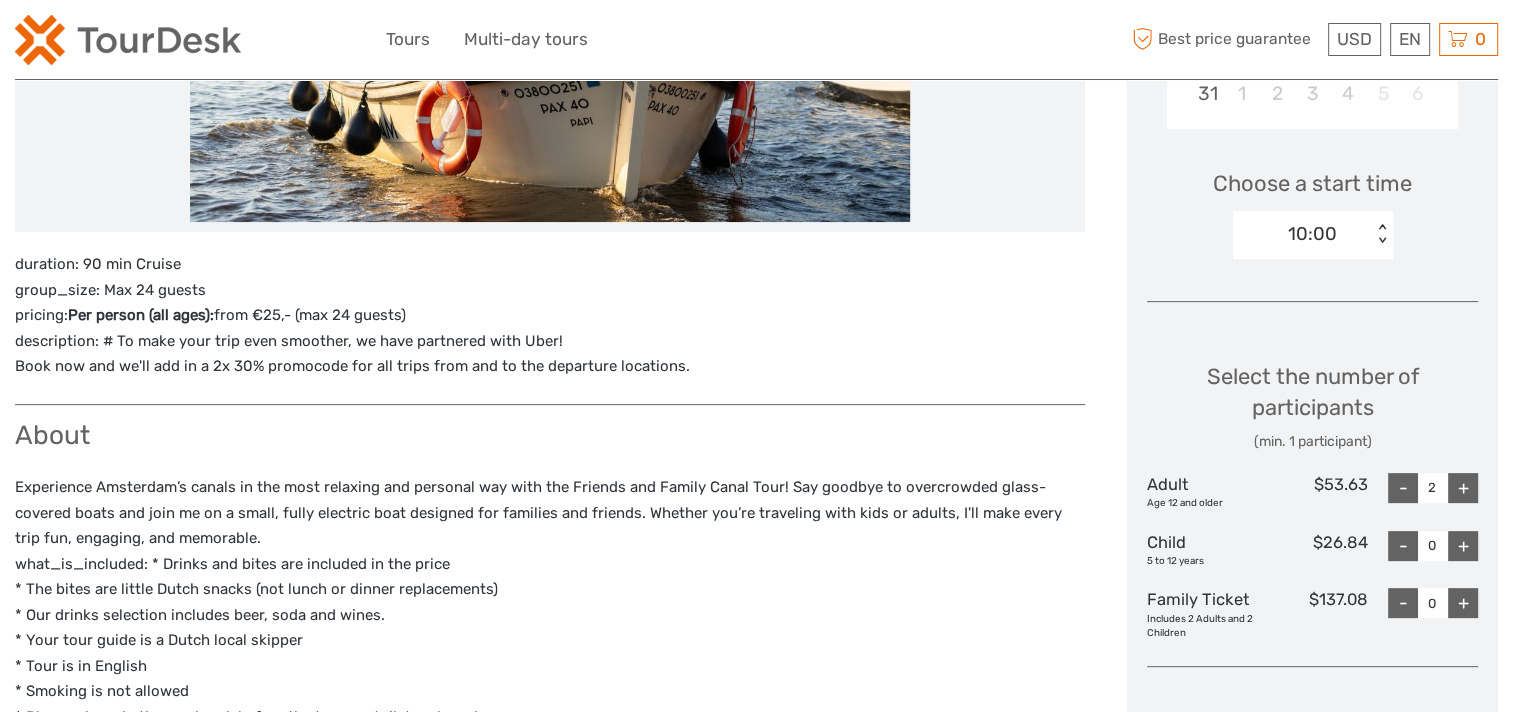 drag, startPoint x: 1439, startPoint y: 491, endPoint x: 1422, endPoint y: 494, distance: 17.262676 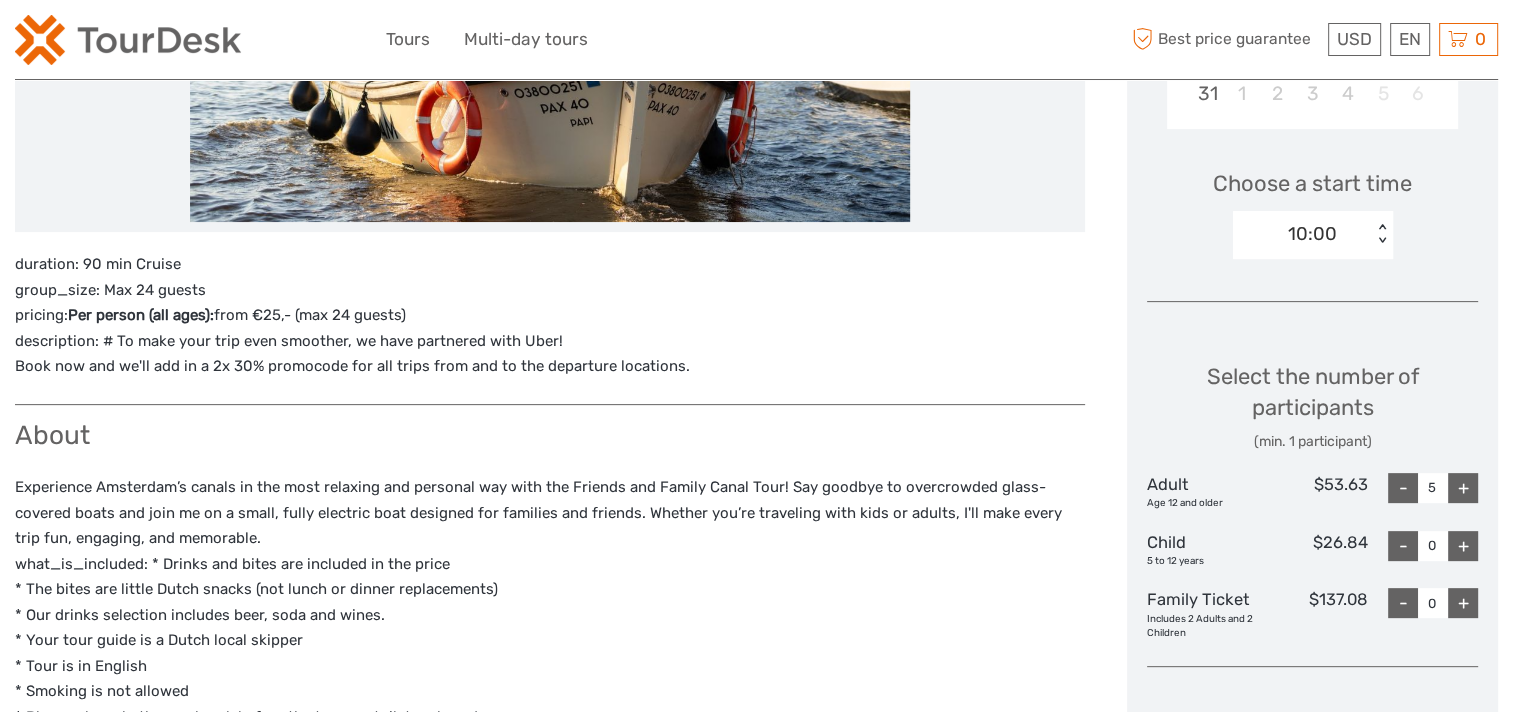 type on "5" 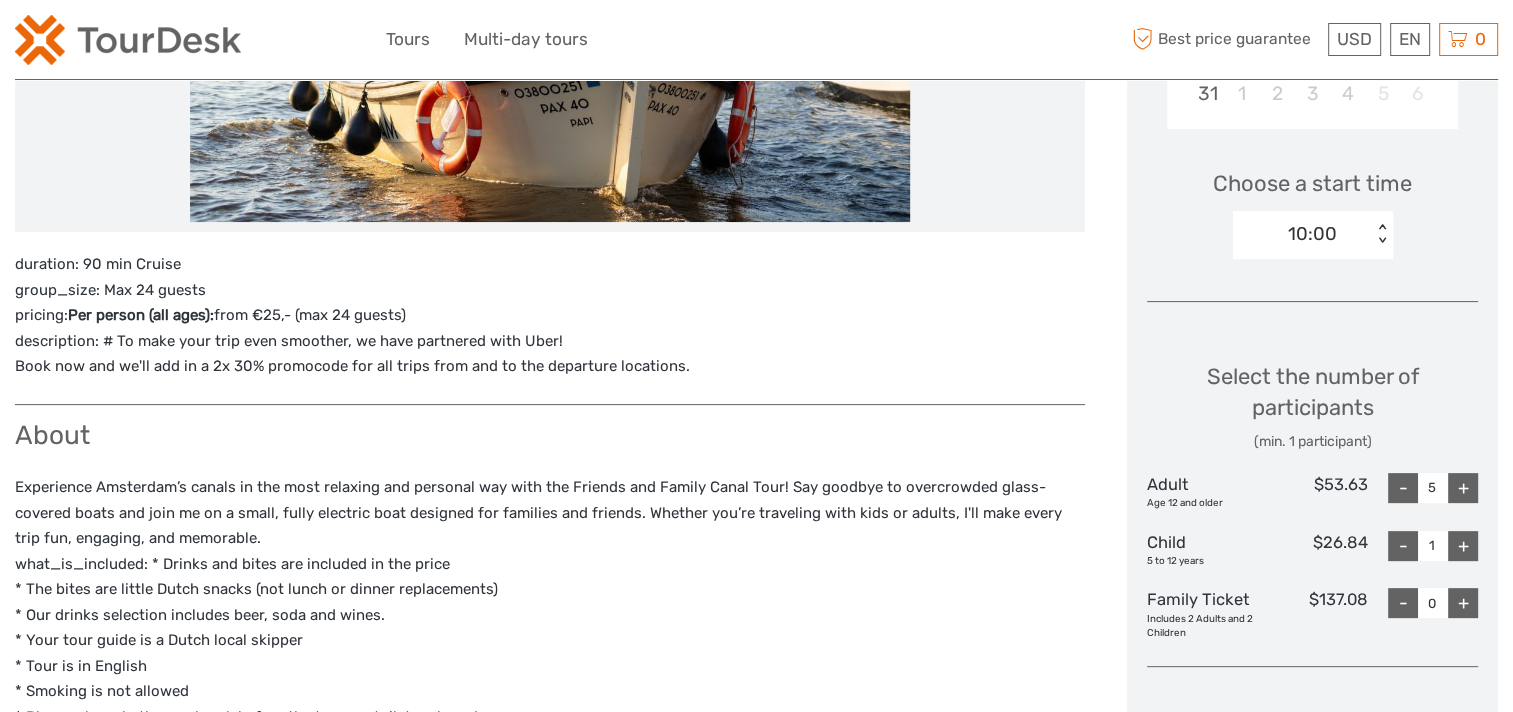 click on "+" at bounding box center [1463, 603] 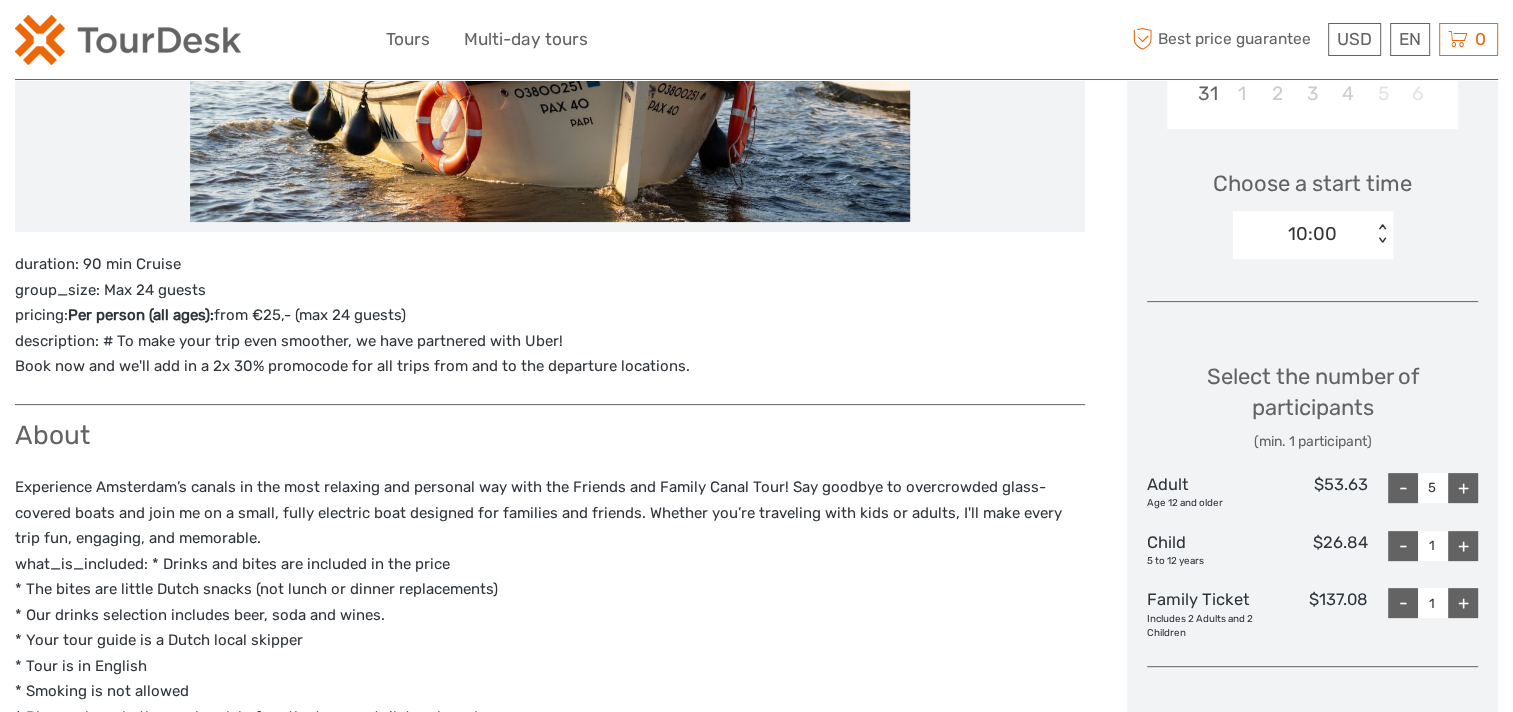 click on "-" at bounding box center [1403, 488] 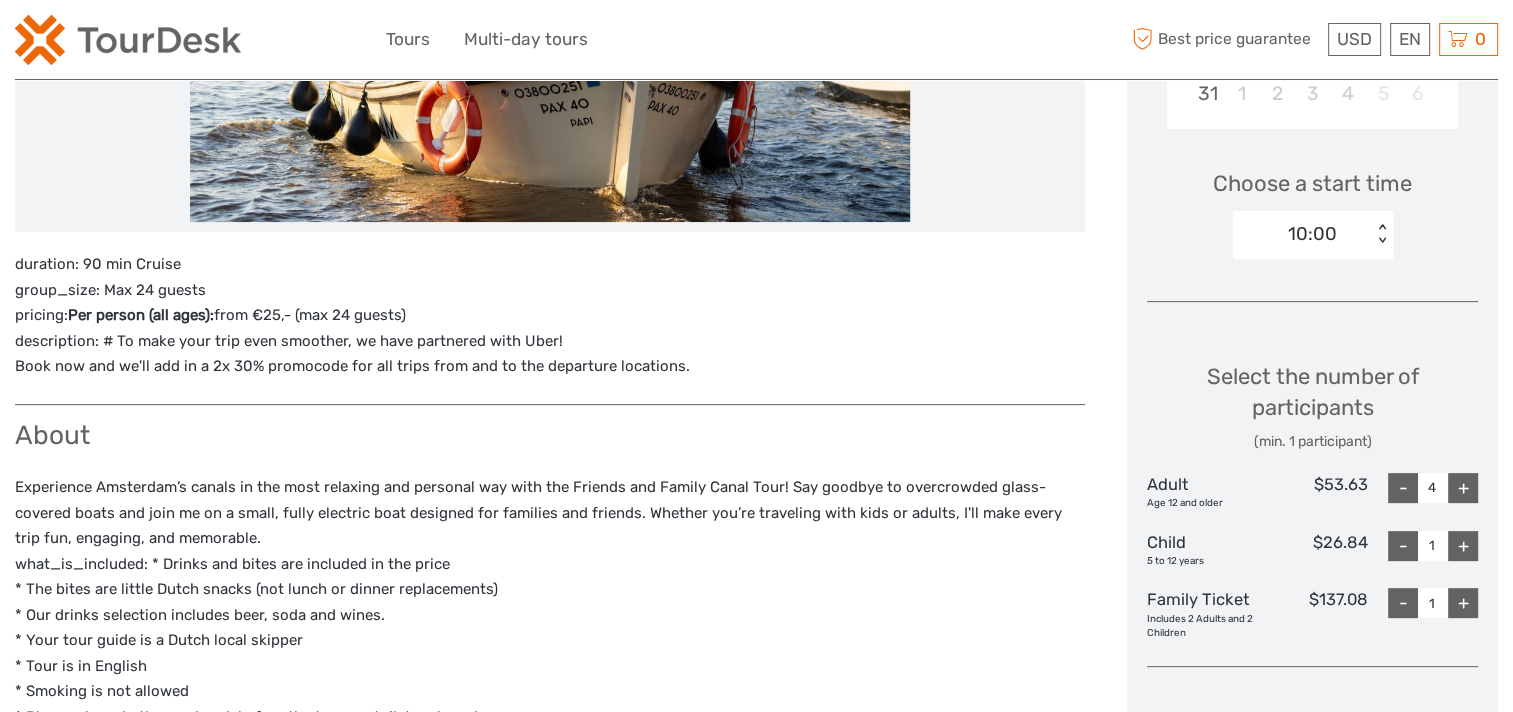 click on "-" at bounding box center (1403, 488) 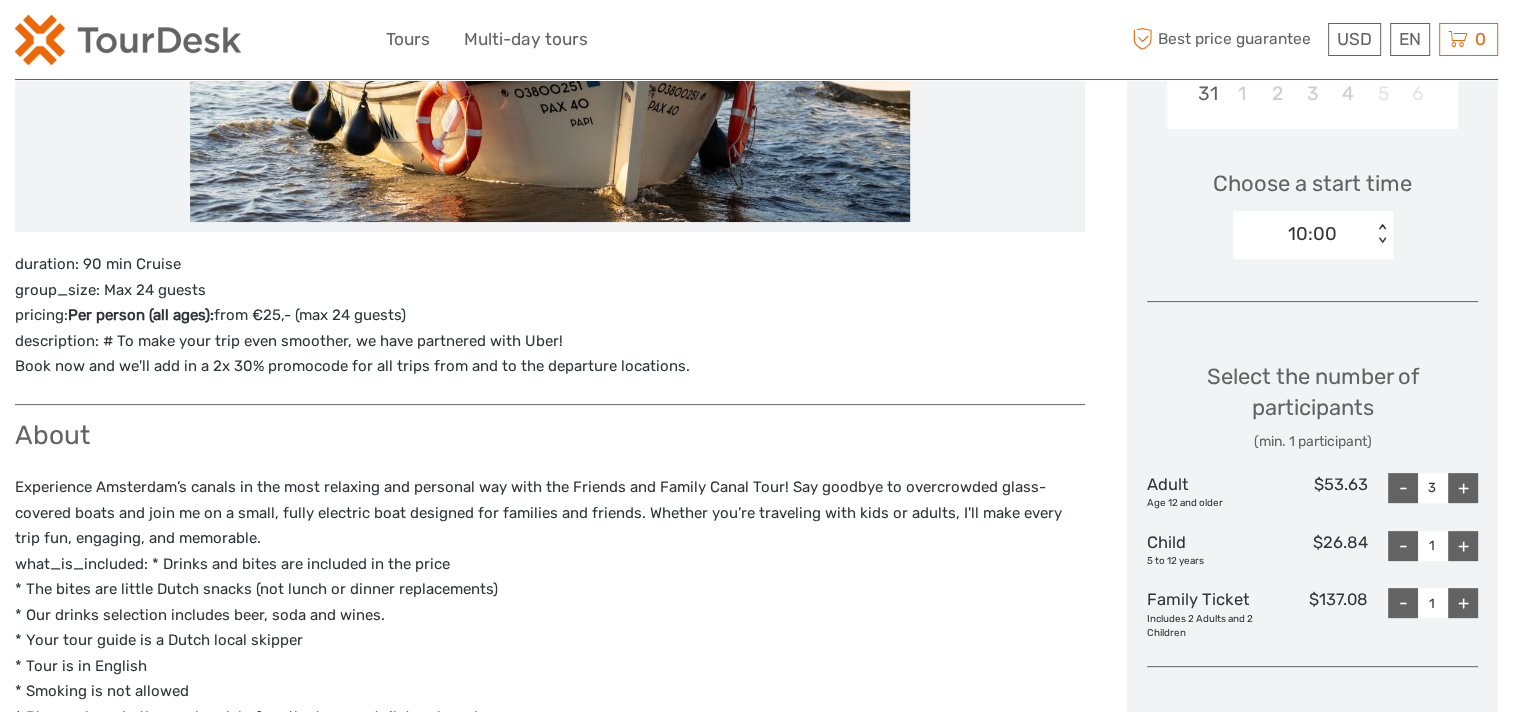 click on "-" at bounding box center (1403, 488) 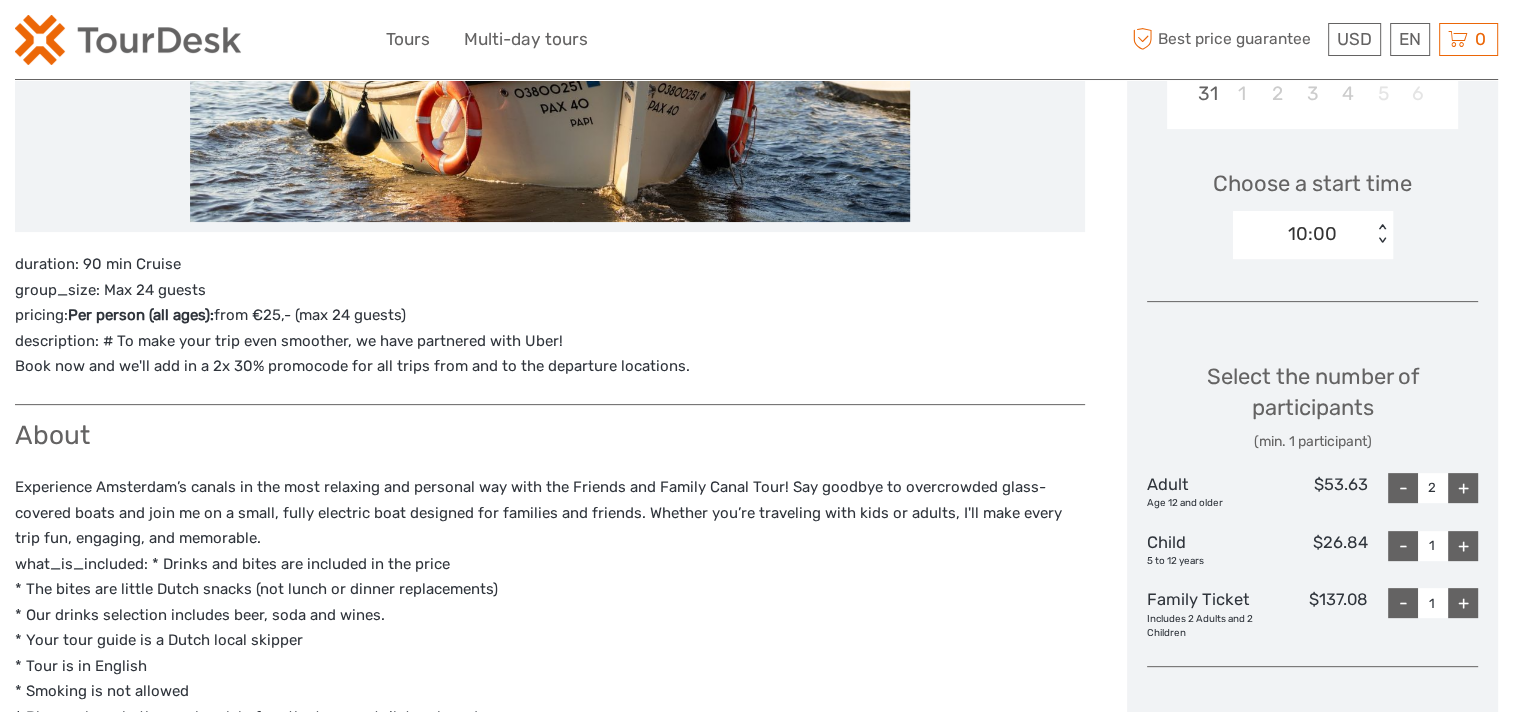 click on "-" at bounding box center [1403, 488] 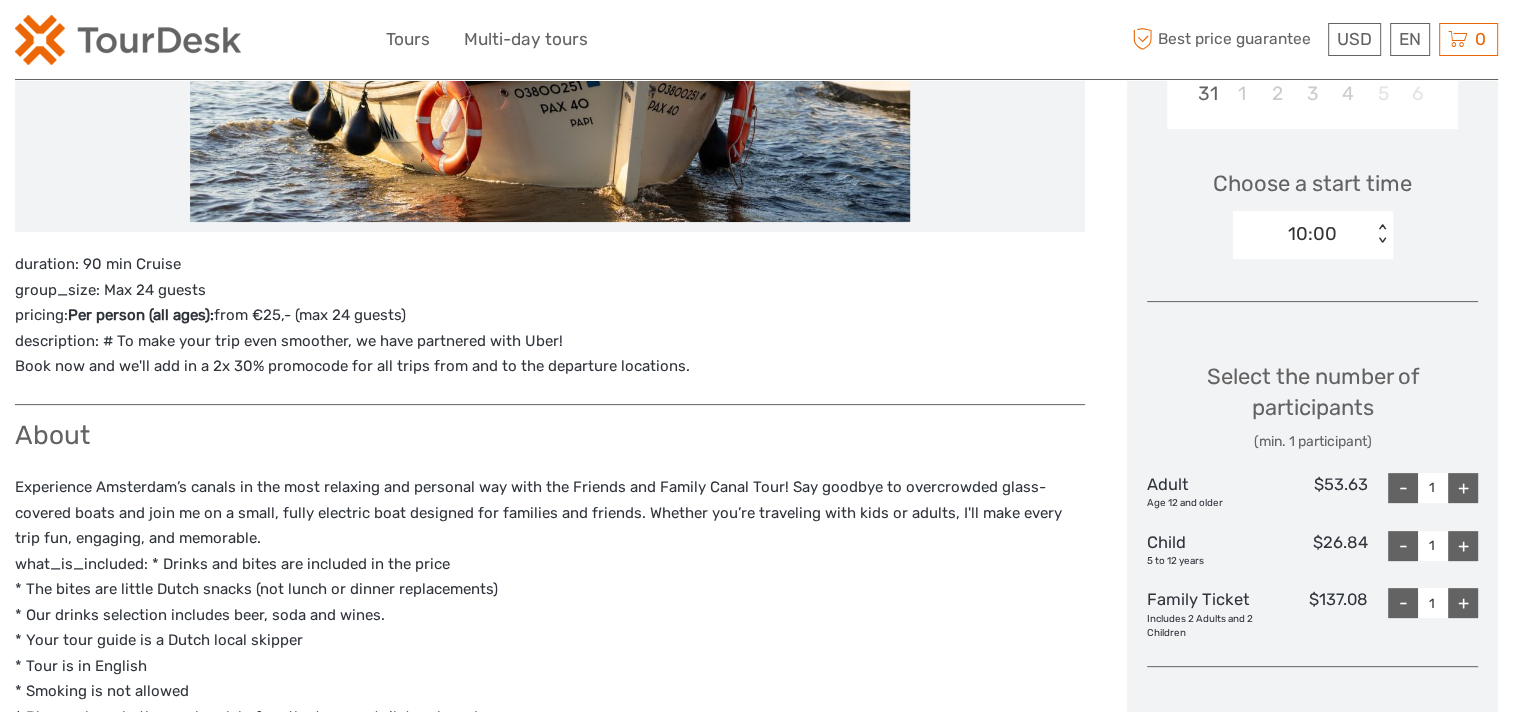 click on "+" at bounding box center [1463, 488] 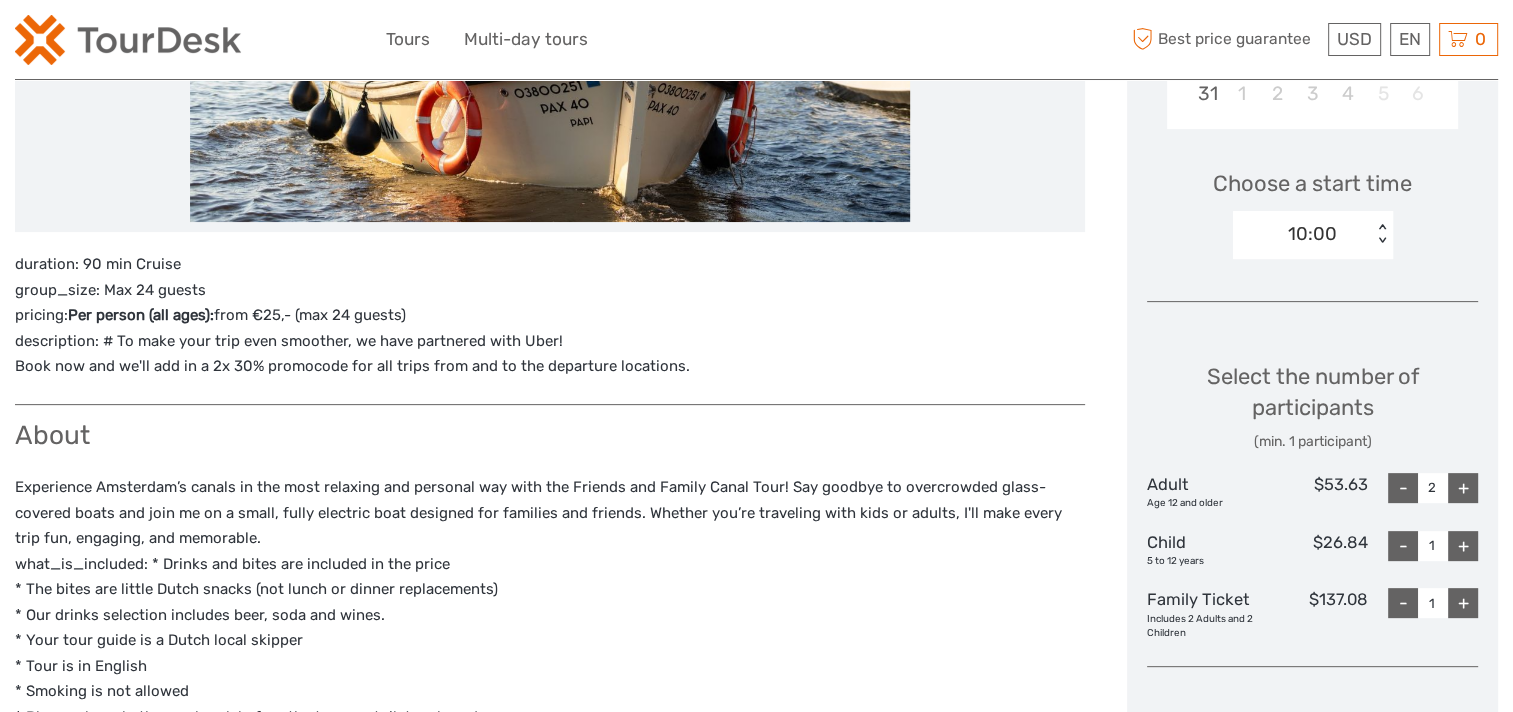click on "-" at bounding box center (1403, 546) 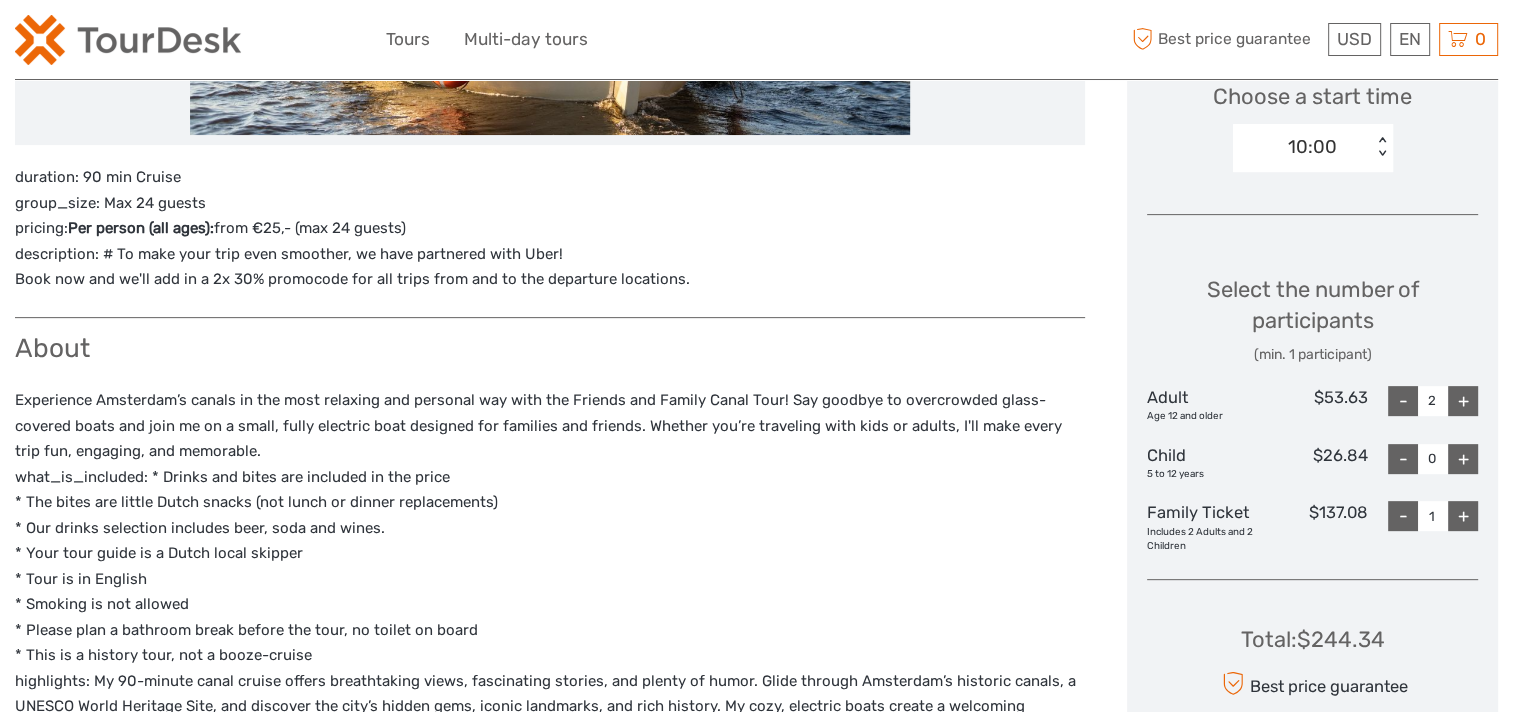 scroll, scrollTop: 700, scrollLeft: 0, axis: vertical 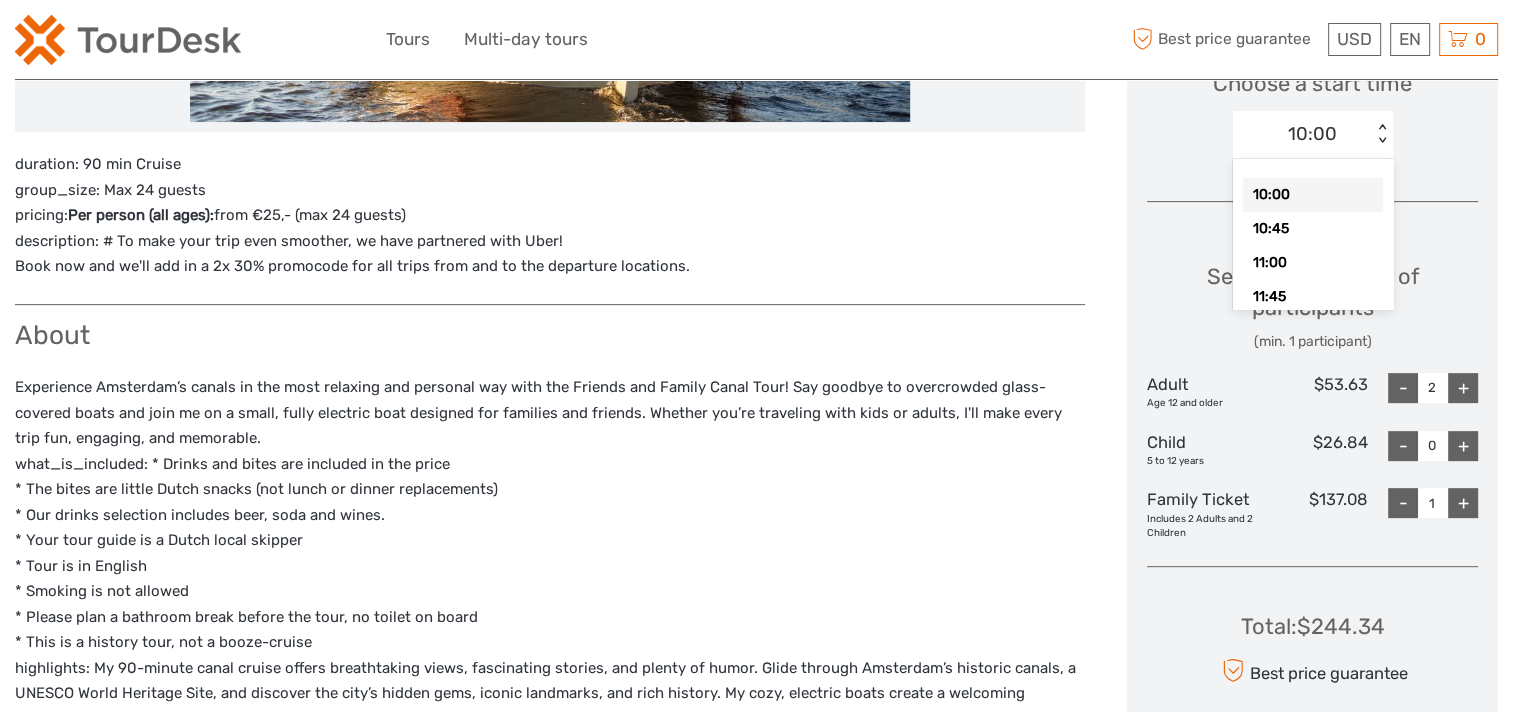 click on "< >" at bounding box center (1382, 134) 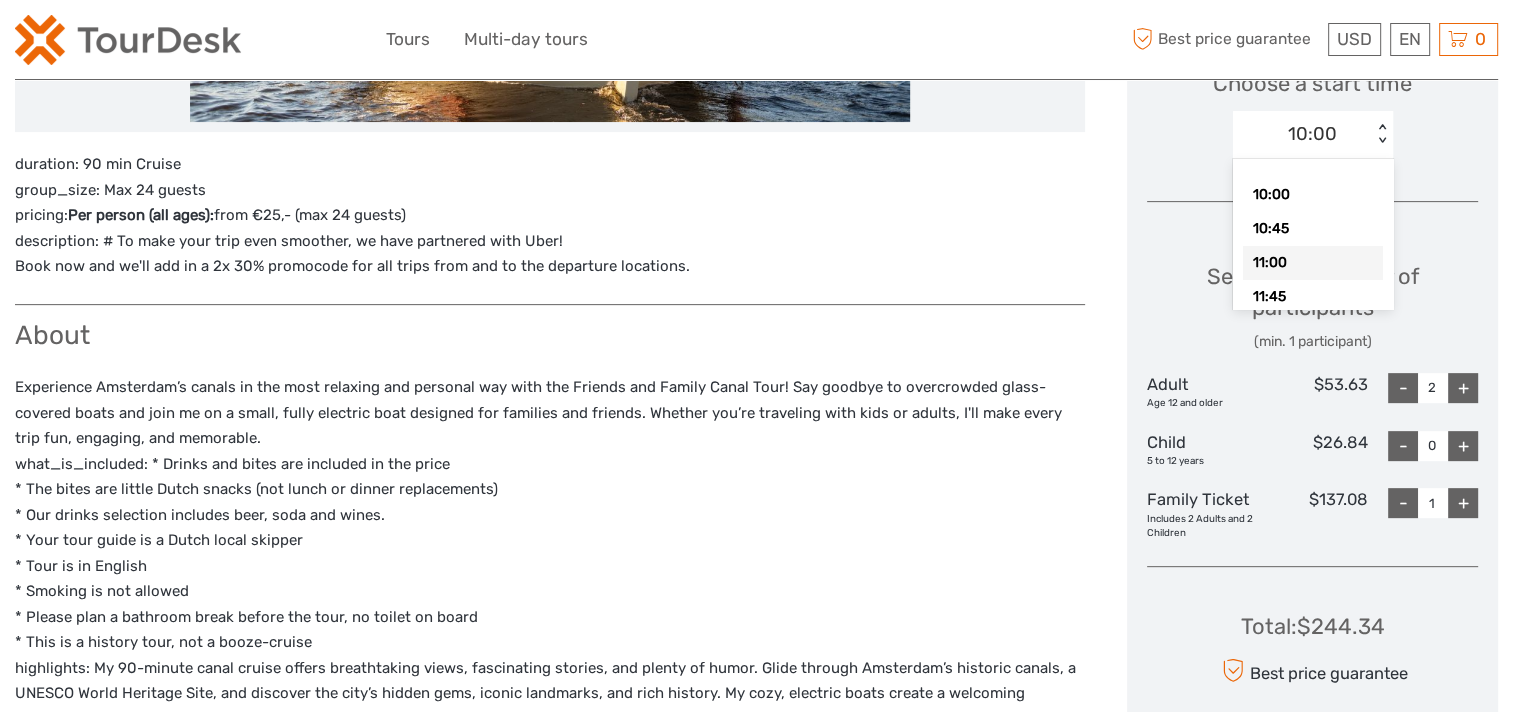 scroll, scrollTop: 100, scrollLeft: 0, axis: vertical 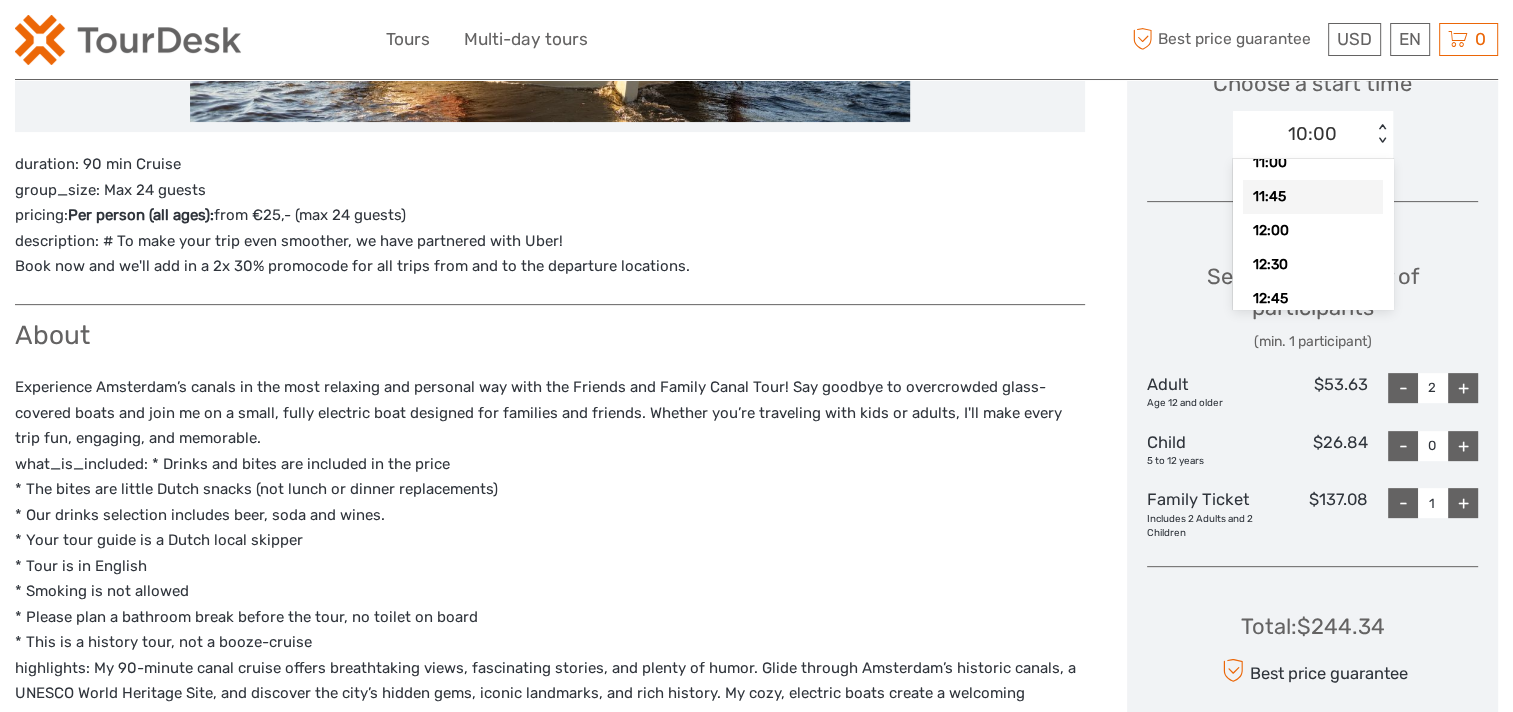 click on "11:45" at bounding box center [1313, 197] 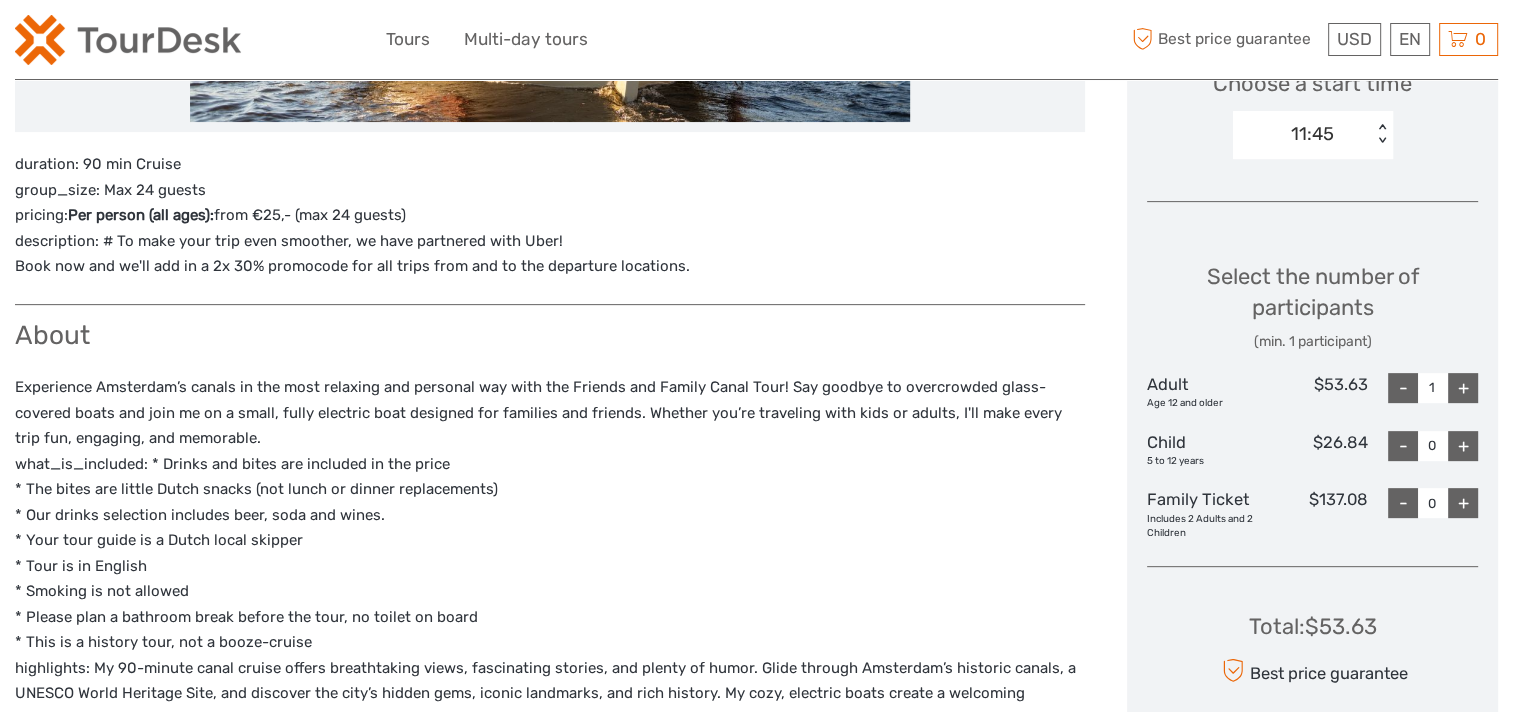 click on "+" at bounding box center (1463, 503) 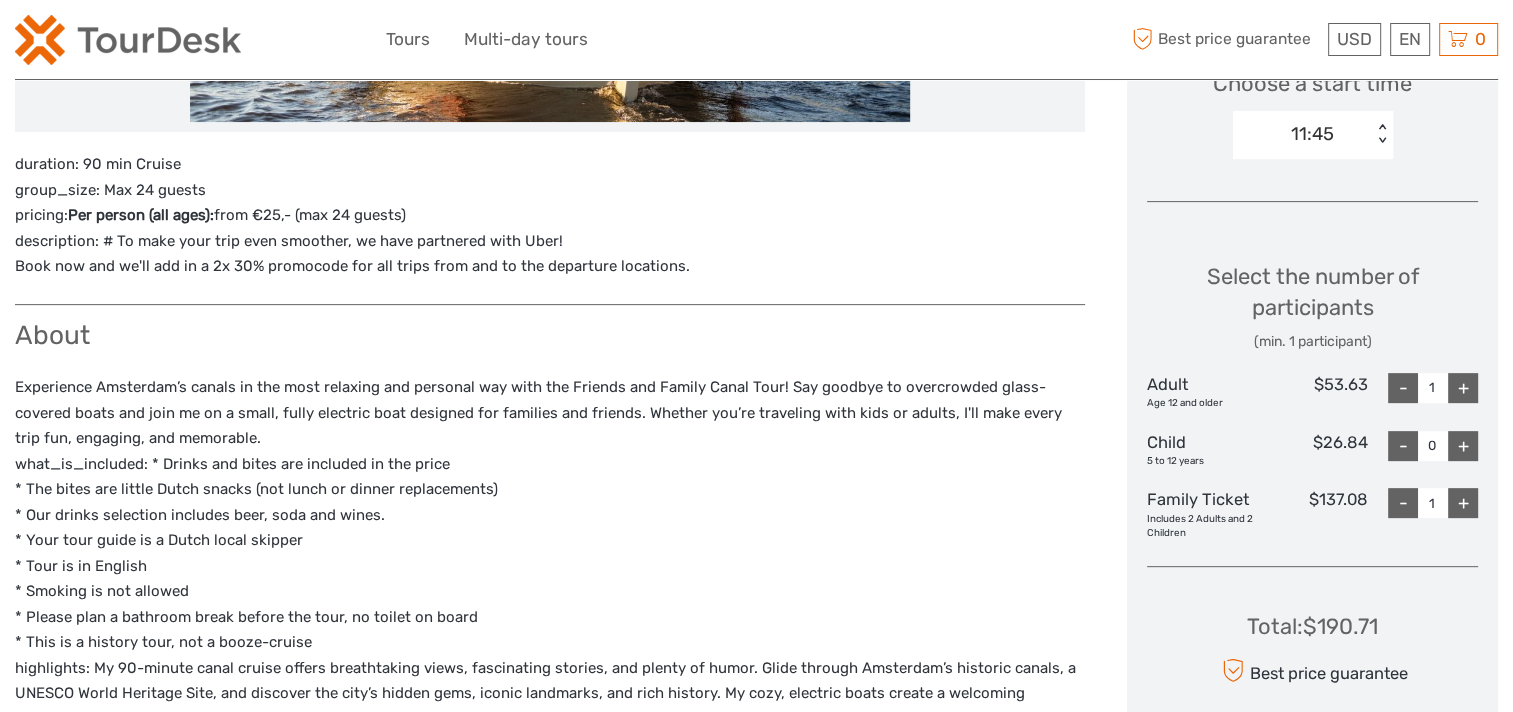click on "+" at bounding box center [1463, 388] 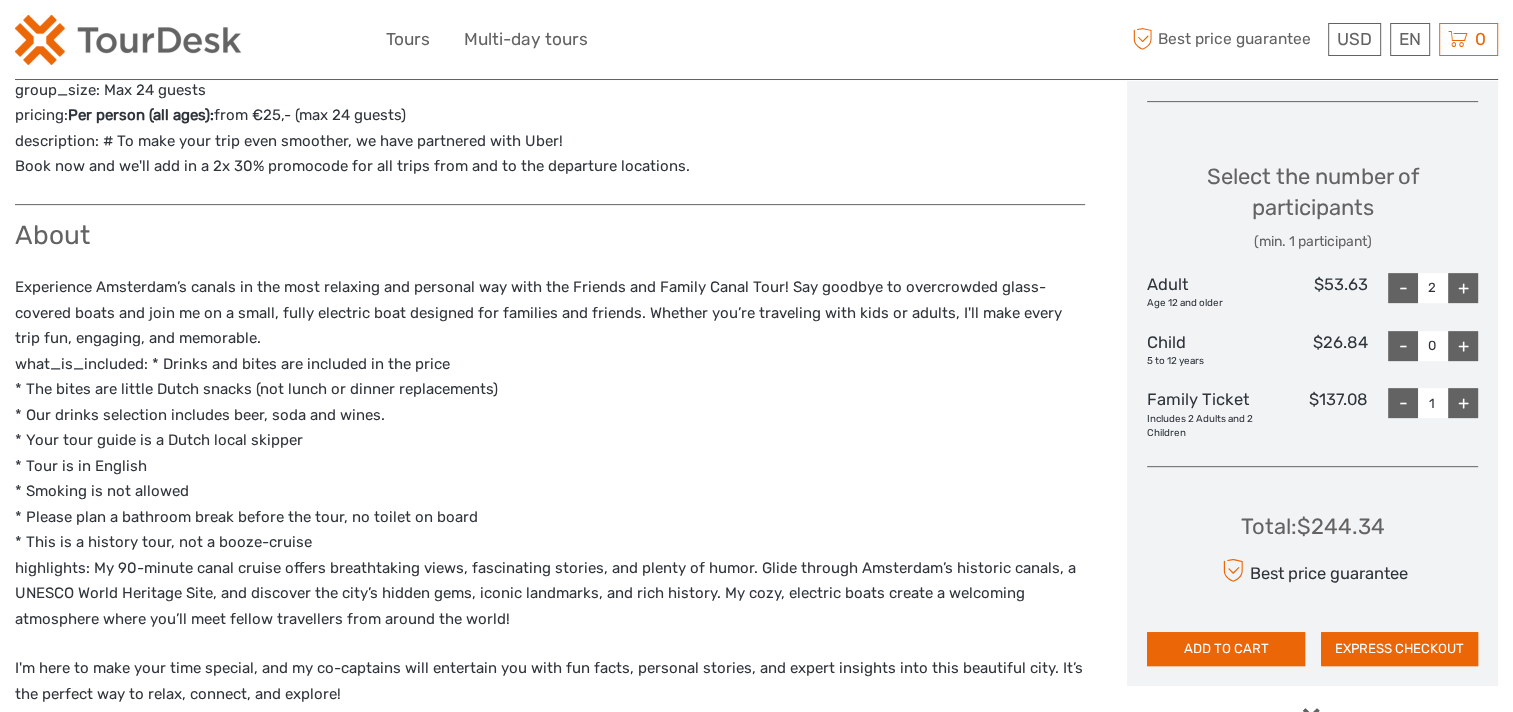scroll, scrollTop: 900, scrollLeft: 0, axis: vertical 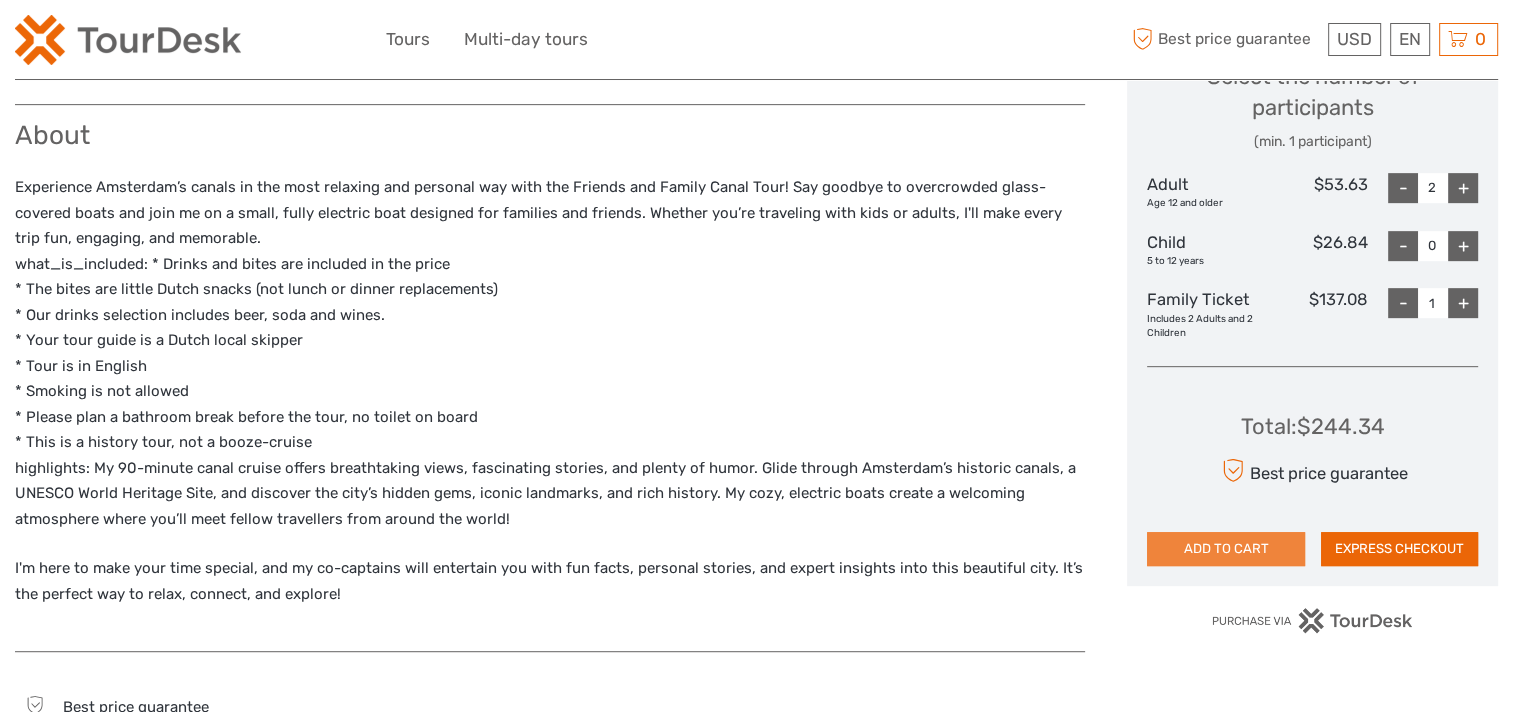 click on "ADD TO CART" at bounding box center [1225, 549] 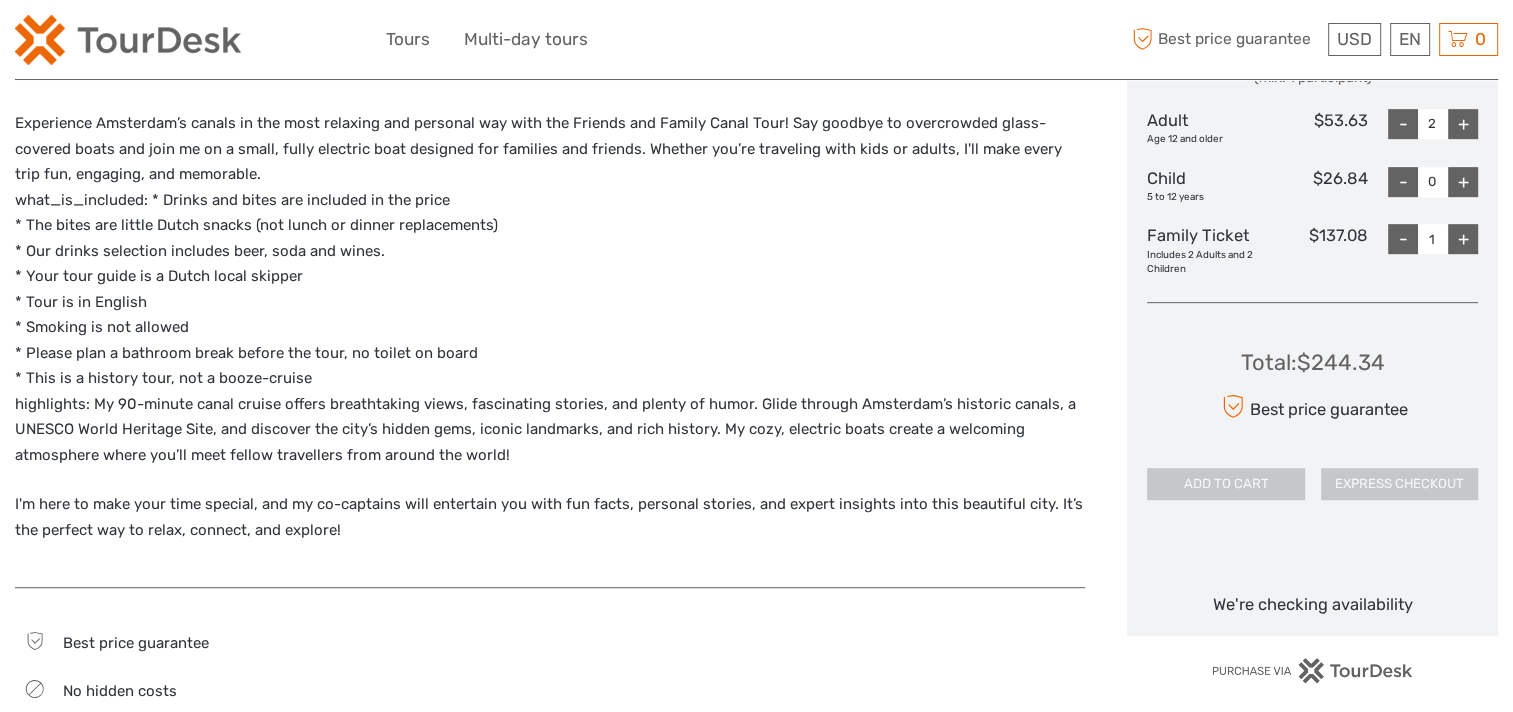 scroll, scrollTop: 1000, scrollLeft: 0, axis: vertical 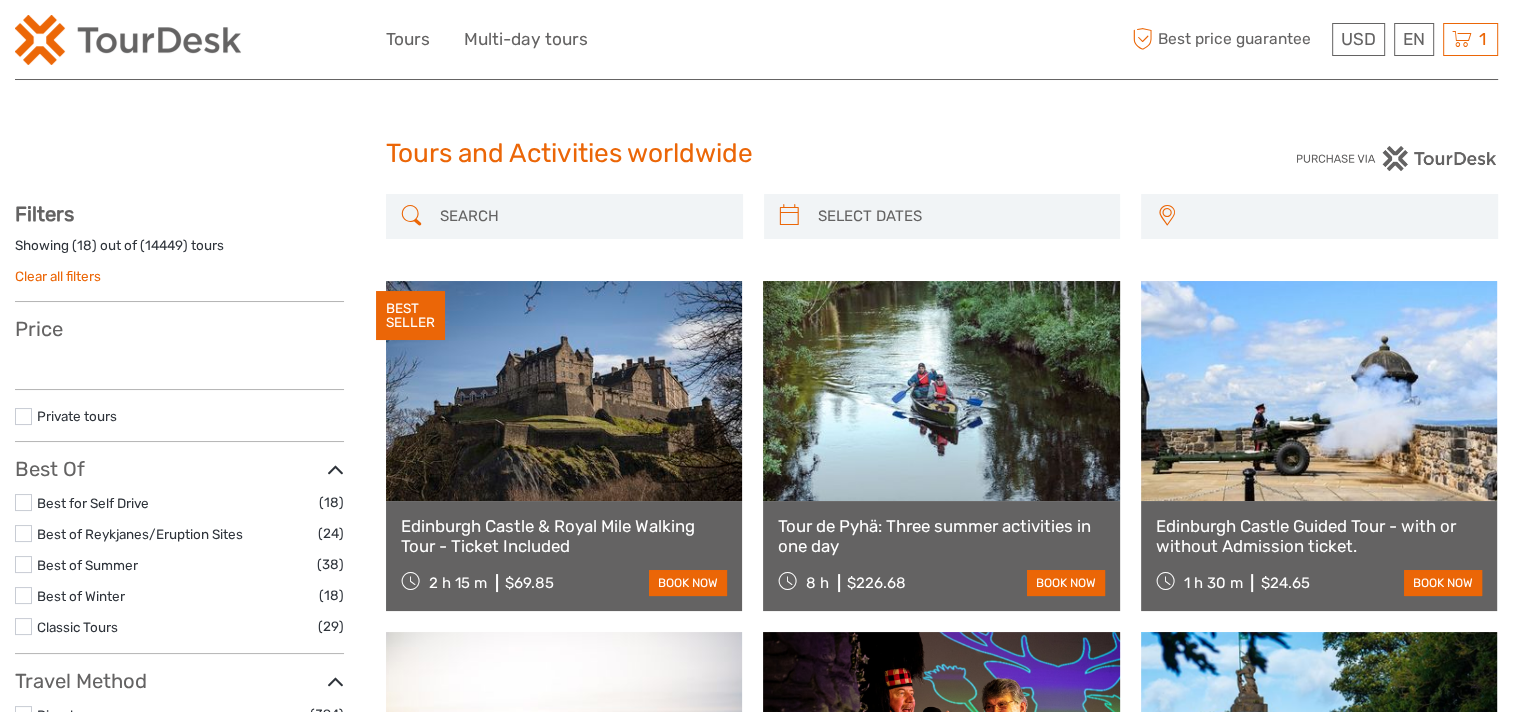 select 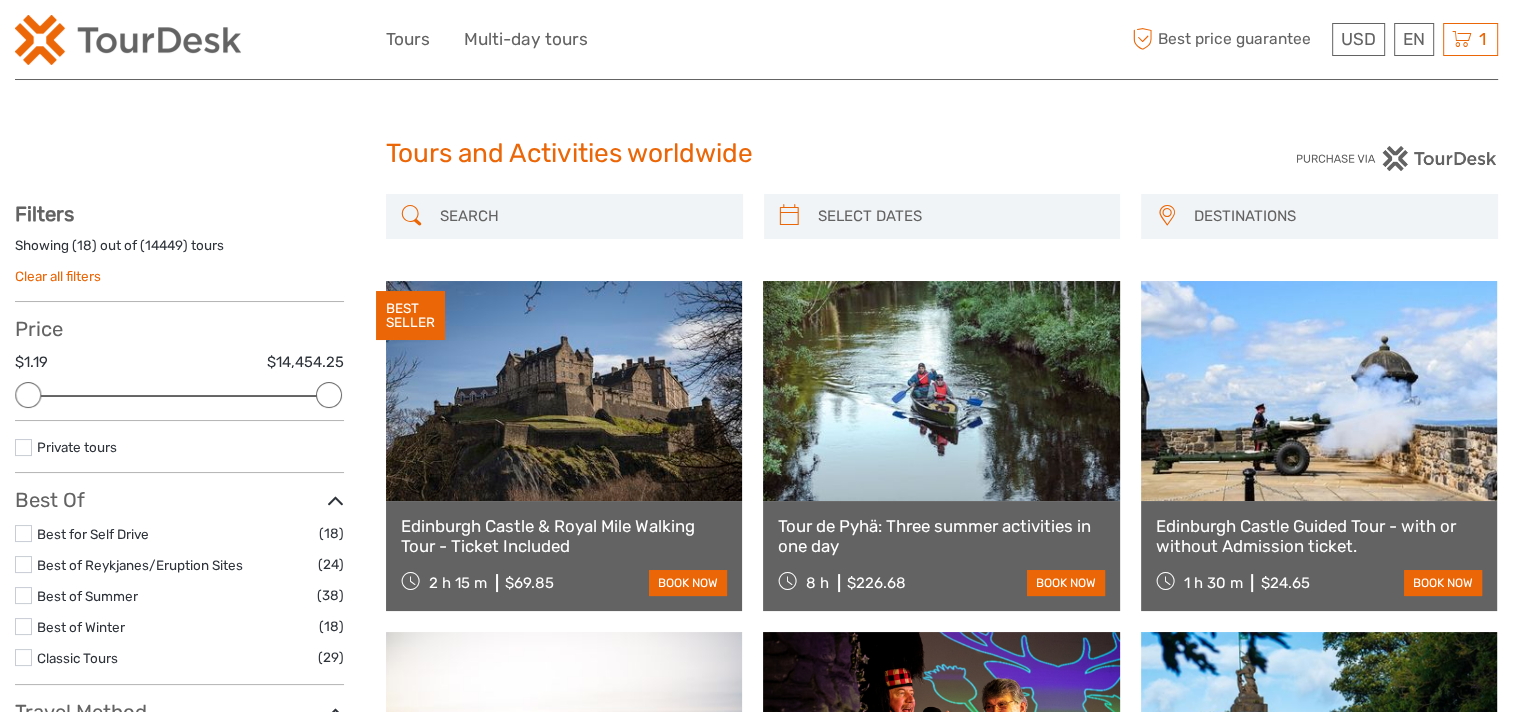 scroll, scrollTop: 0, scrollLeft: 0, axis: both 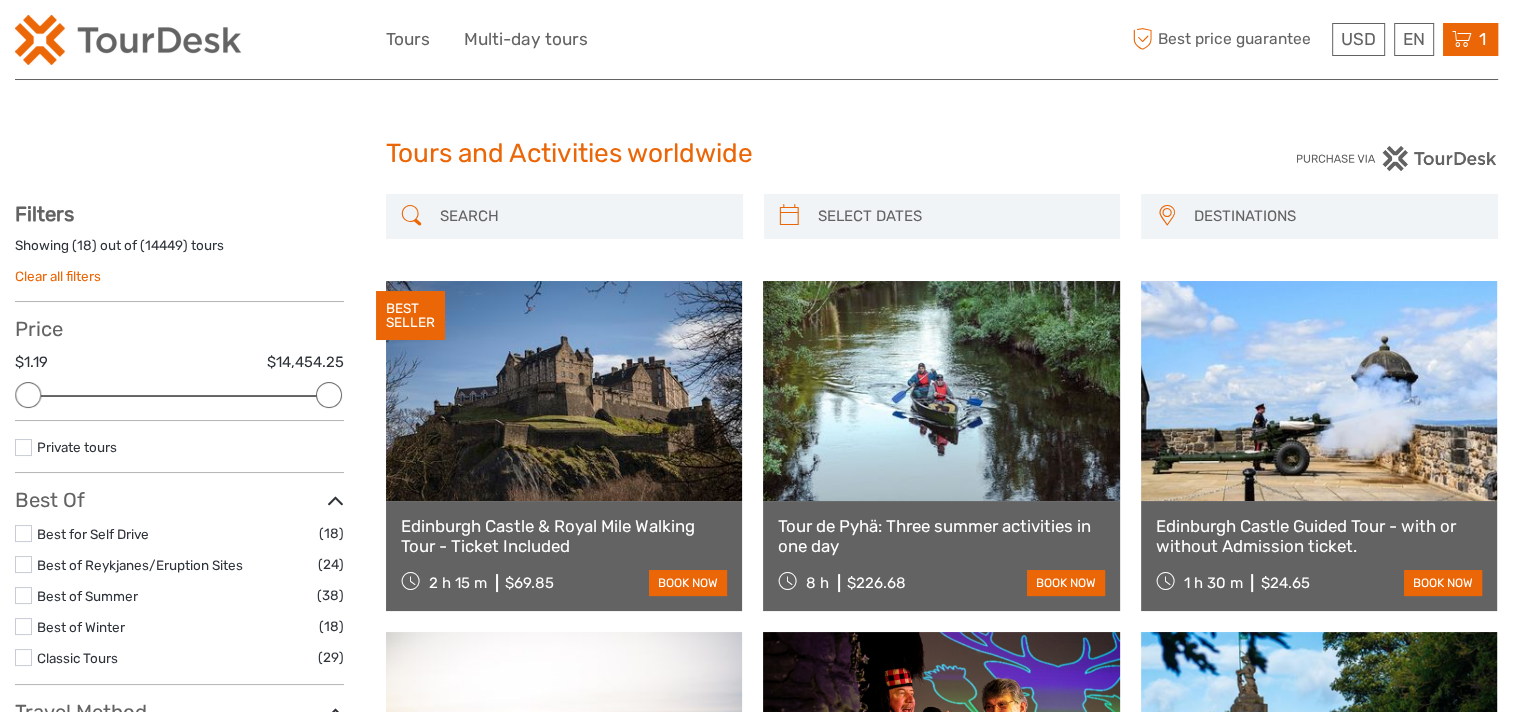 click on "1
Items
All Inclusive Cruise Rijksmuseum by Captain Jack Amsterdam
2x Adult, 1x Family Ticket
Sunday, 10 August 2025 - 11:45 AM
$244.00
Total
$244.00
Checkout
The shopping cart is empty." at bounding box center [1470, 39] 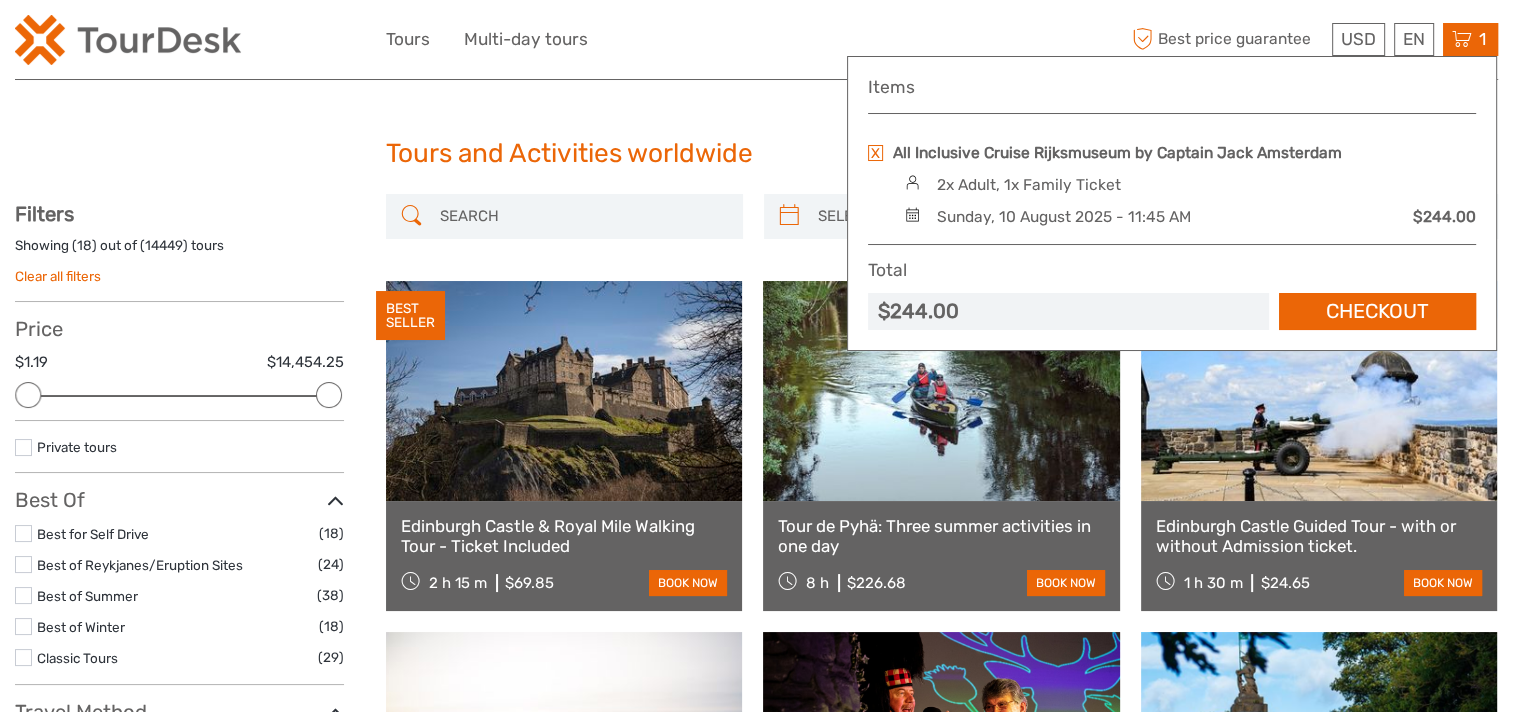 click on "Tours and Activities worldwide
Tours and Activities worldwide
DESTINATIONS
Austria
Belgium
Canada
Costa Rica
Croatia
Czech Republic
Denmark
Finland
France
Germany
Greece
Hungary
Iceland
Ireland
Italy
Lithuania
Morocco
Netherlands
Norway
Poland
Portugal
Scotland
Slovenia
Spain
Sweden
Switzerland
Turkey
United Kingdom
United States
DESTINATIONS
Austria
Belgium
Canada
Costa Rica
Croatia
Czech Republic
Denmark
Finland
France
Germany
Greece
Hungary
Iceland" at bounding box center [756, 3439] 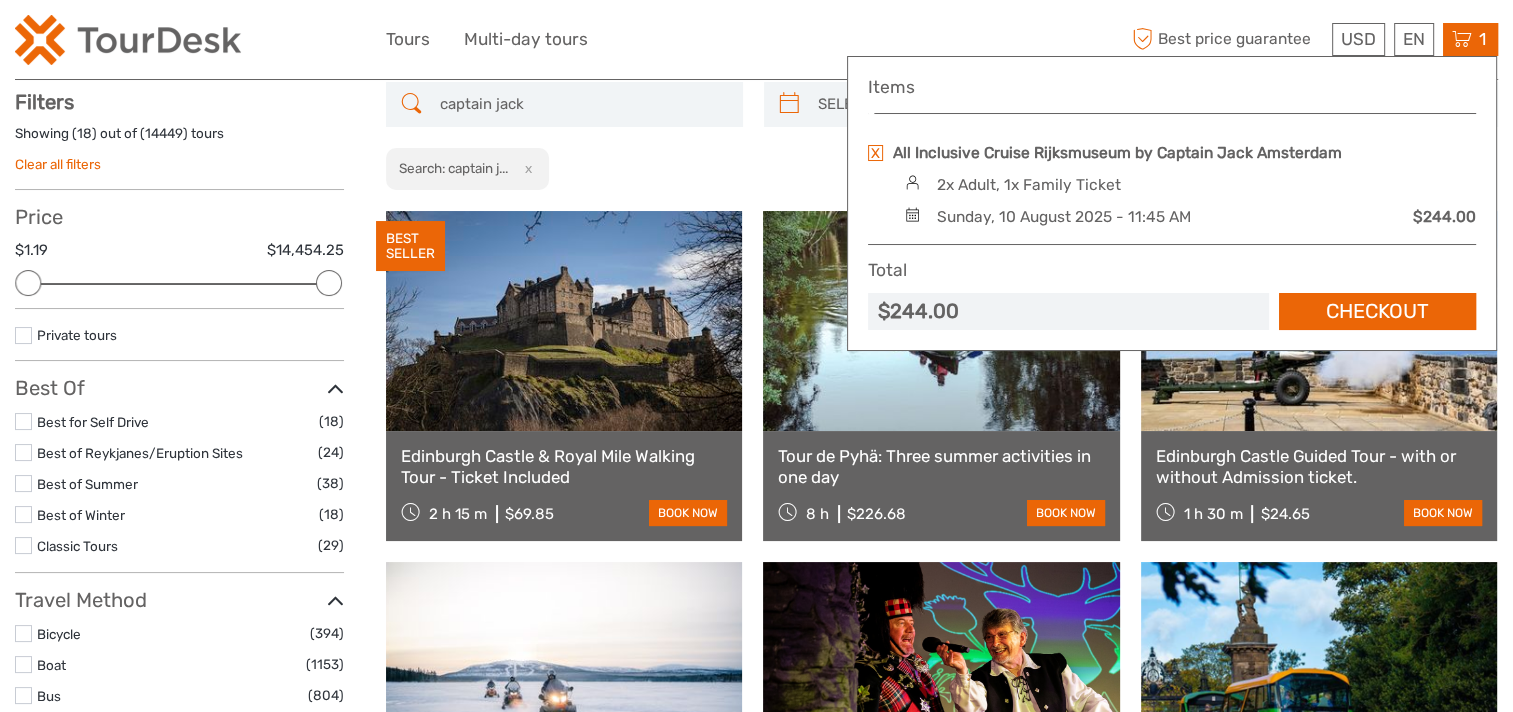 scroll, scrollTop: 113, scrollLeft: 0, axis: vertical 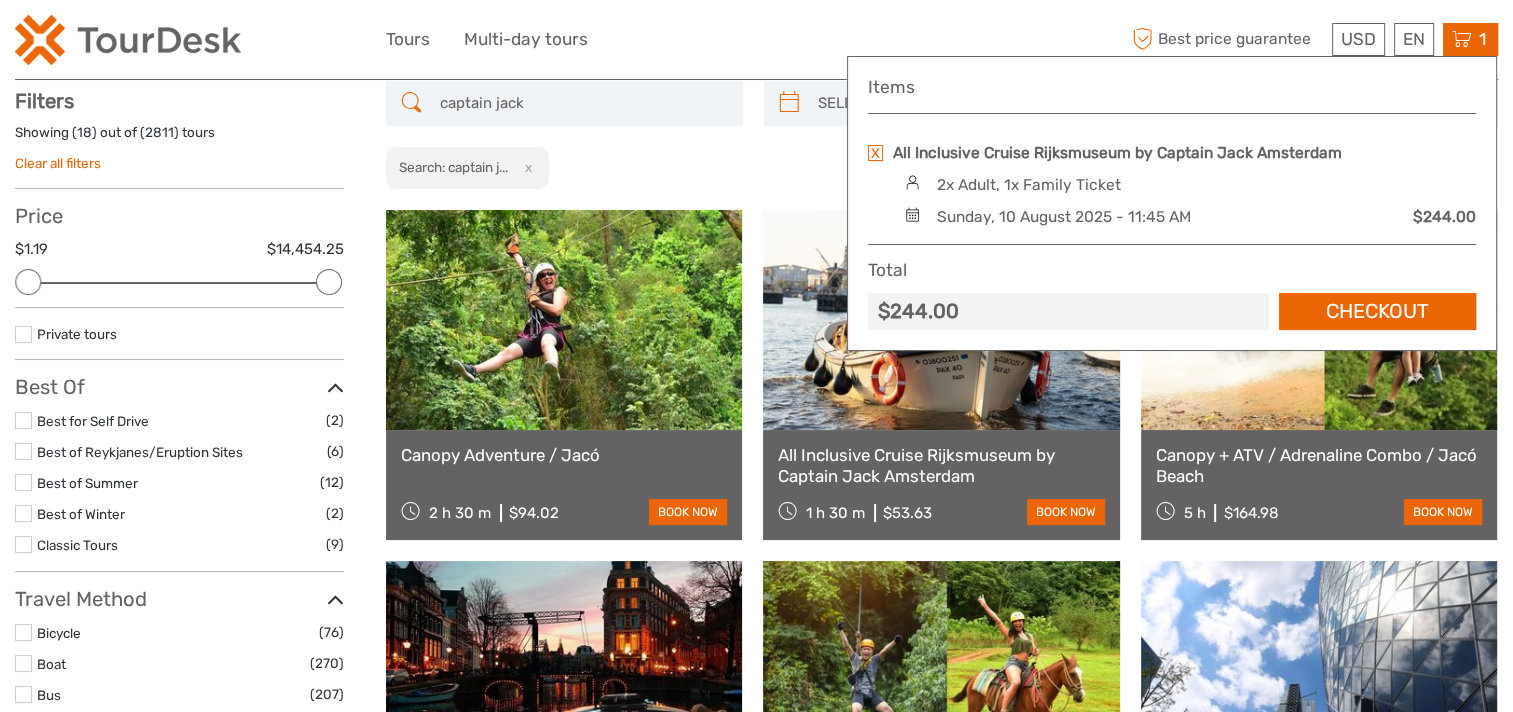type on "captain jack" 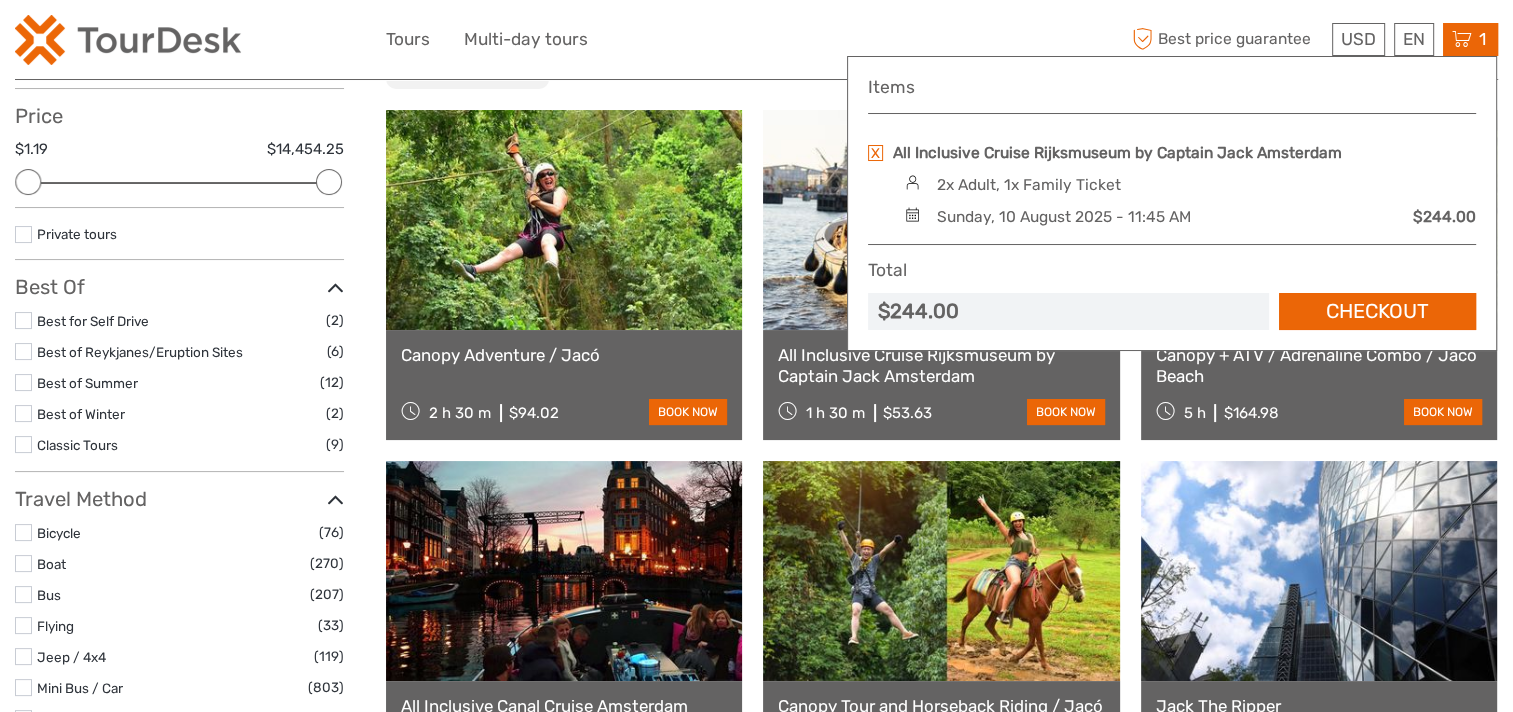scroll, scrollTop: 0, scrollLeft: 0, axis: both 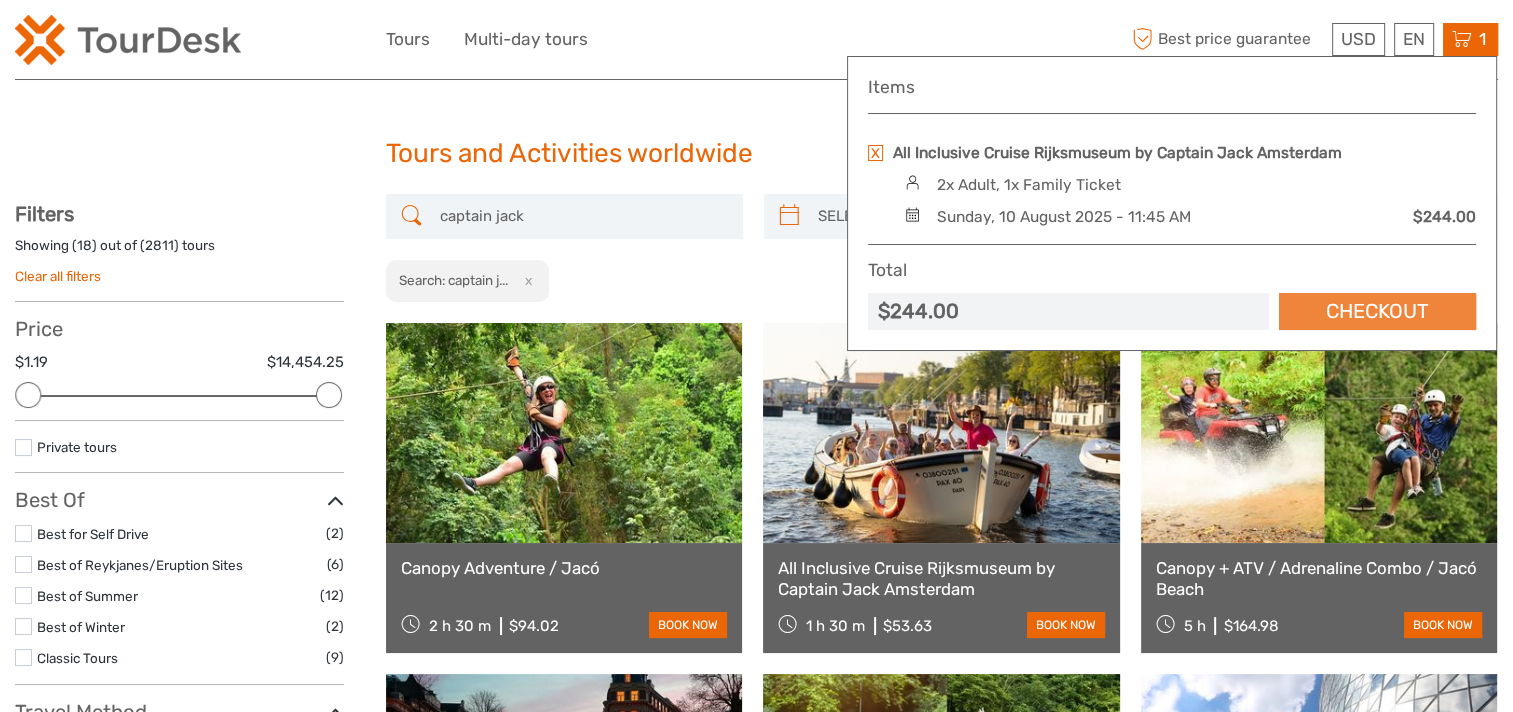 click on "Checkout" at bounding box center (1377, 311) 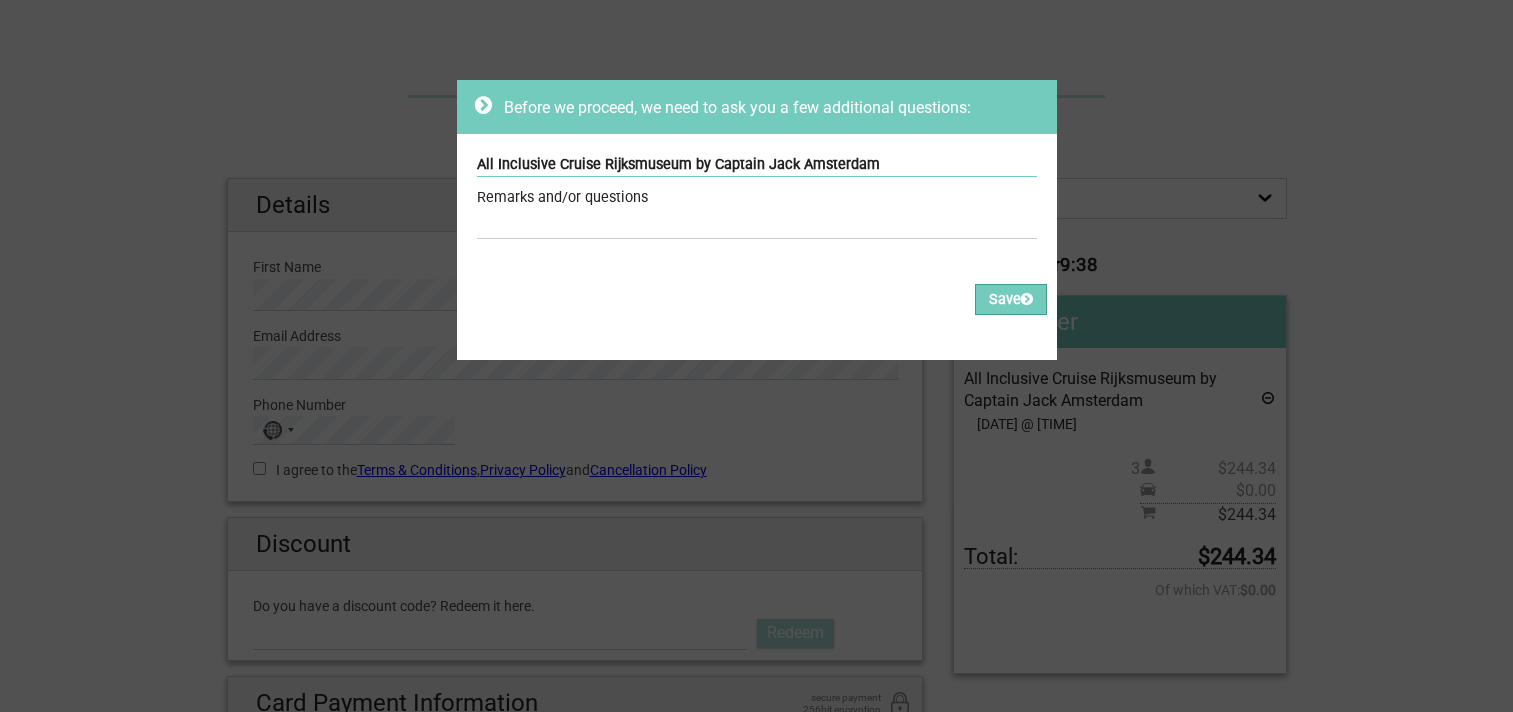 scroll, scrollTop: 0, scrollLeft: 0, axis: both 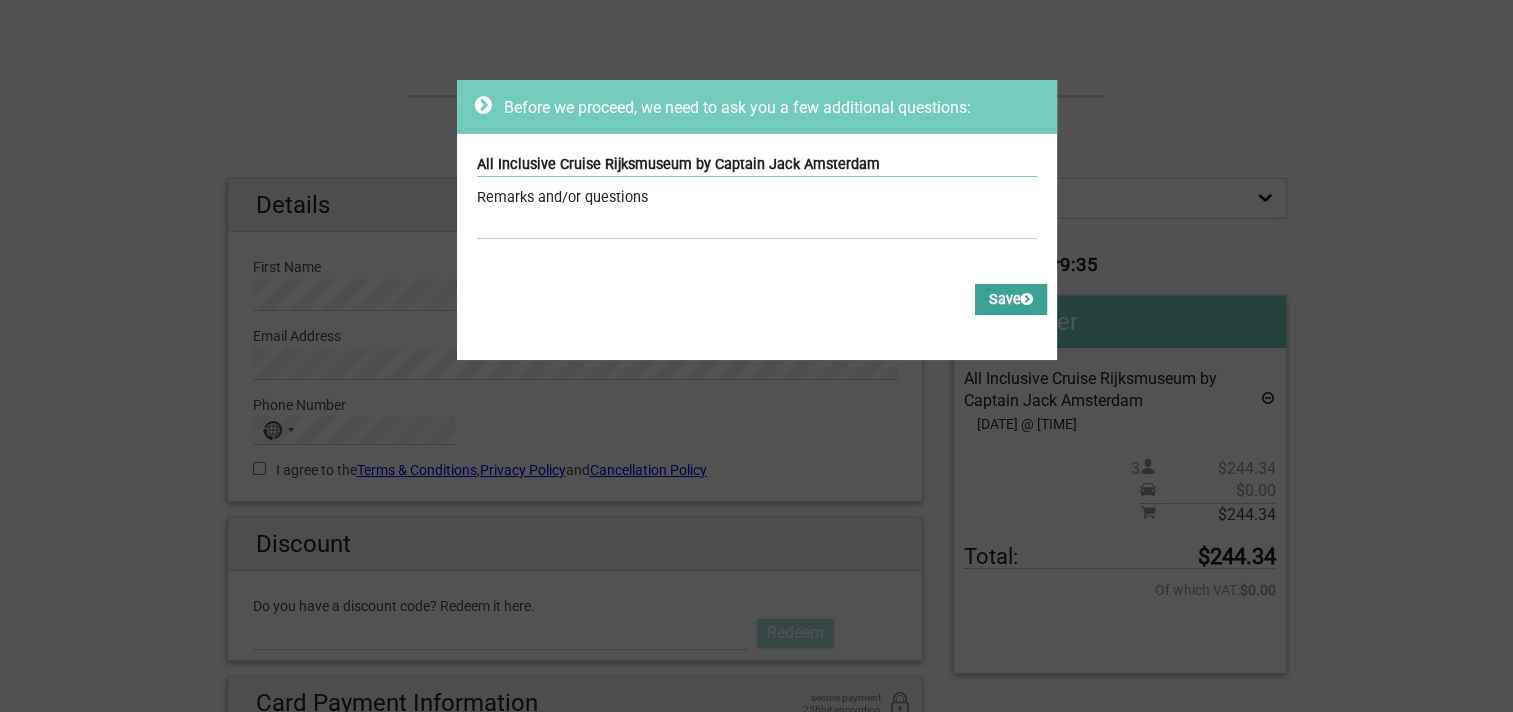click on "Save" at bounding box center (1011, 299) 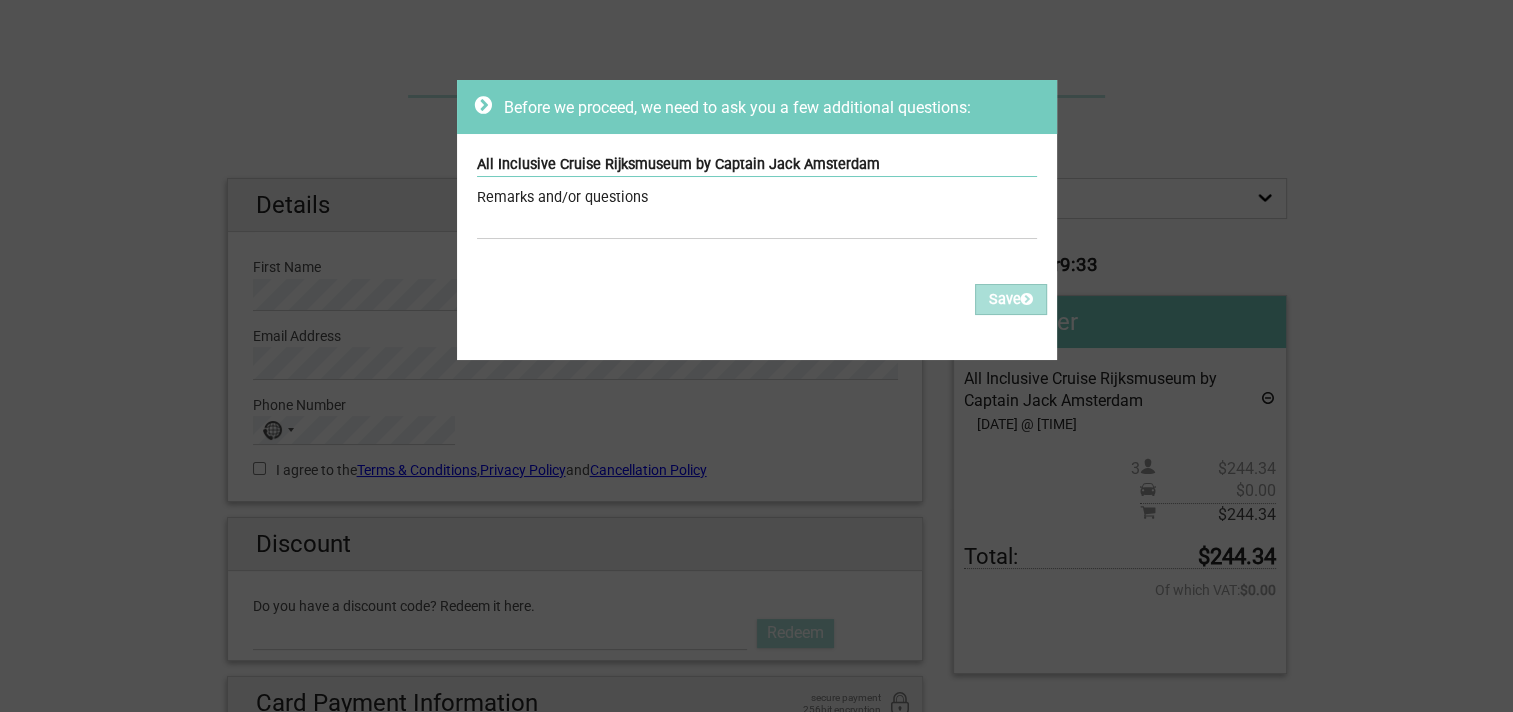 click on "Remarks and/or questions" at bounding box center [757, 198] 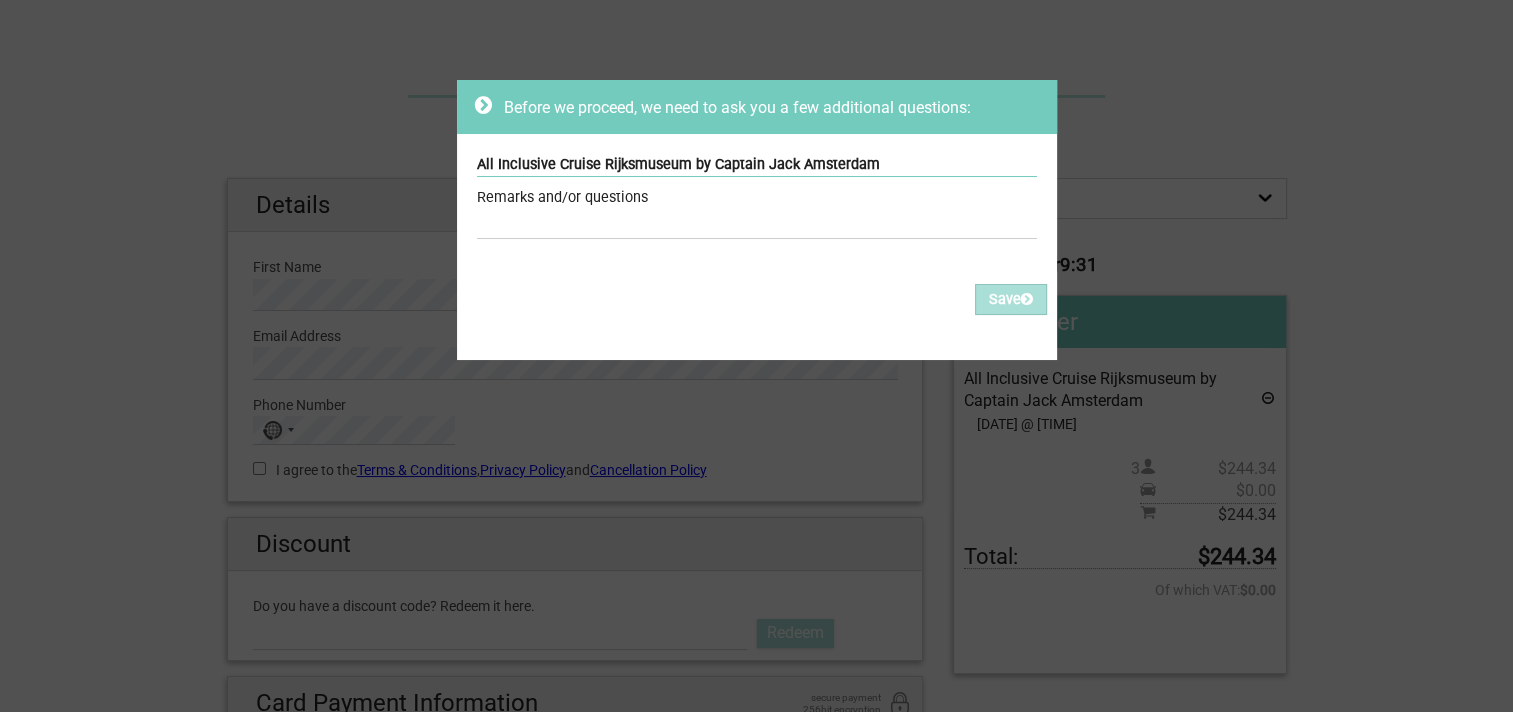click on "Remarks and/or questions" at bounding box center [757, 198] 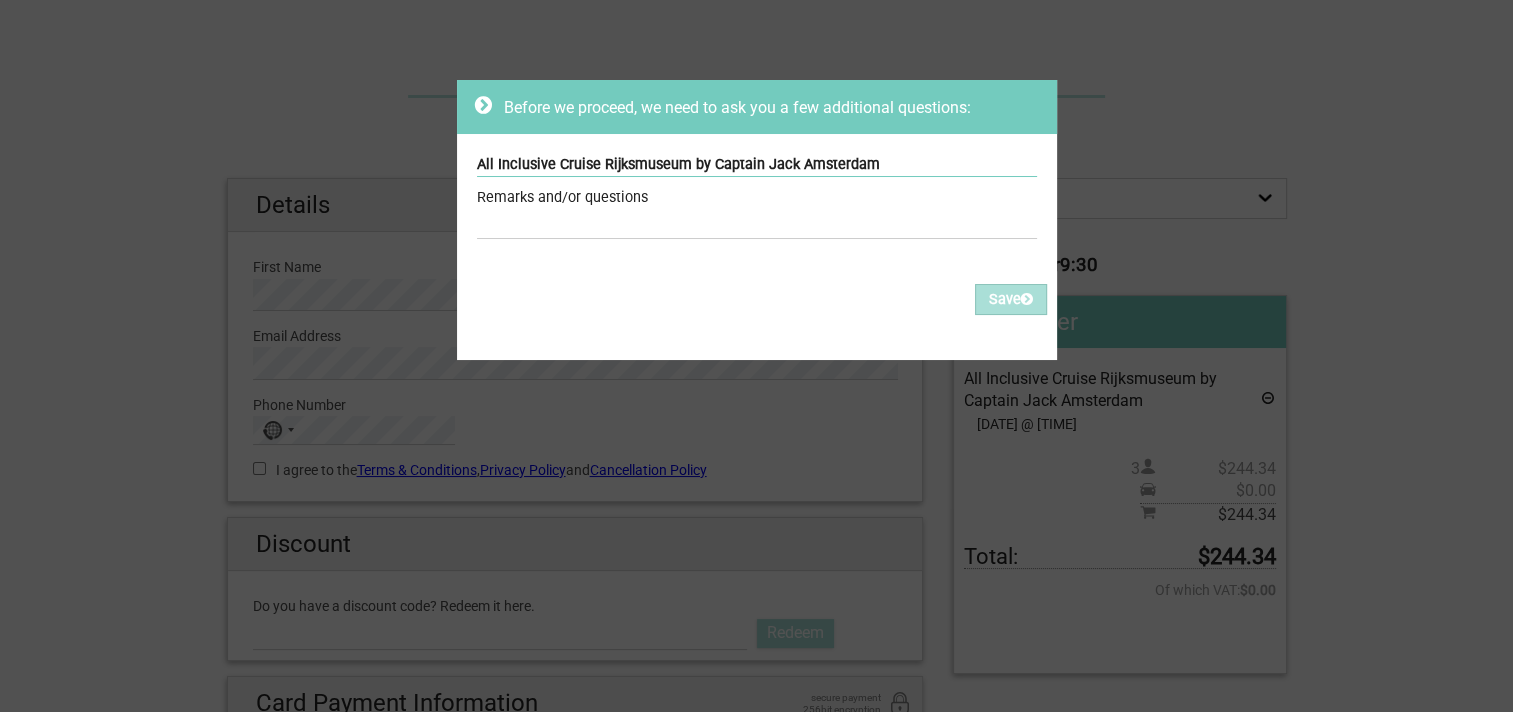 click at bounding box center [483, 105] 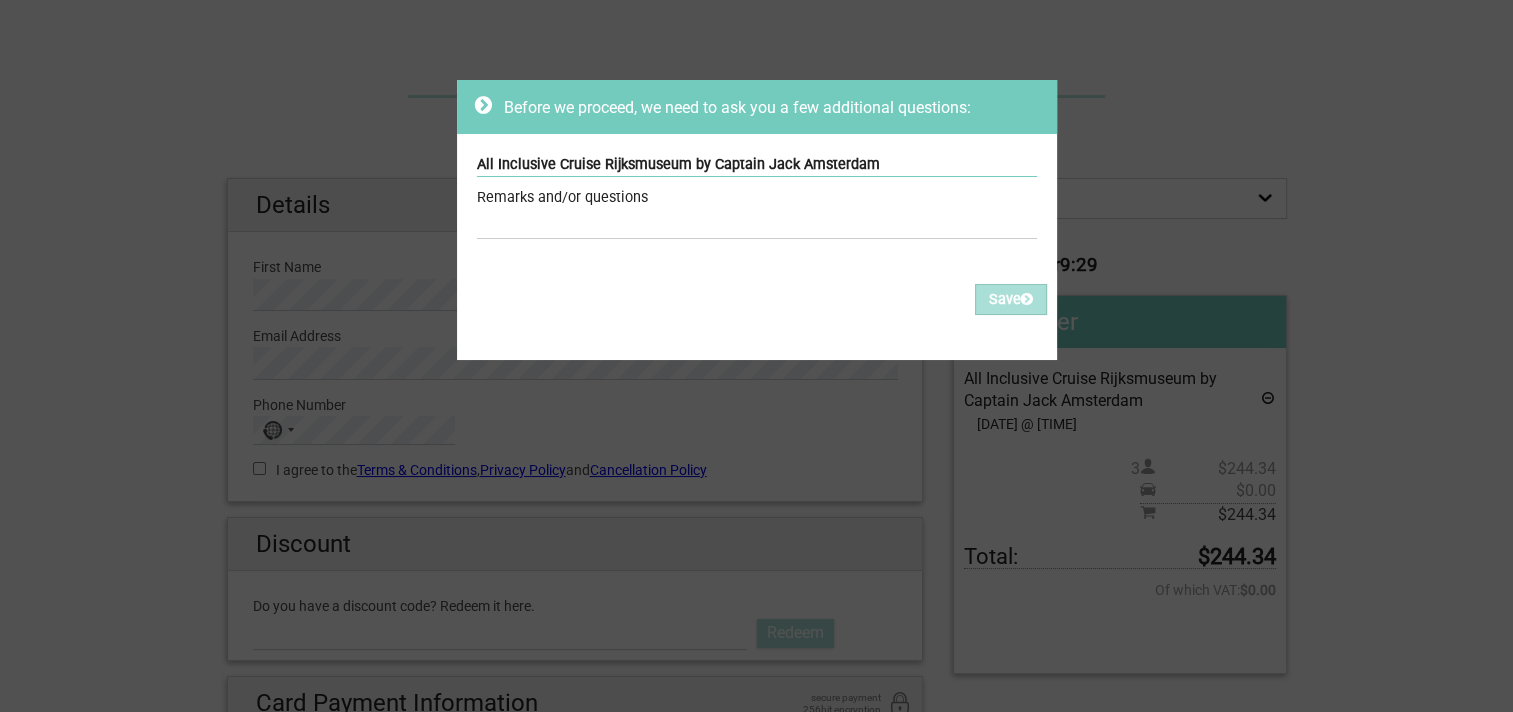 click on "Before we proceed, we need to ask you a few additional questions:
All Inclusive Cruise Rijksmuseum by Captain Jack Amsterdam
Remarks and/or questions
Please fill out all the Required fields, for all items.
Please correct the values of some of the fields, for all items.
Save" at bounding box center (756, 356) 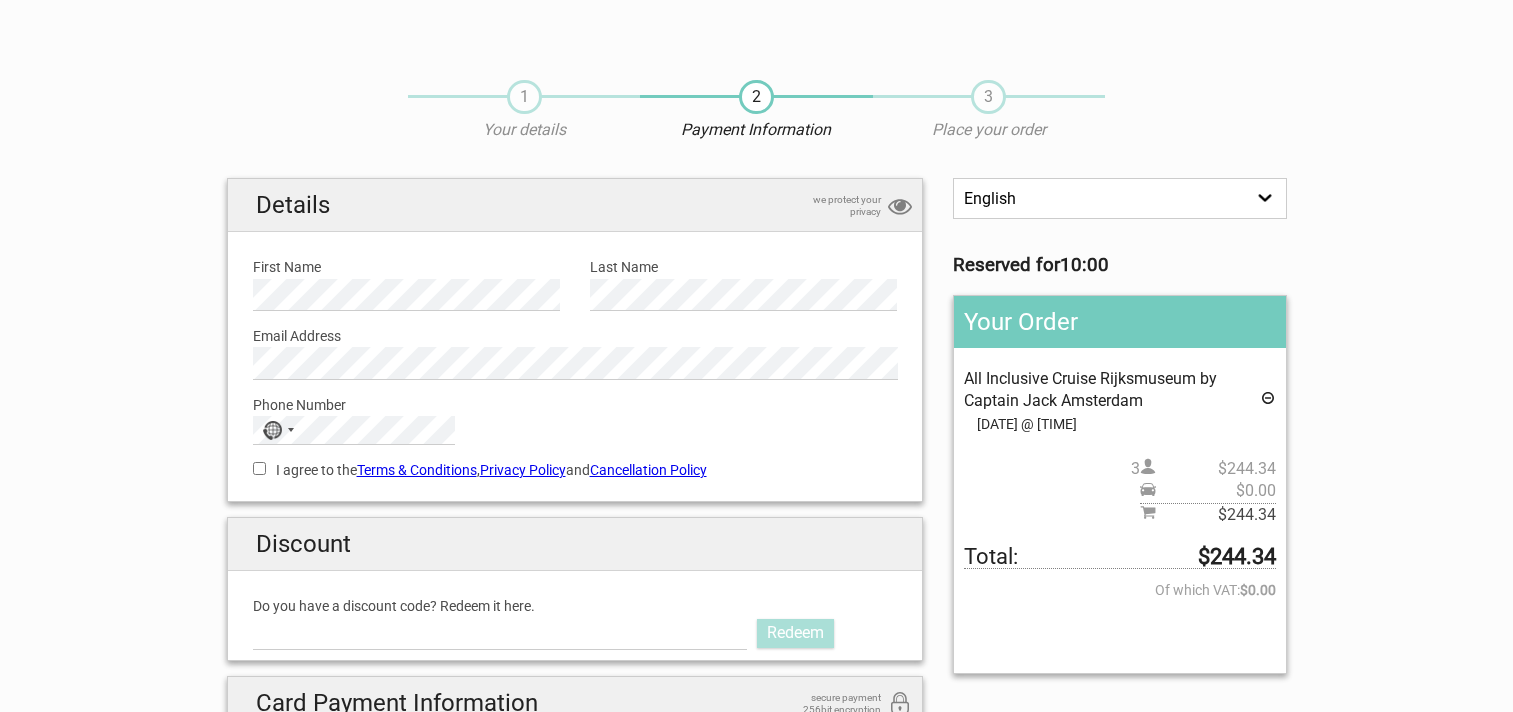 scroll, scrollTop: 0, scrollLeft: 0, axis: both 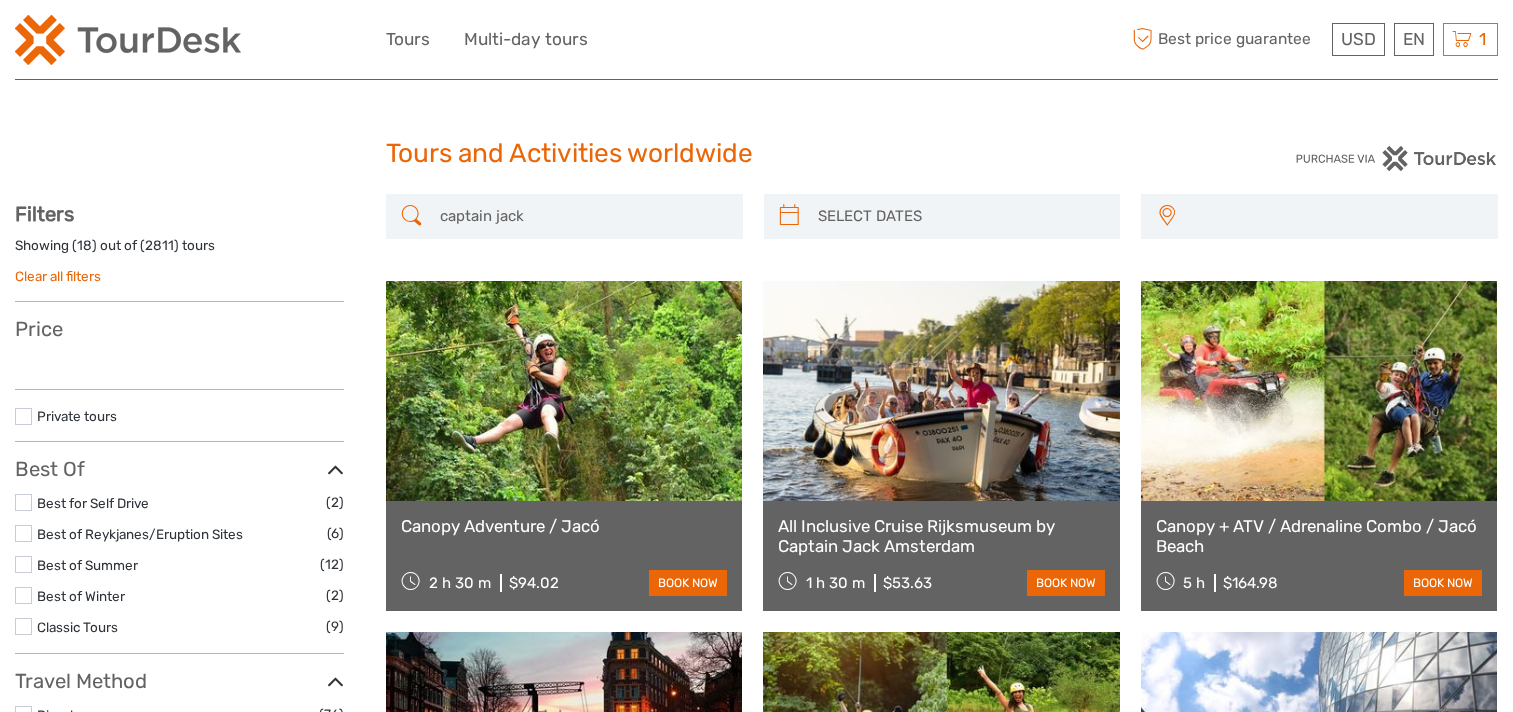 select 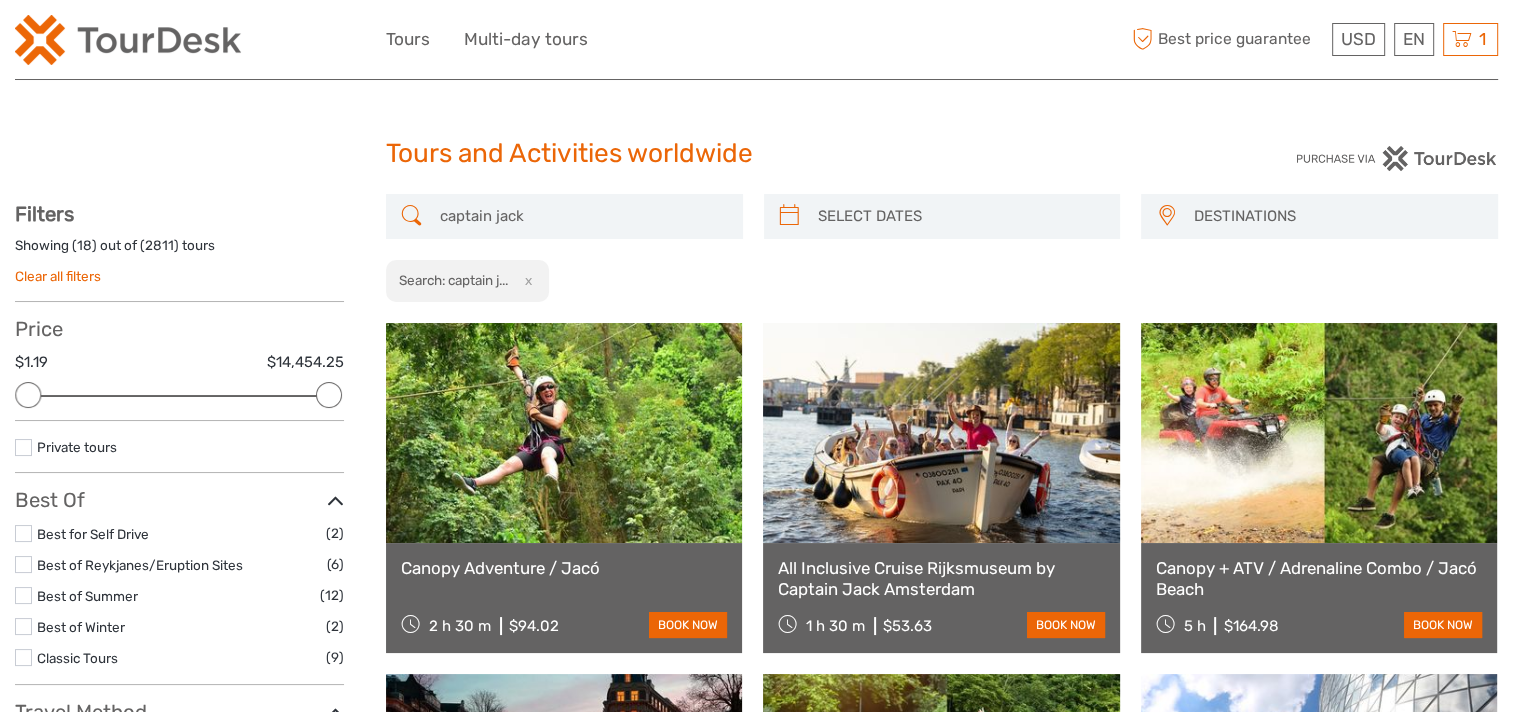 scroll, scrollTop: 0, scrollLeft: 0, axis: both 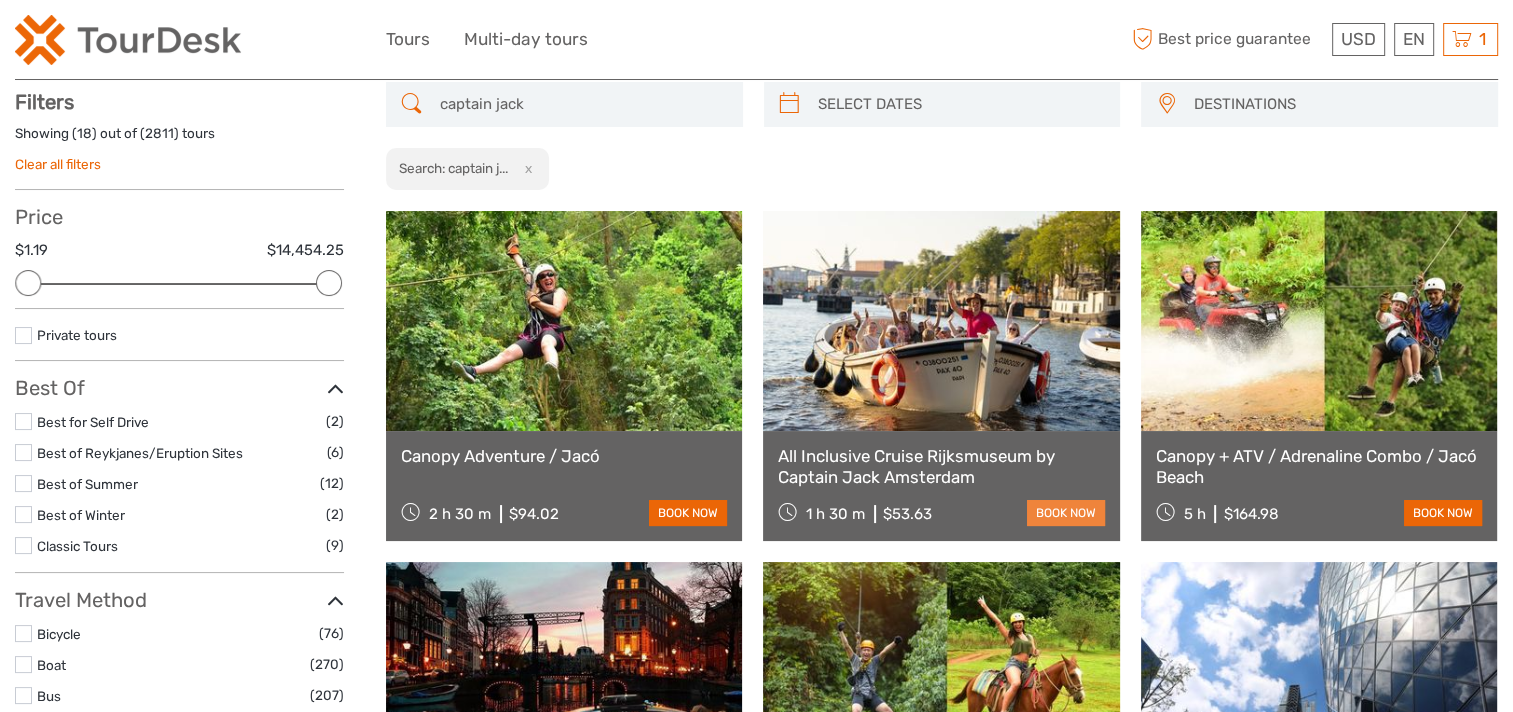 click on "book now" at bounding box center (1066, 513) 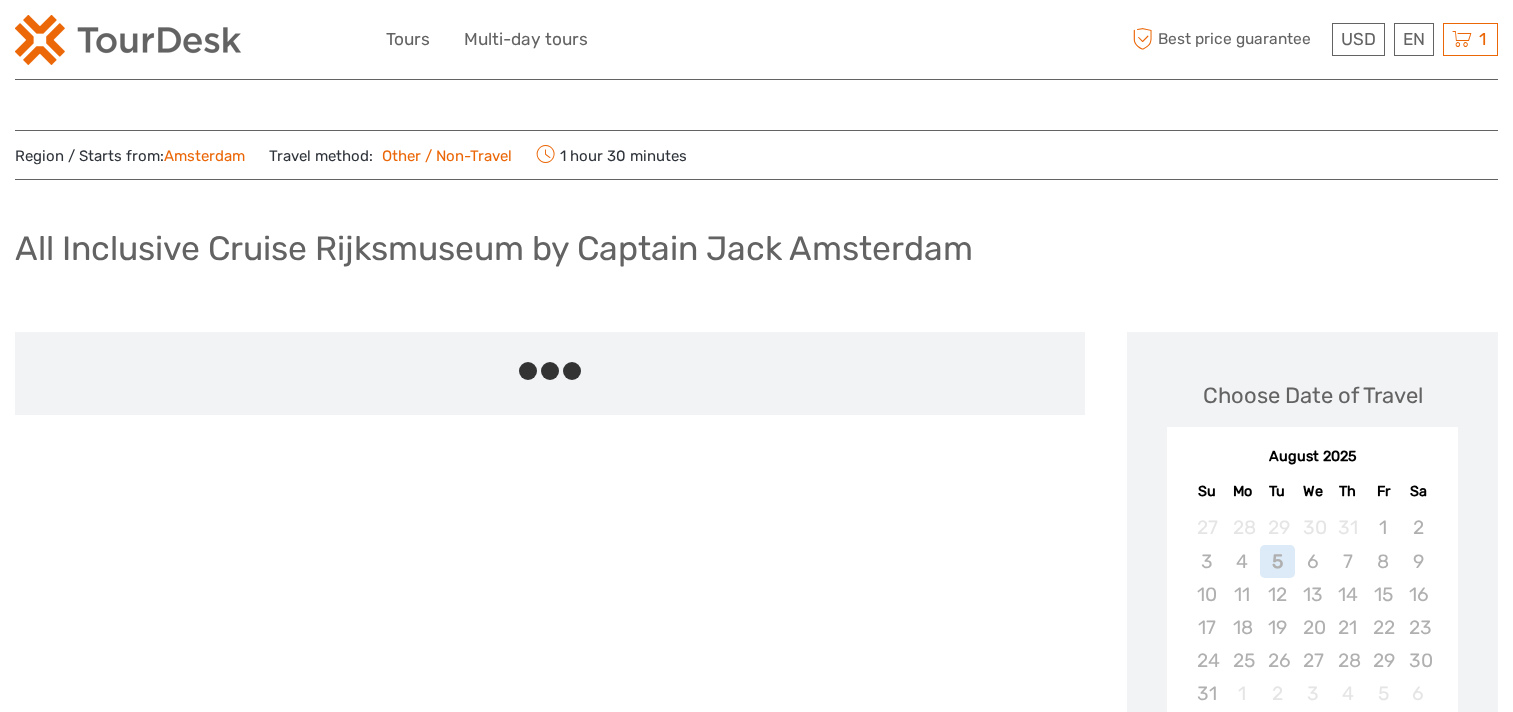 scroll, scrollTop: 0, scrollLeft: 0, axis: both 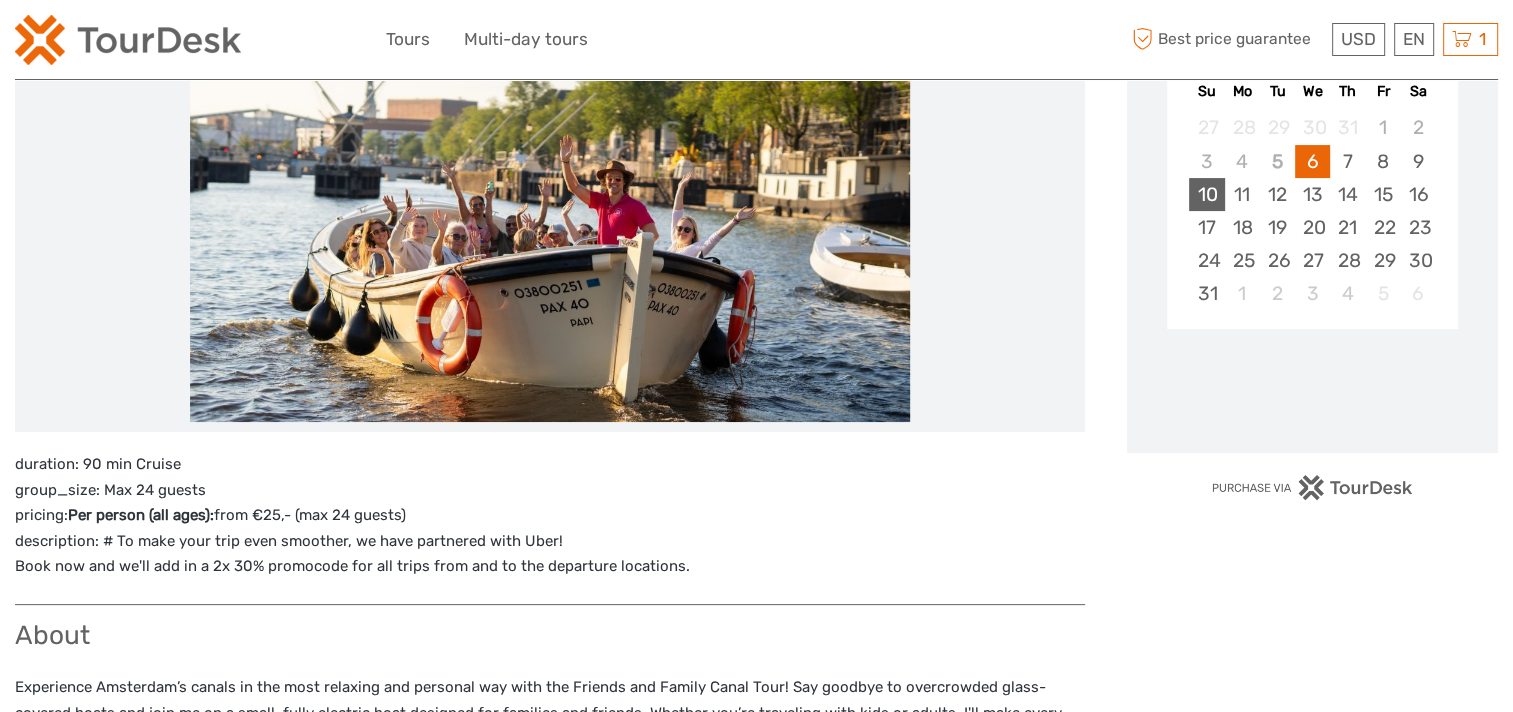 click on "10" at bounding box center (1206, 194) 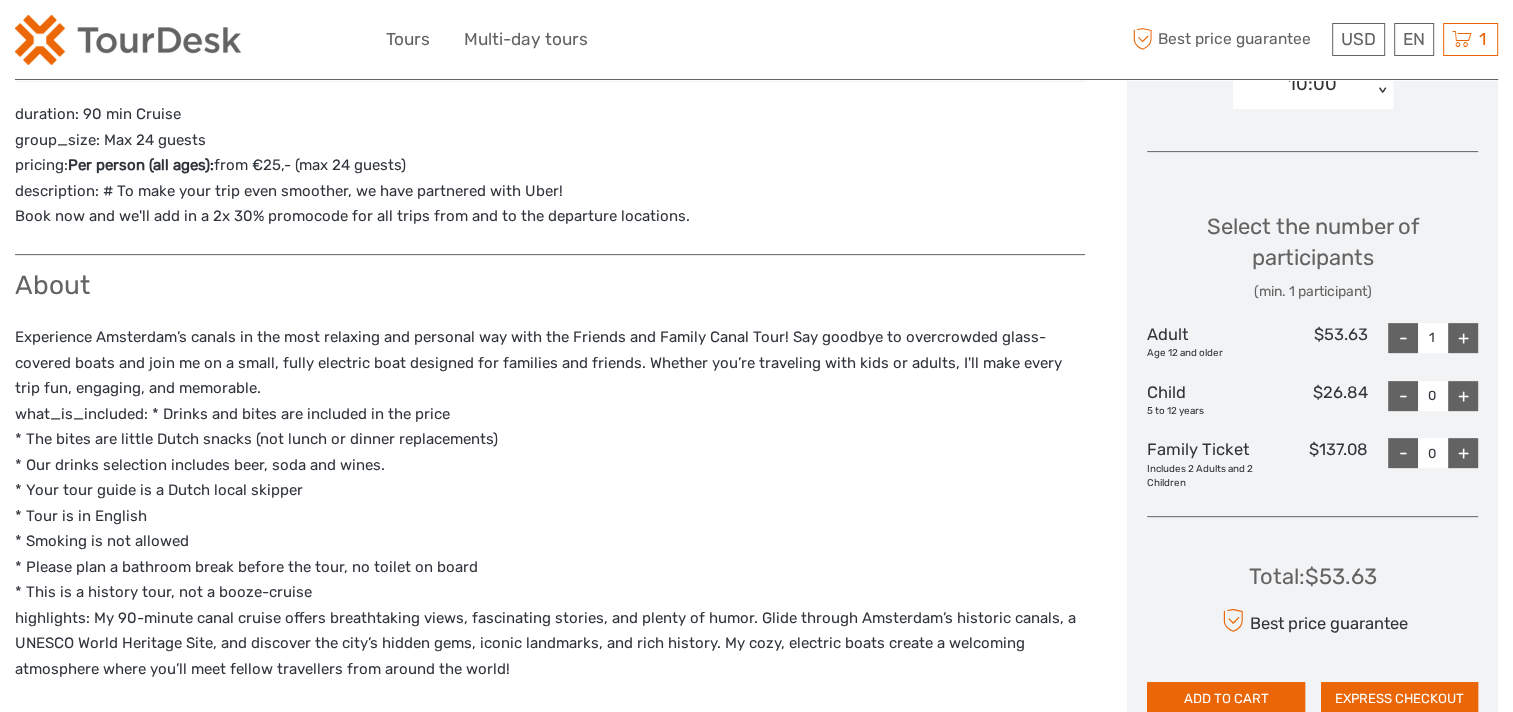 scroll, scrollTop: 800, scrollLeft: 0, axis: vertical 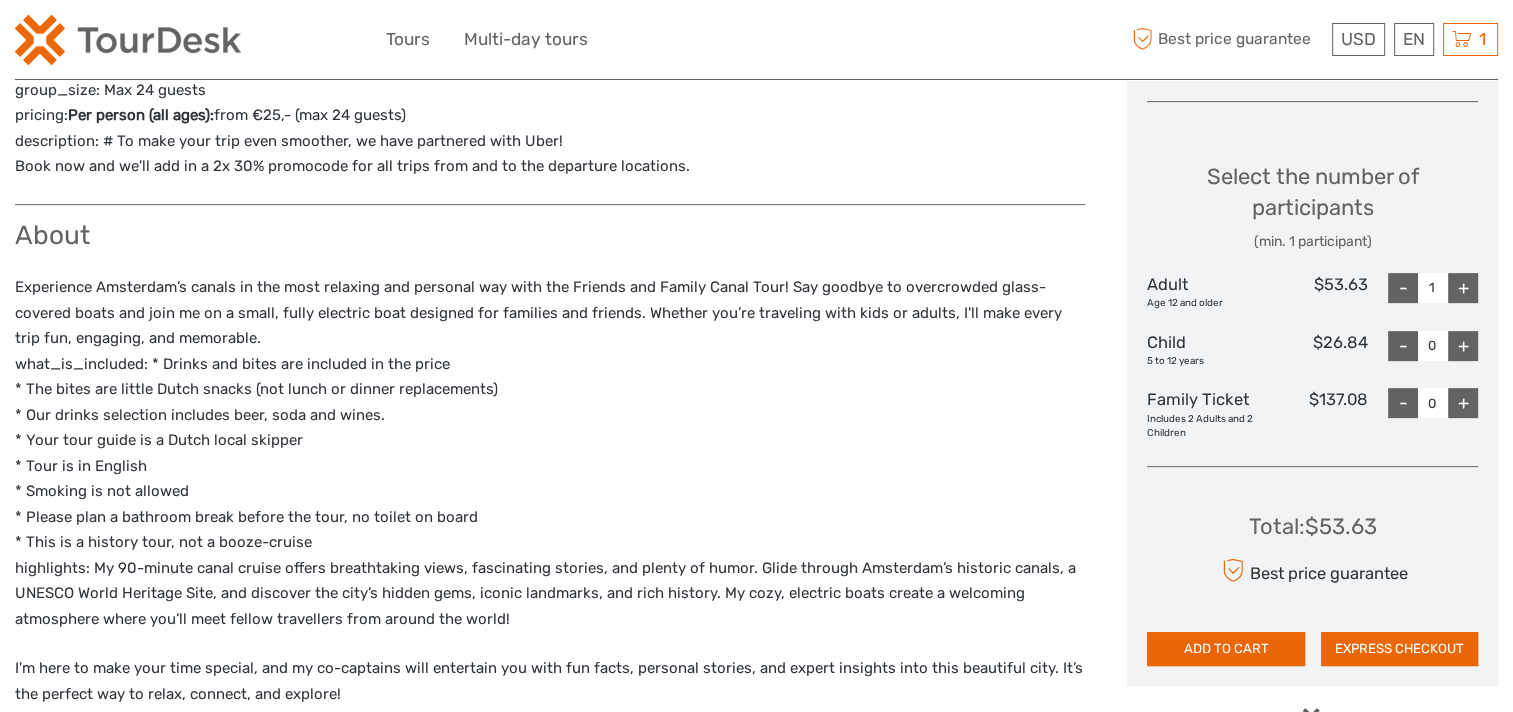 click on "+" at bounding box center (1463, 288) 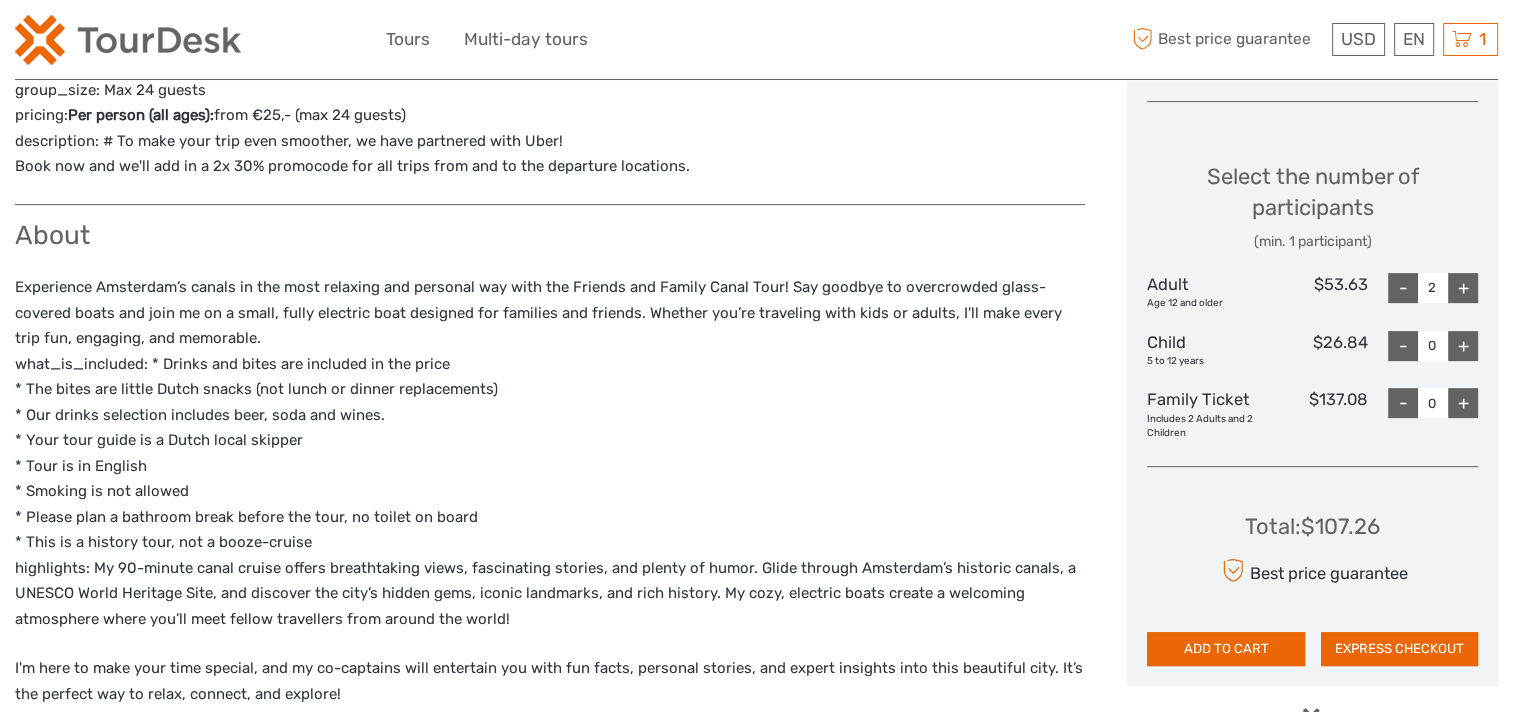click on "+" at bounding box center [1463, 288] 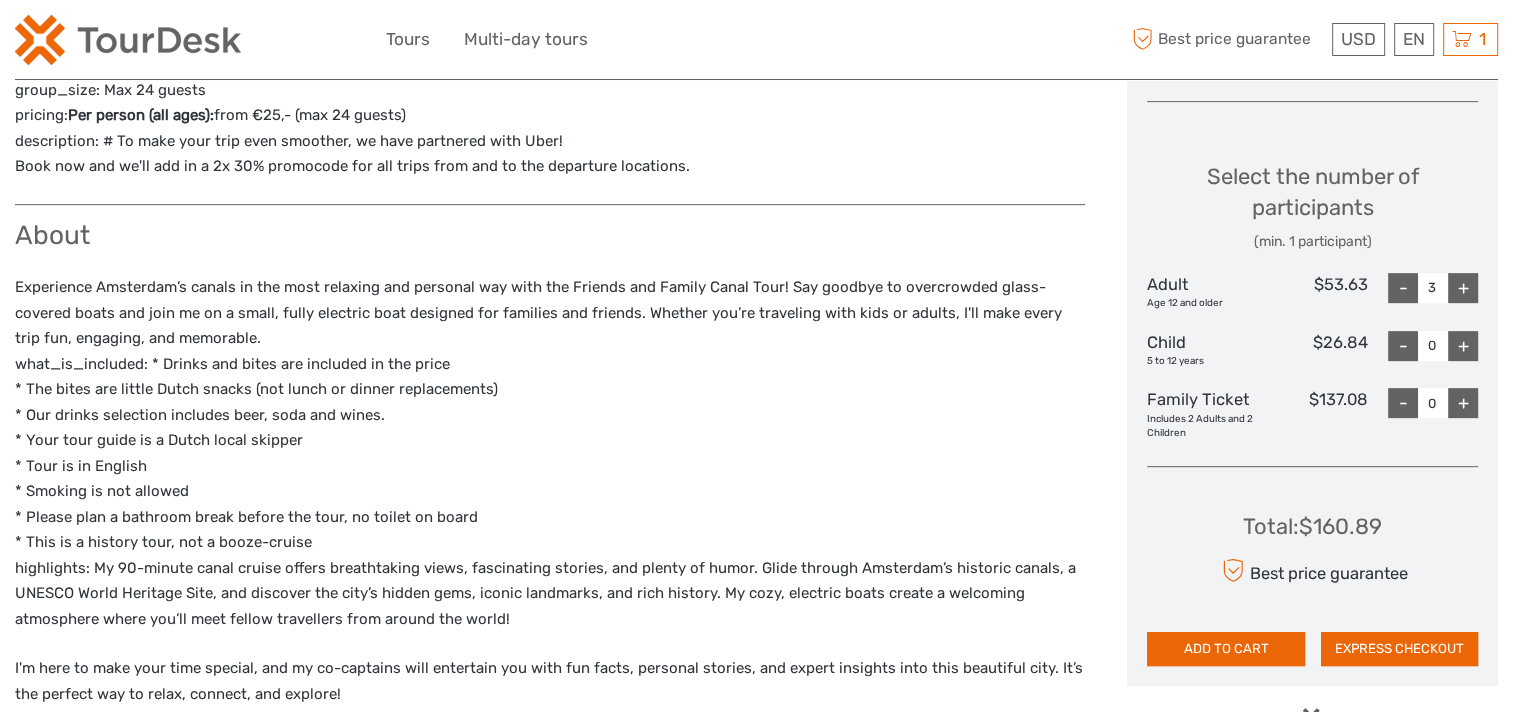 click on "+" at bounding box center (1463, 288) 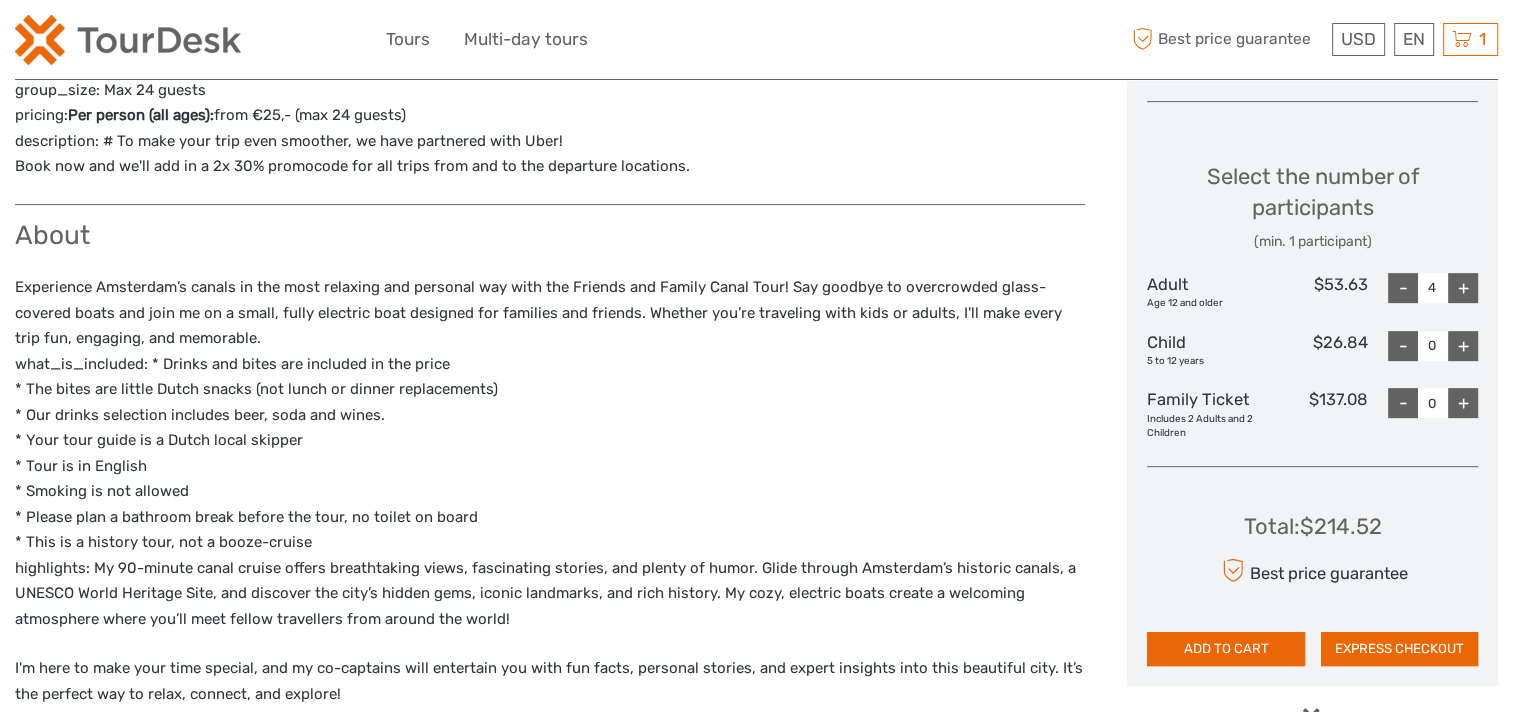 click on "+" at bounding box center [1463, 288] 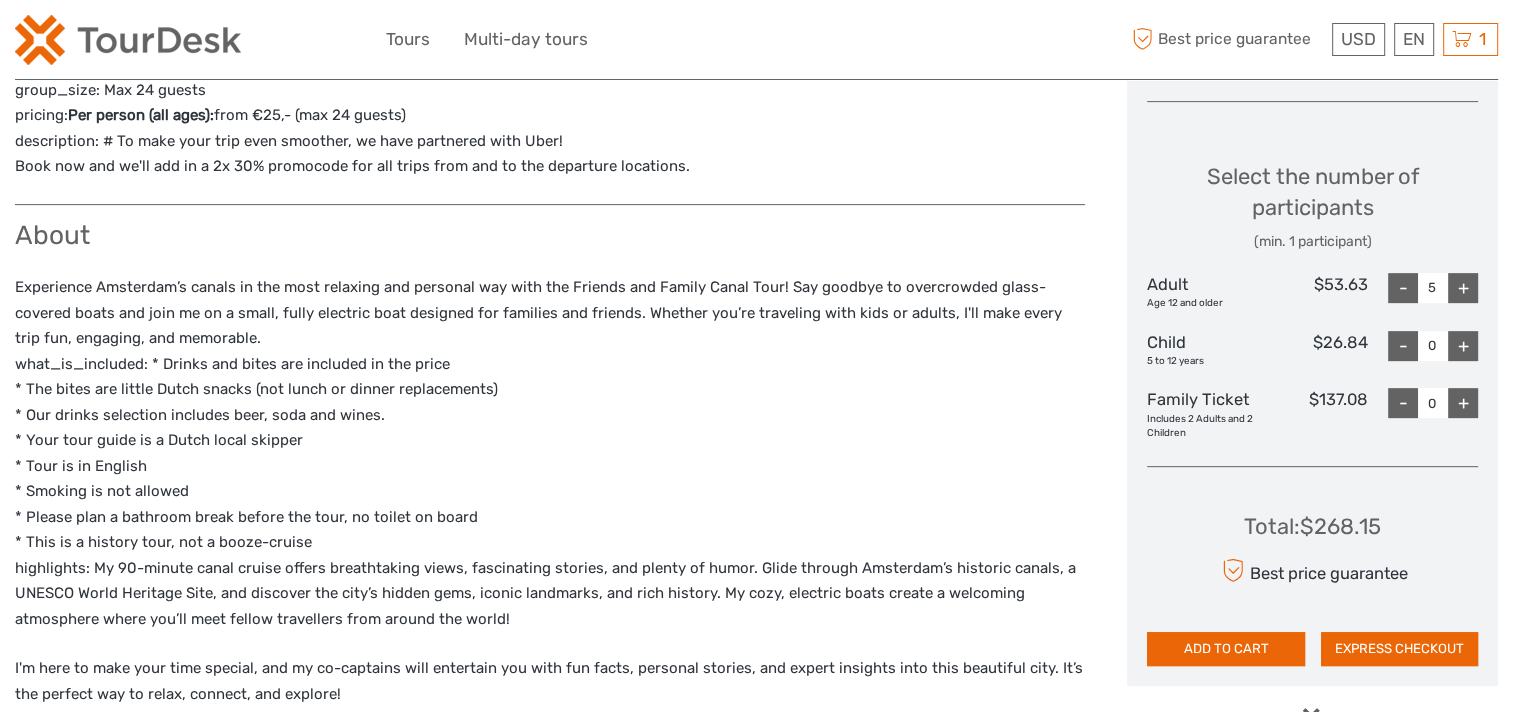 click on "+" at bounding box center (1463, 346) 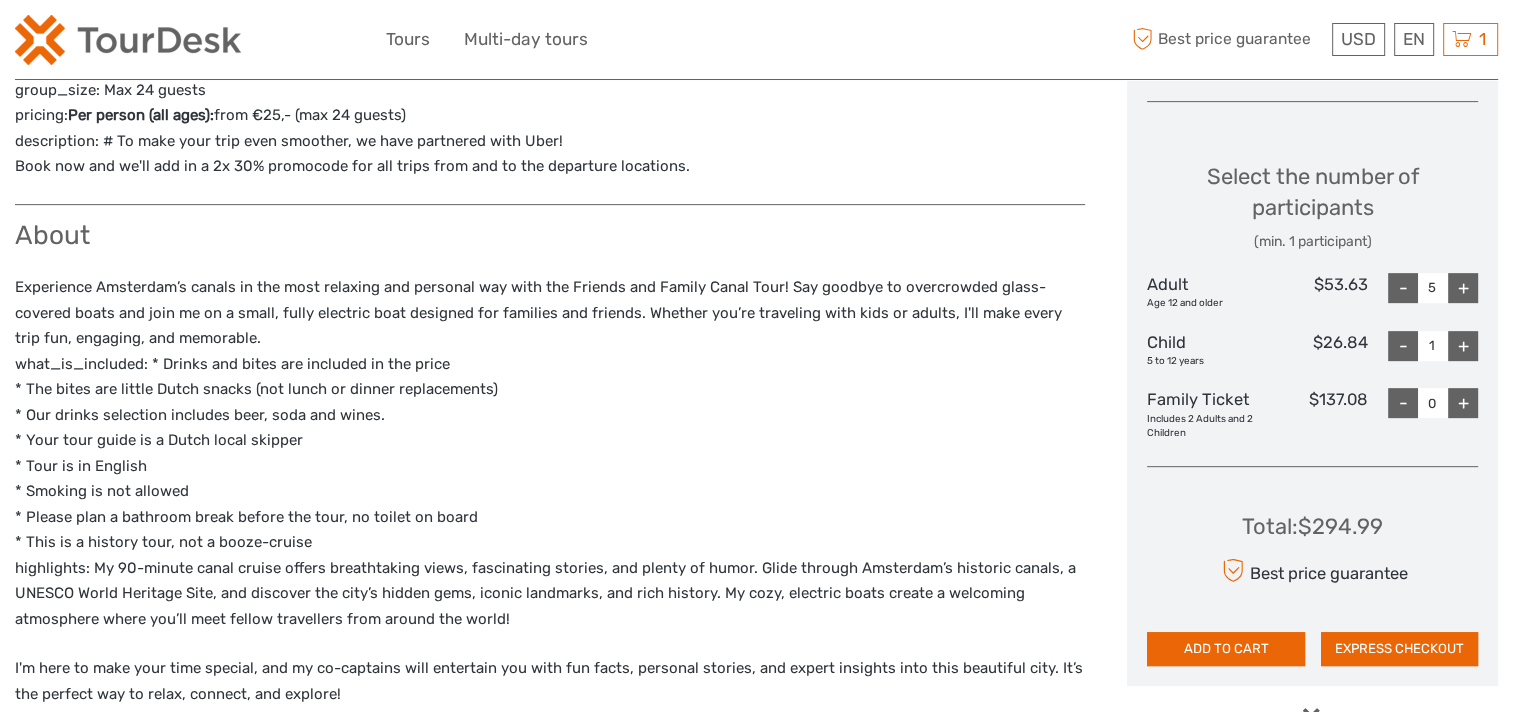 click on "Includes 2 Adults and 2 Children" at bounding box center [1202, 426] 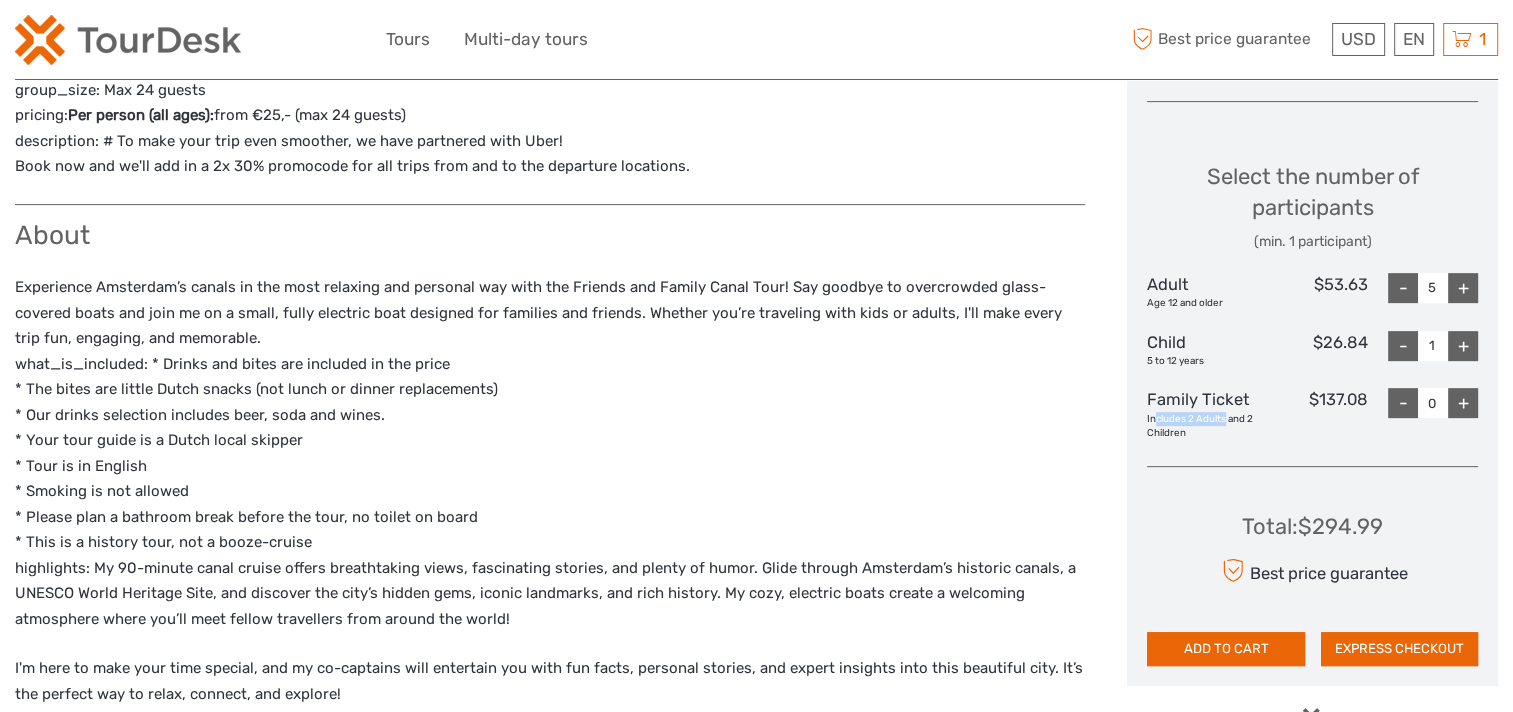 drag, startPoint x: 1156, startPoint y: 417, endPoint x: 1224, endPoint y: 424, distance: 68.359344 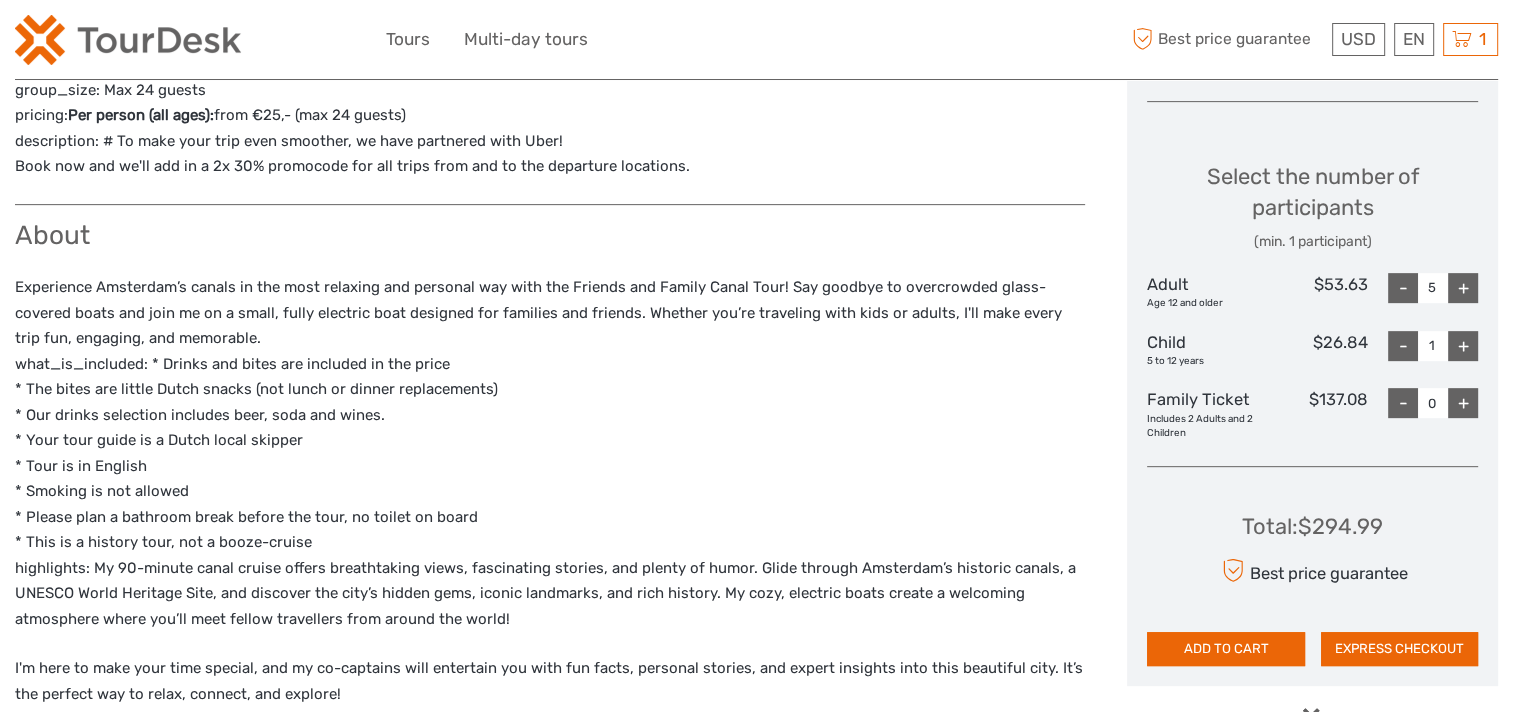 drag, startPoint x: 1224, startPoint y: 424, endPoint x: 1231, endPoint y: 439, distance: 16.552946 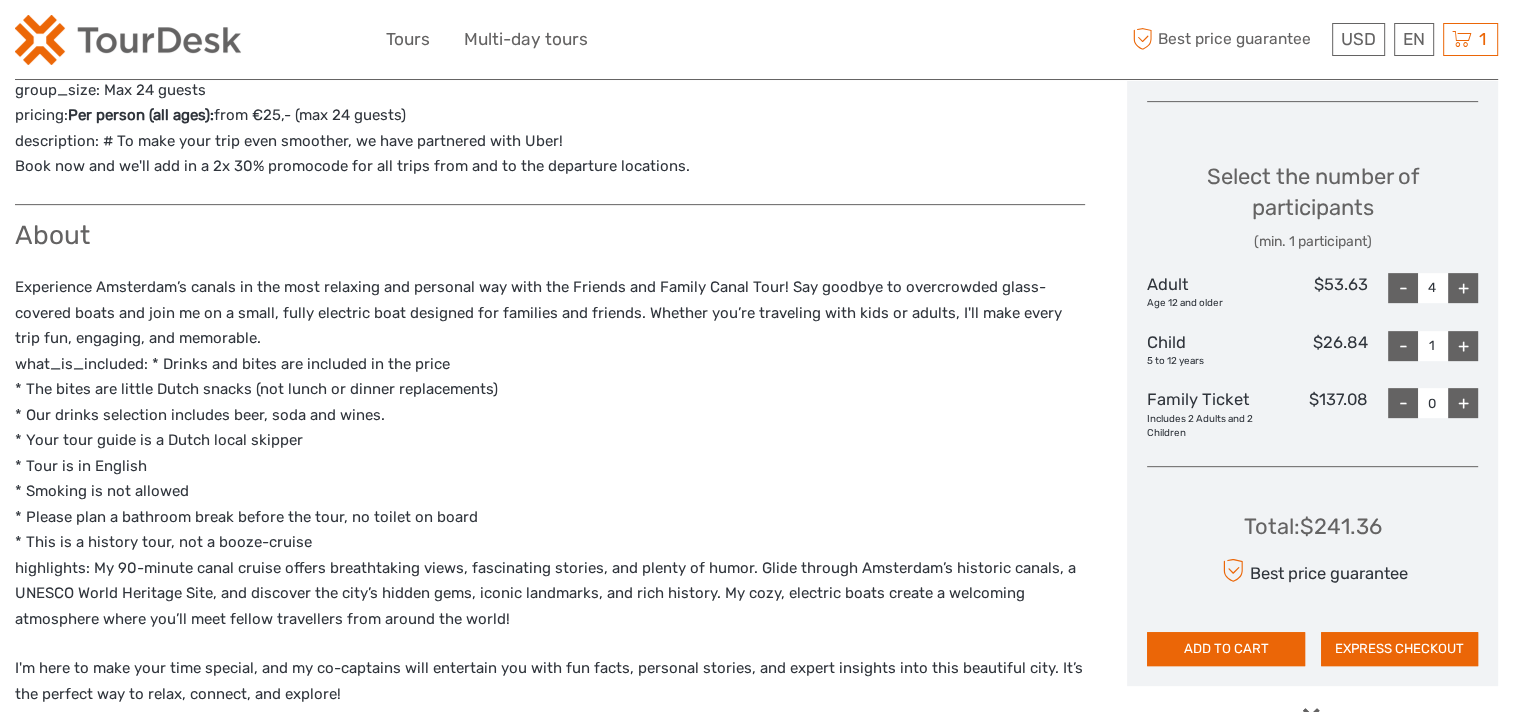 click on "-" at bounding box center [1403, 288] 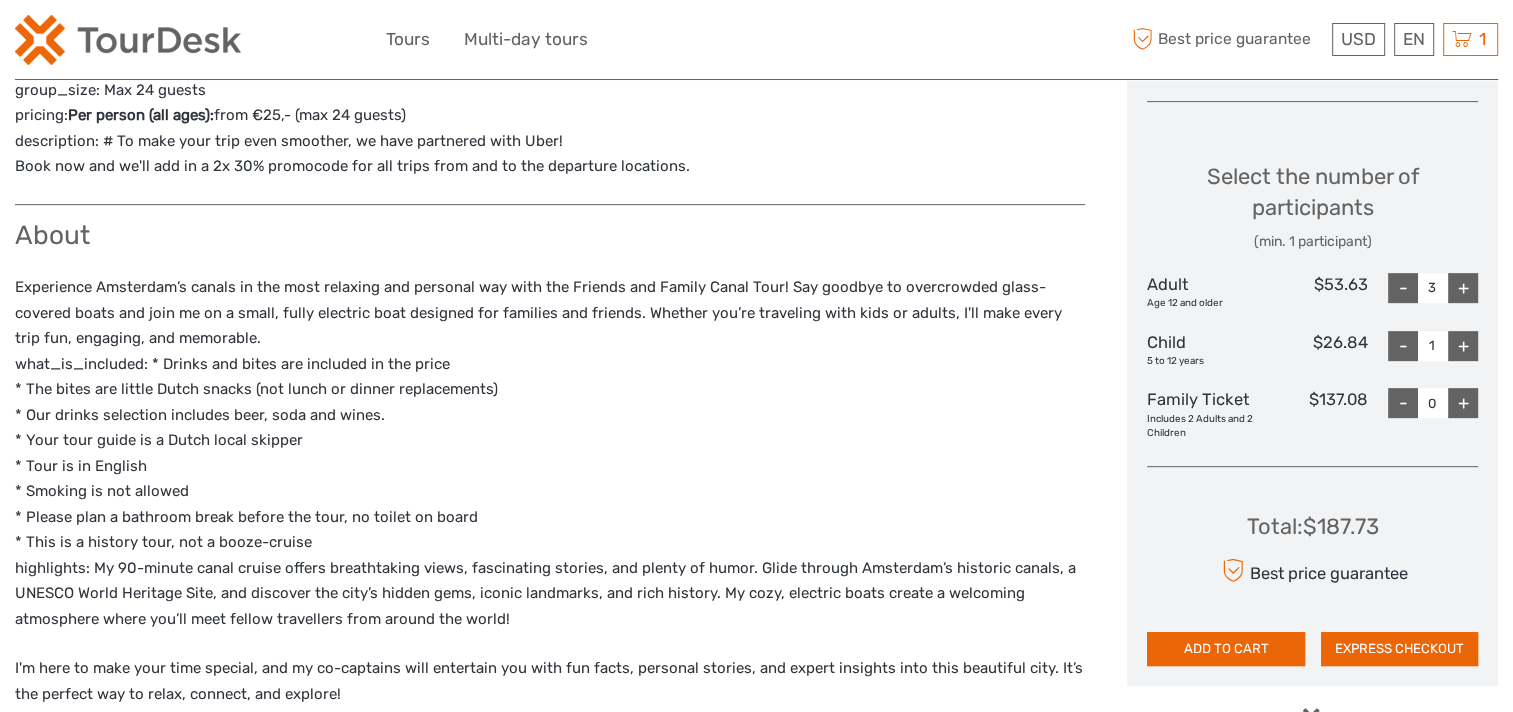 click on "-" at bounding box center (1403, 288) 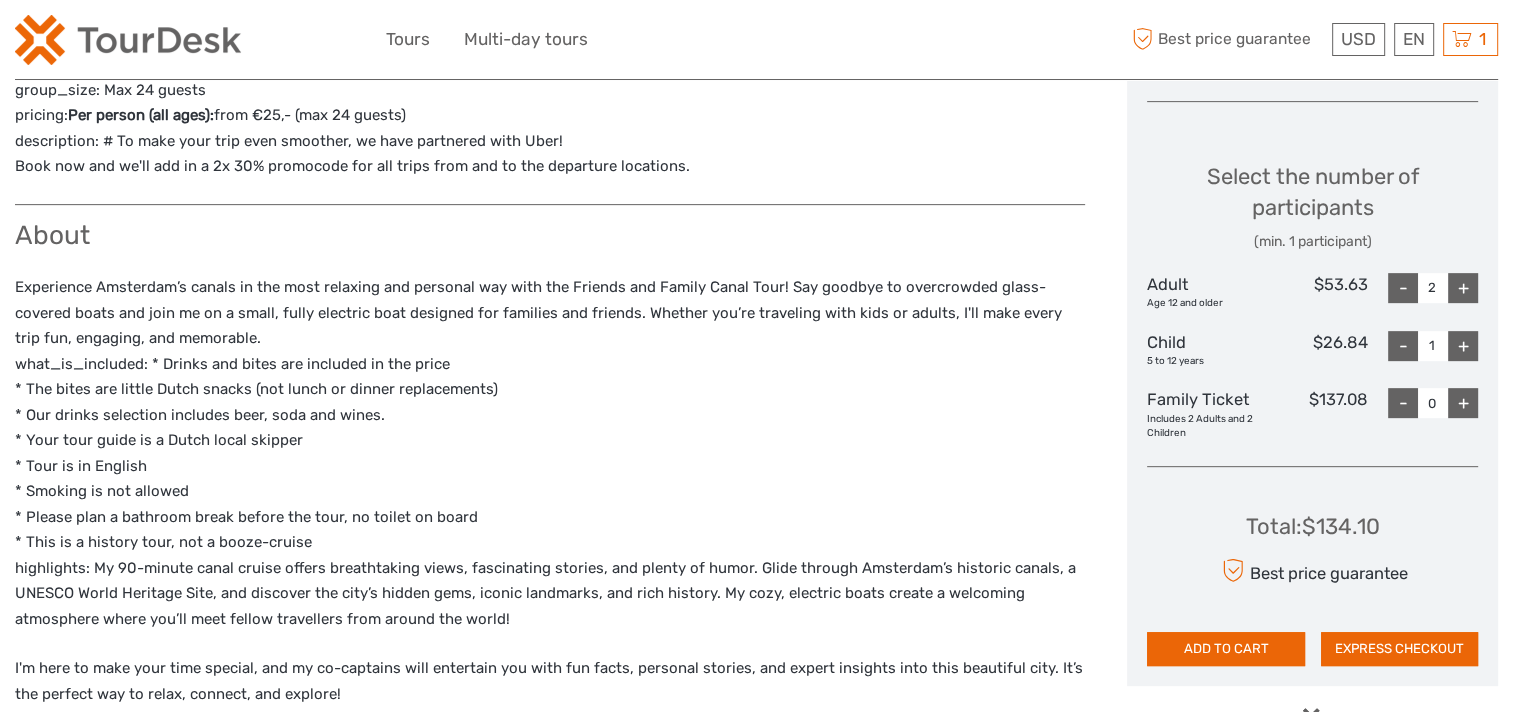 click on "-" at bounding box center [1403, 346] 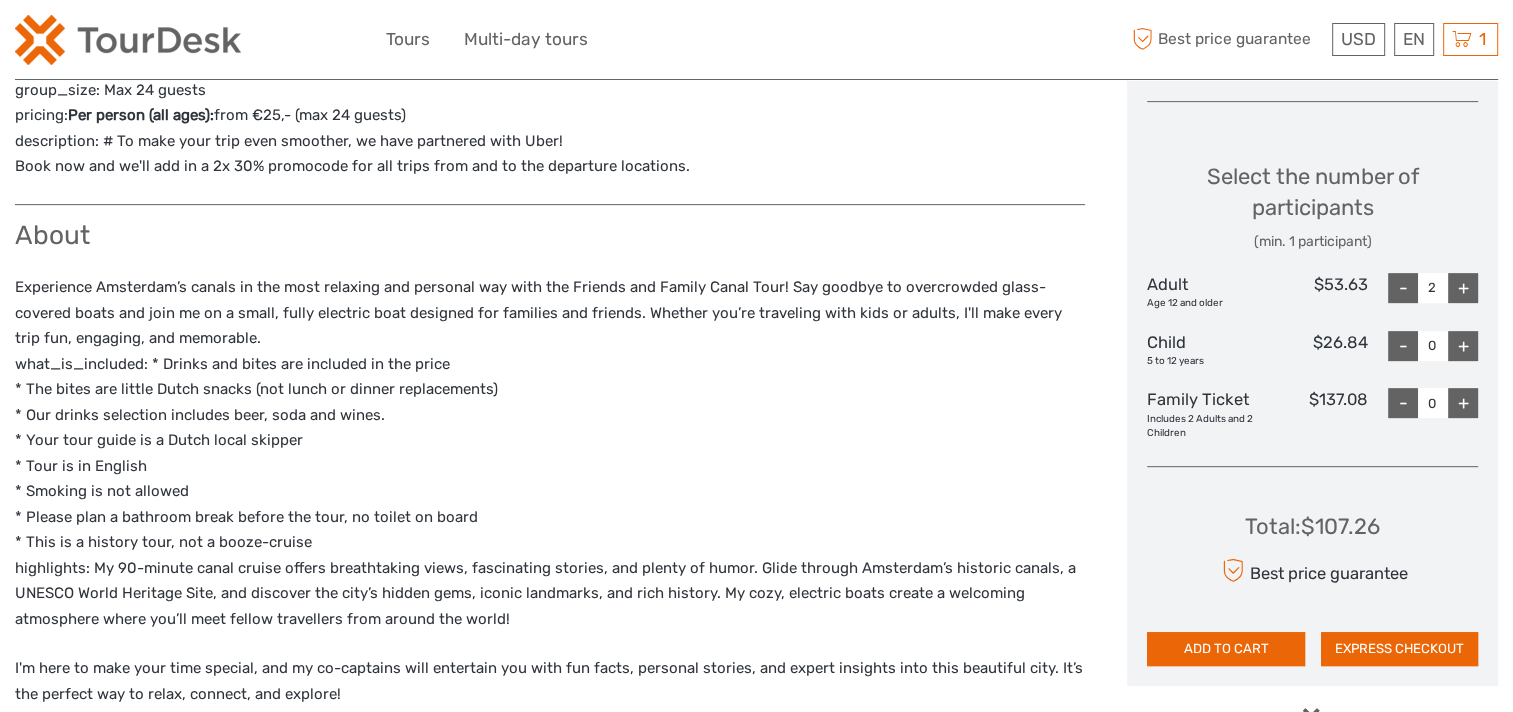 click on "-" at bounding box center [1403, 346] 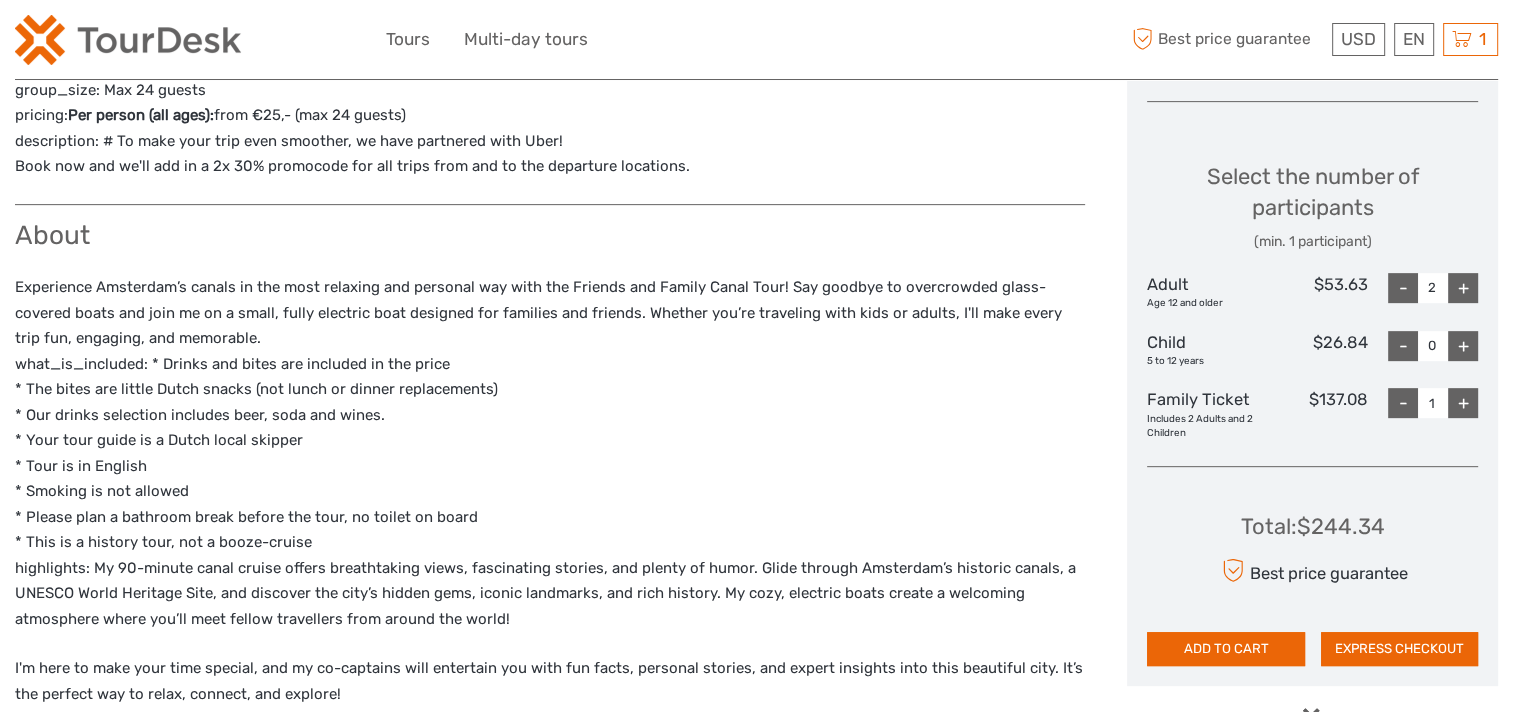 click on "+" at bounding box center [1463, 288] 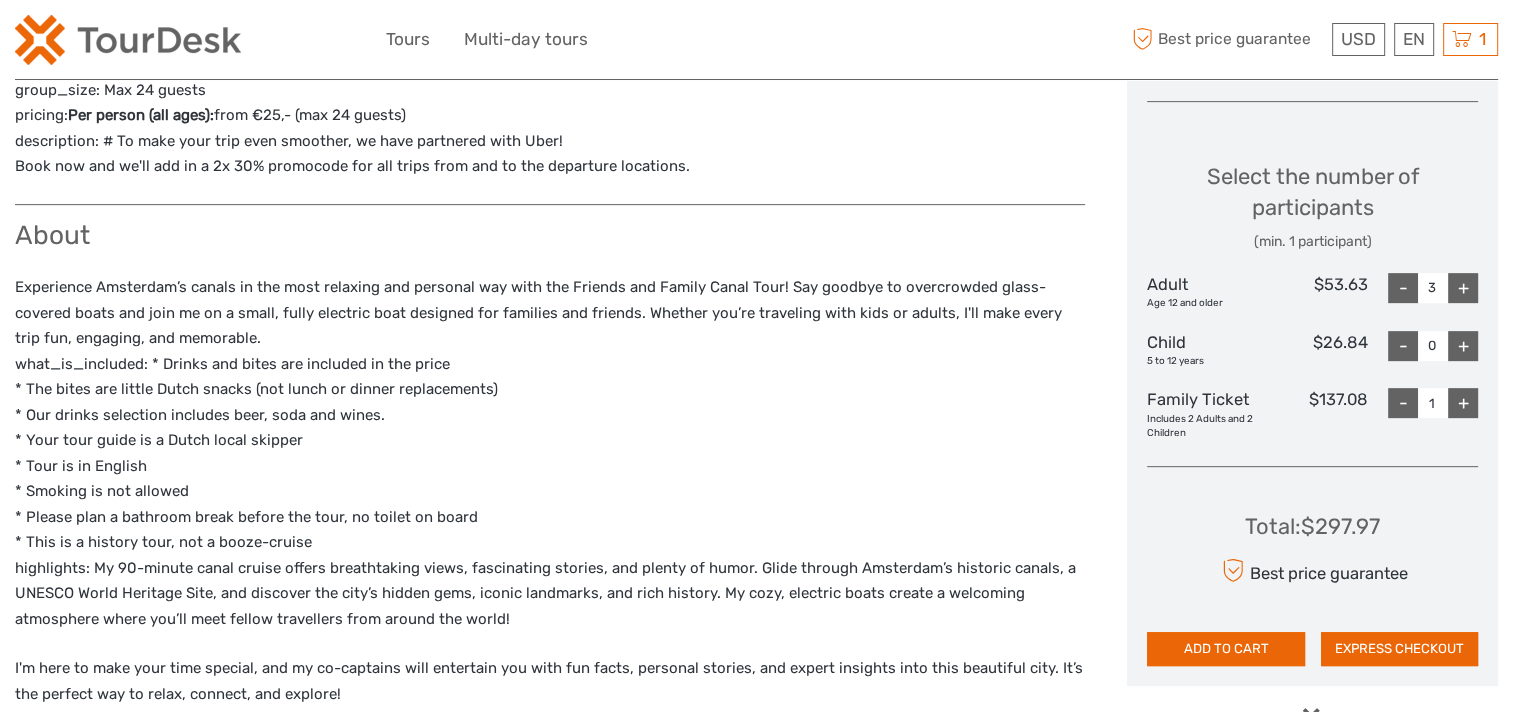 click on "+" at bounding box center (1463, 288) 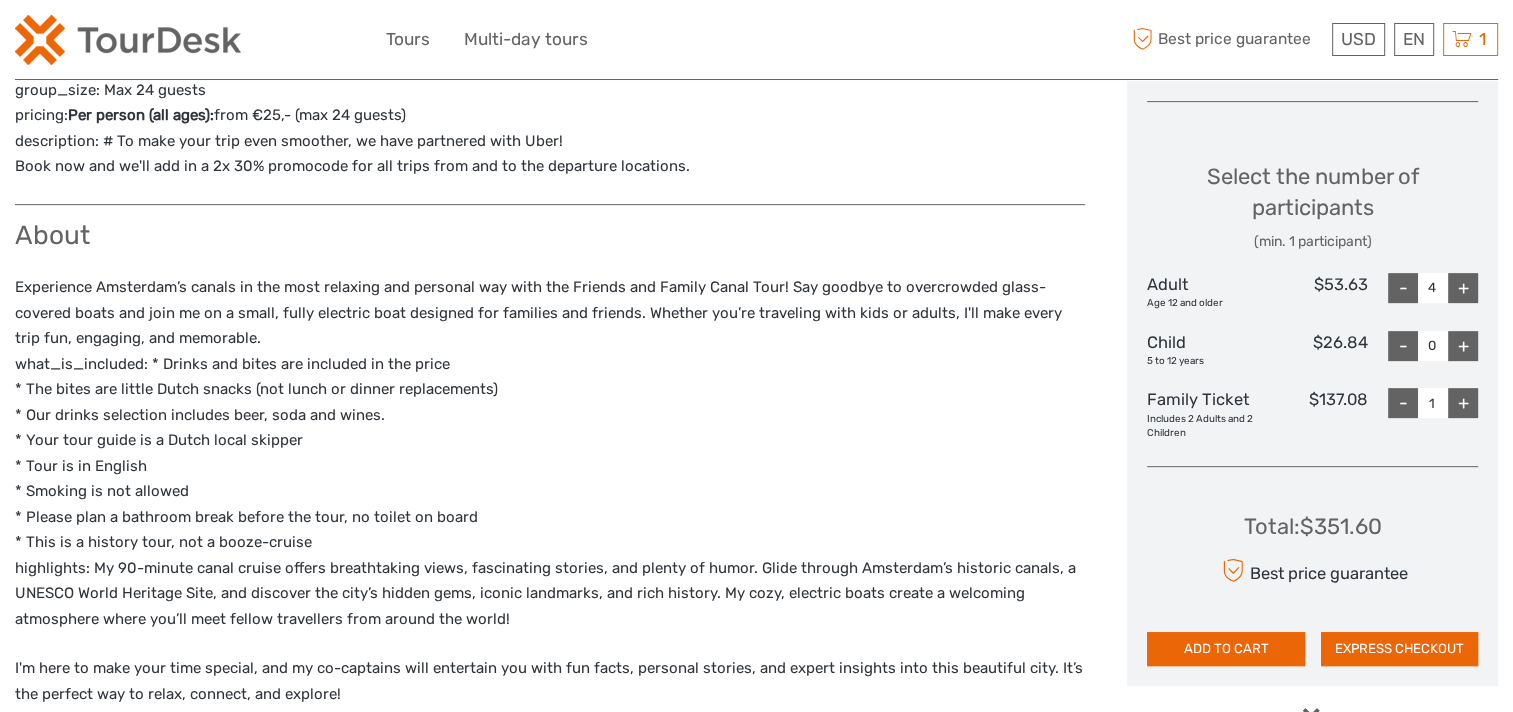 click on "+" at bounding box center (1463, 288) 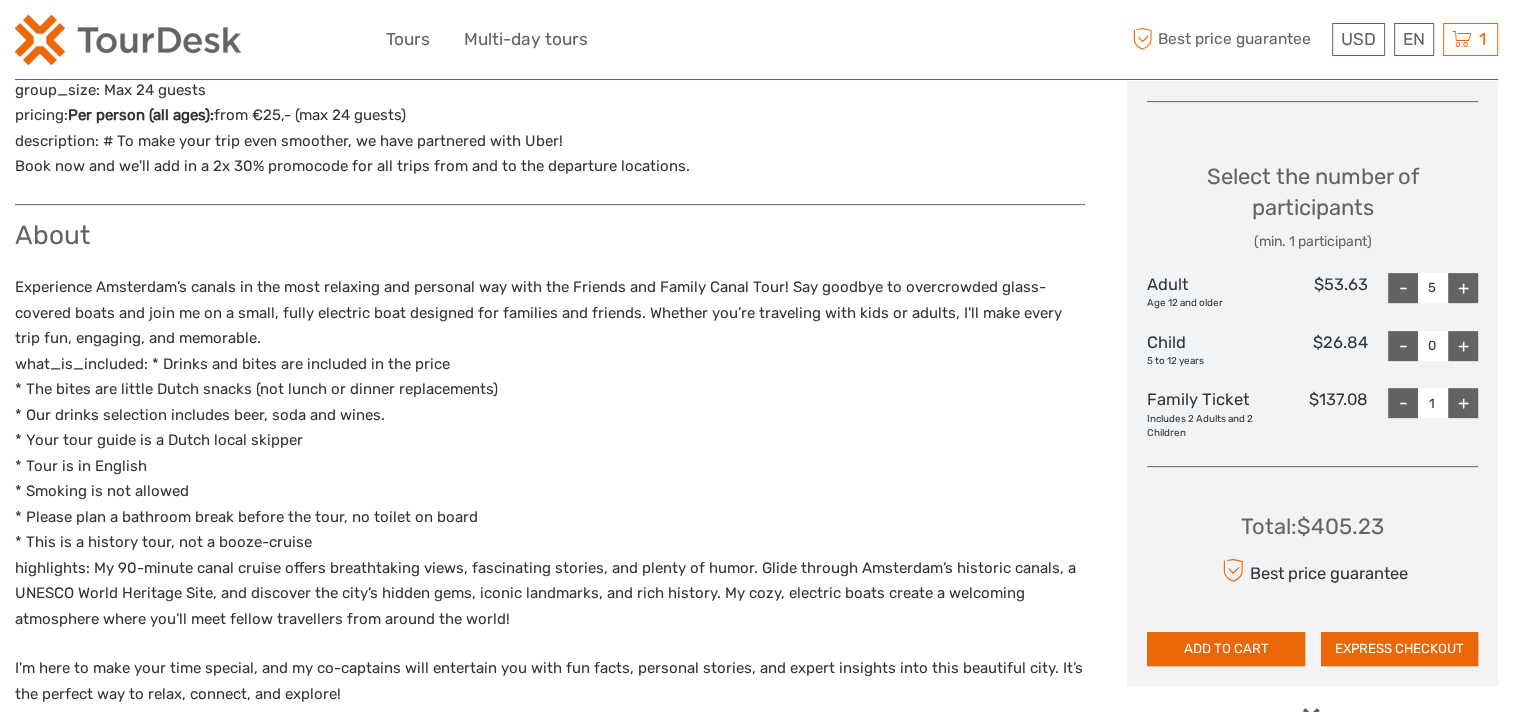 click on "+" at bounding box center [1463, 346] 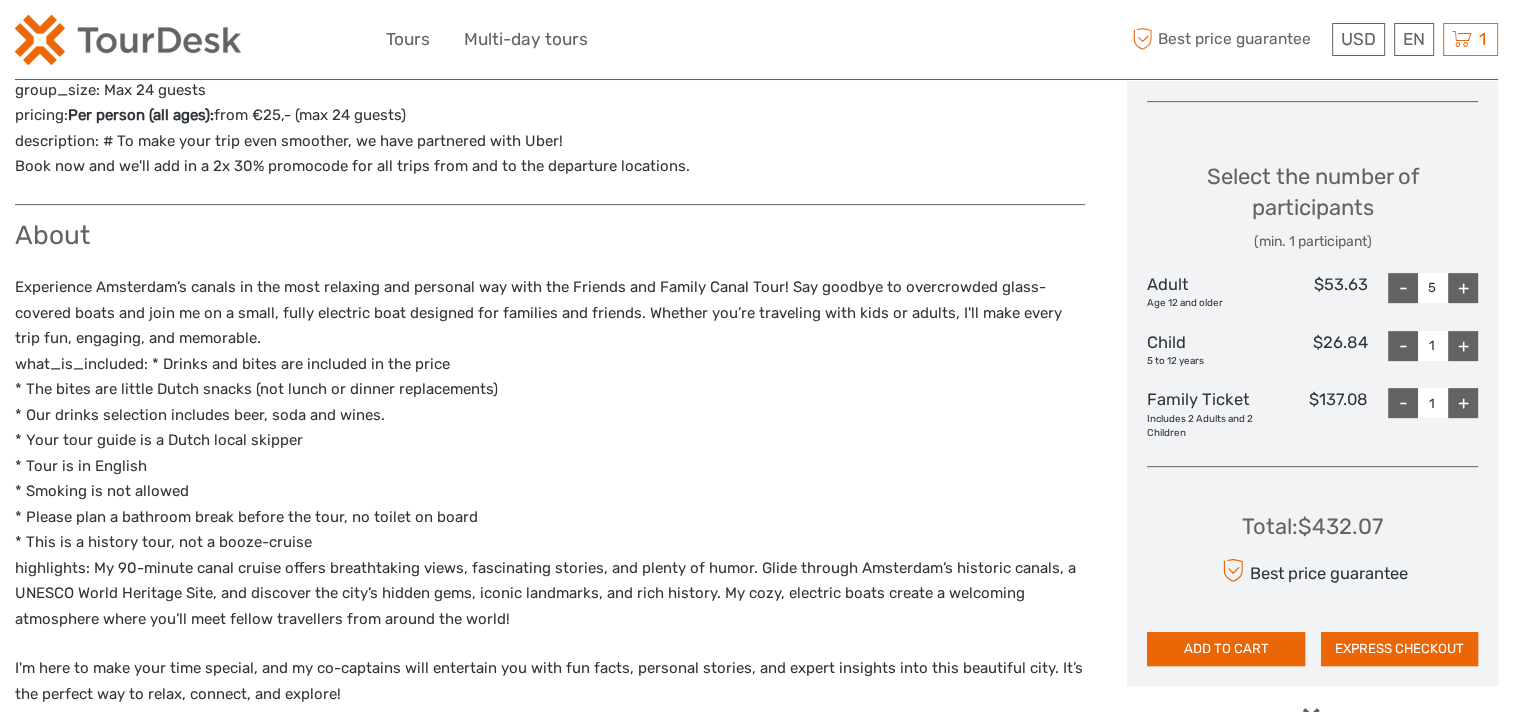 click on "-" at bounding box center [1403, 403] 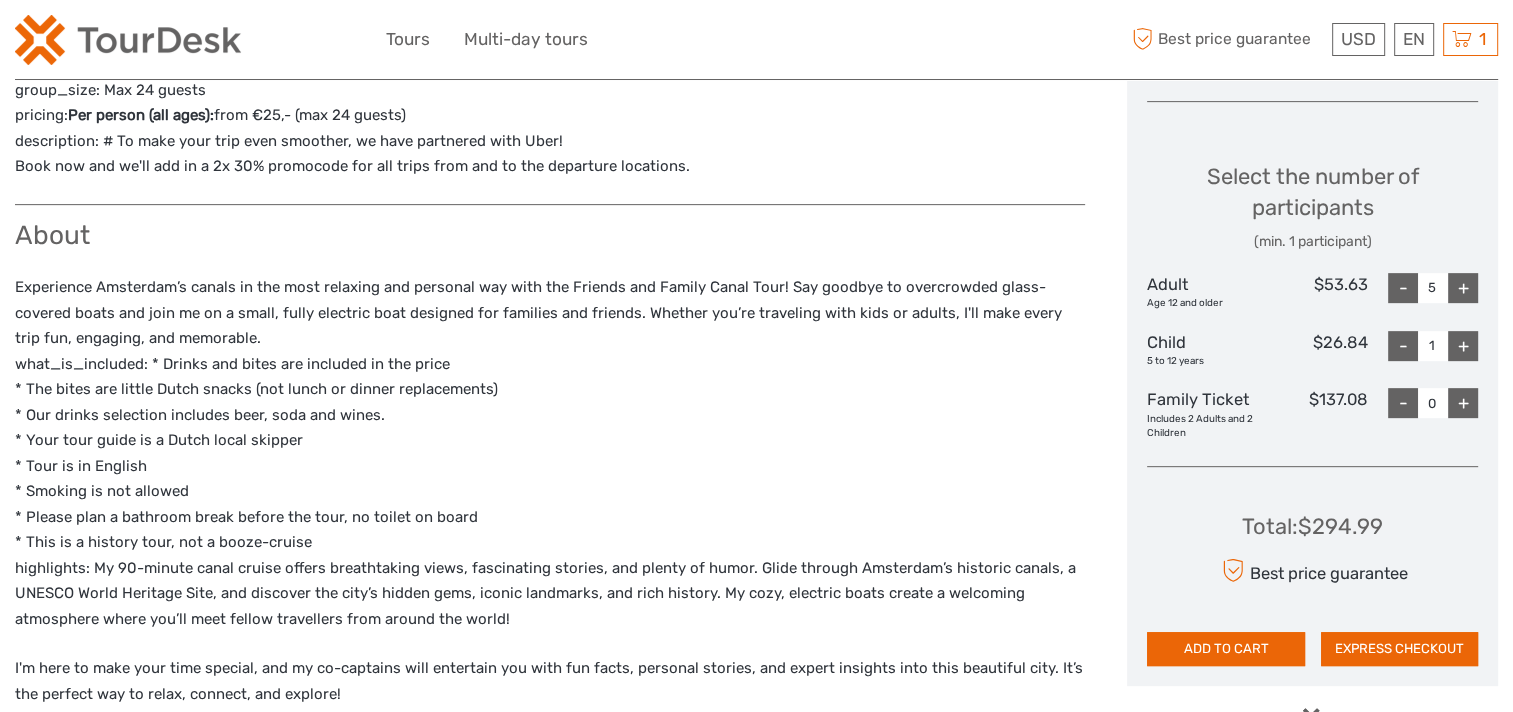 click on "-" at bounding box center [1403, 403] 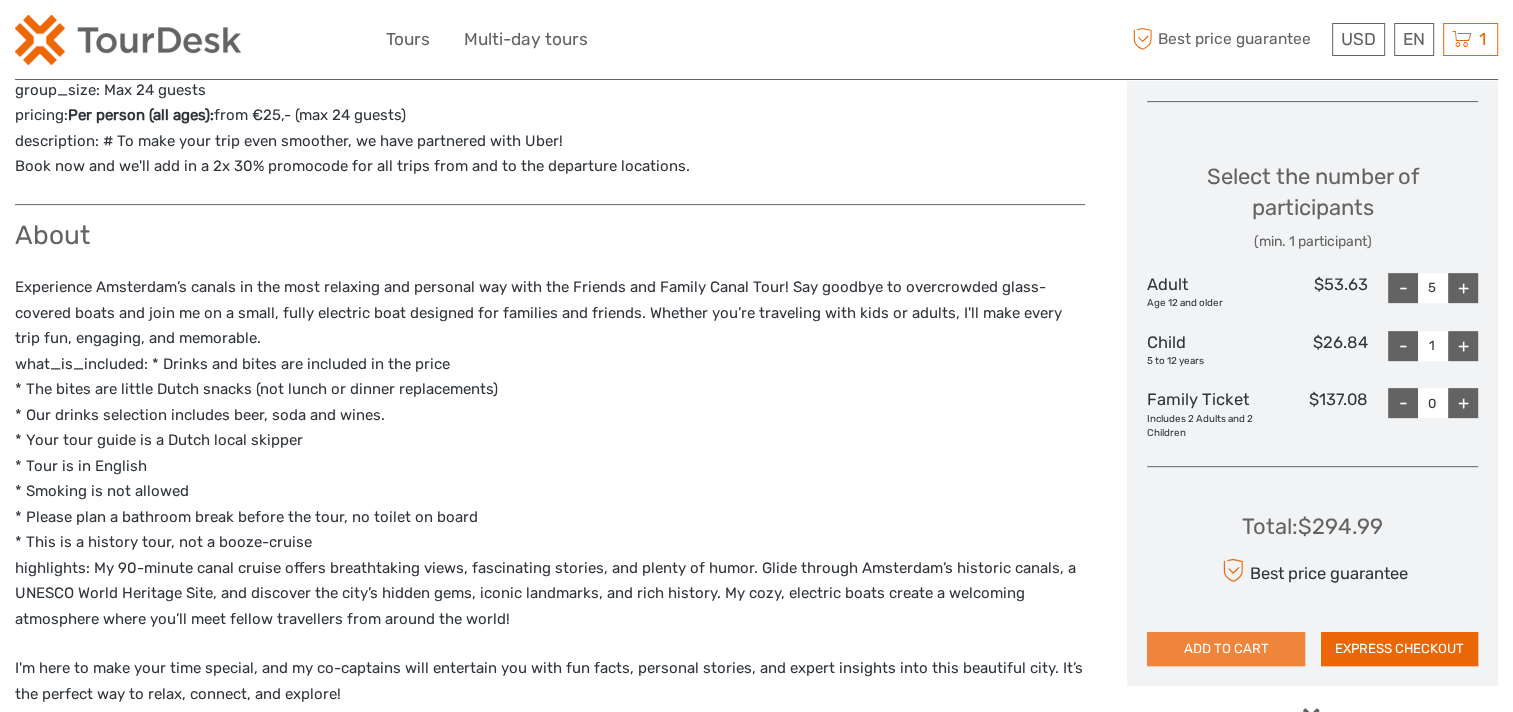 click on "ADD TO CART" at bounding box center [1225, 649] 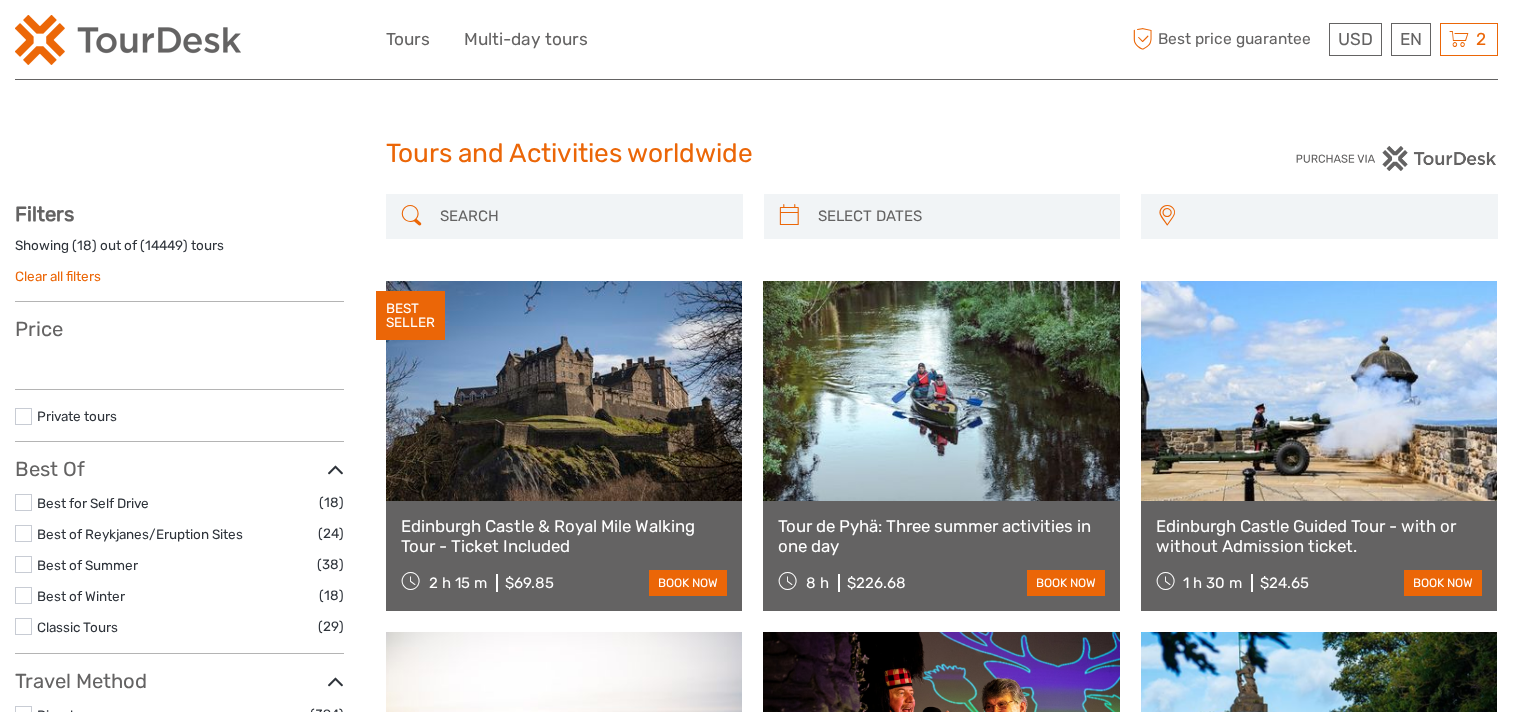 scroll, scrollTop: 0, scrollLeft: 0, axis: both 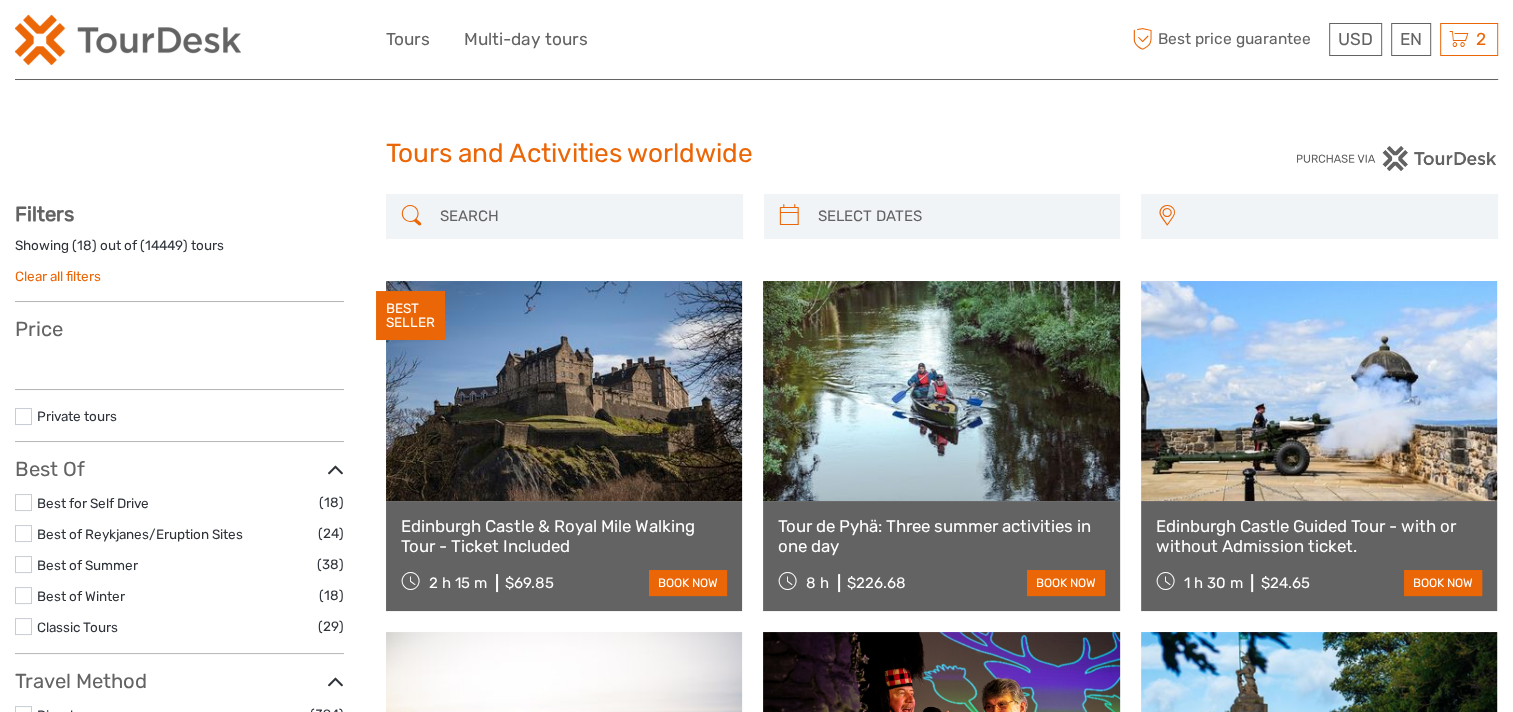 select 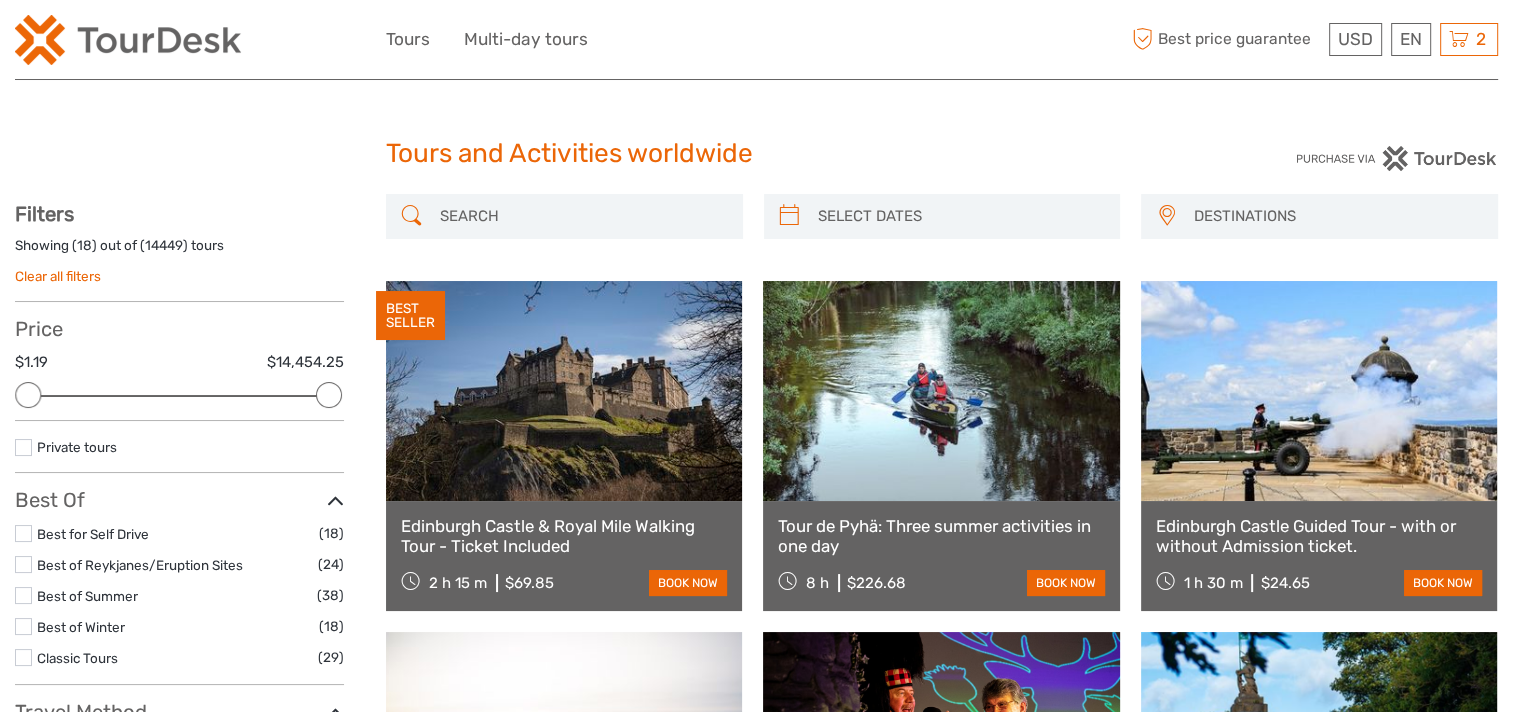 scroll, scrollTop: 0, scrollLeft: 0, axis: both 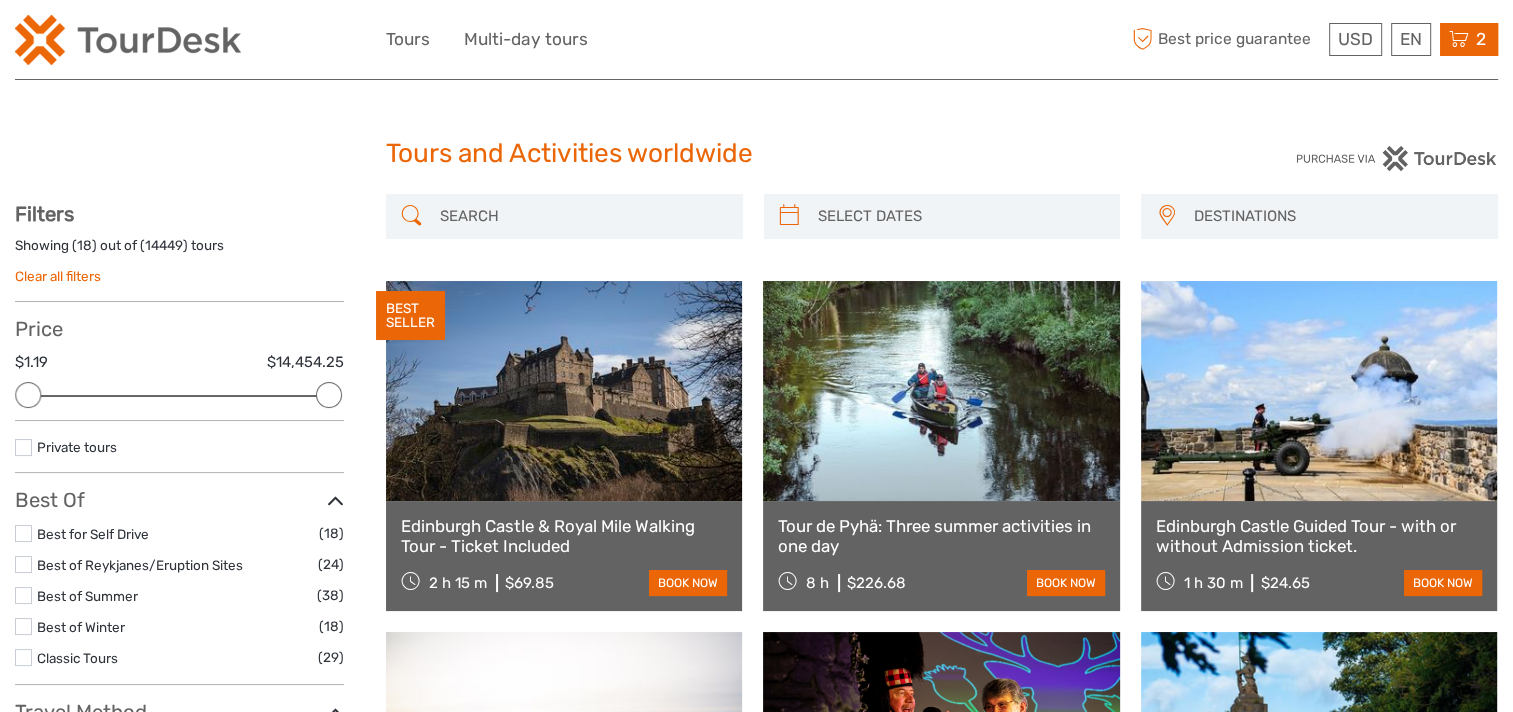 click at bounding box center [1459, 39] 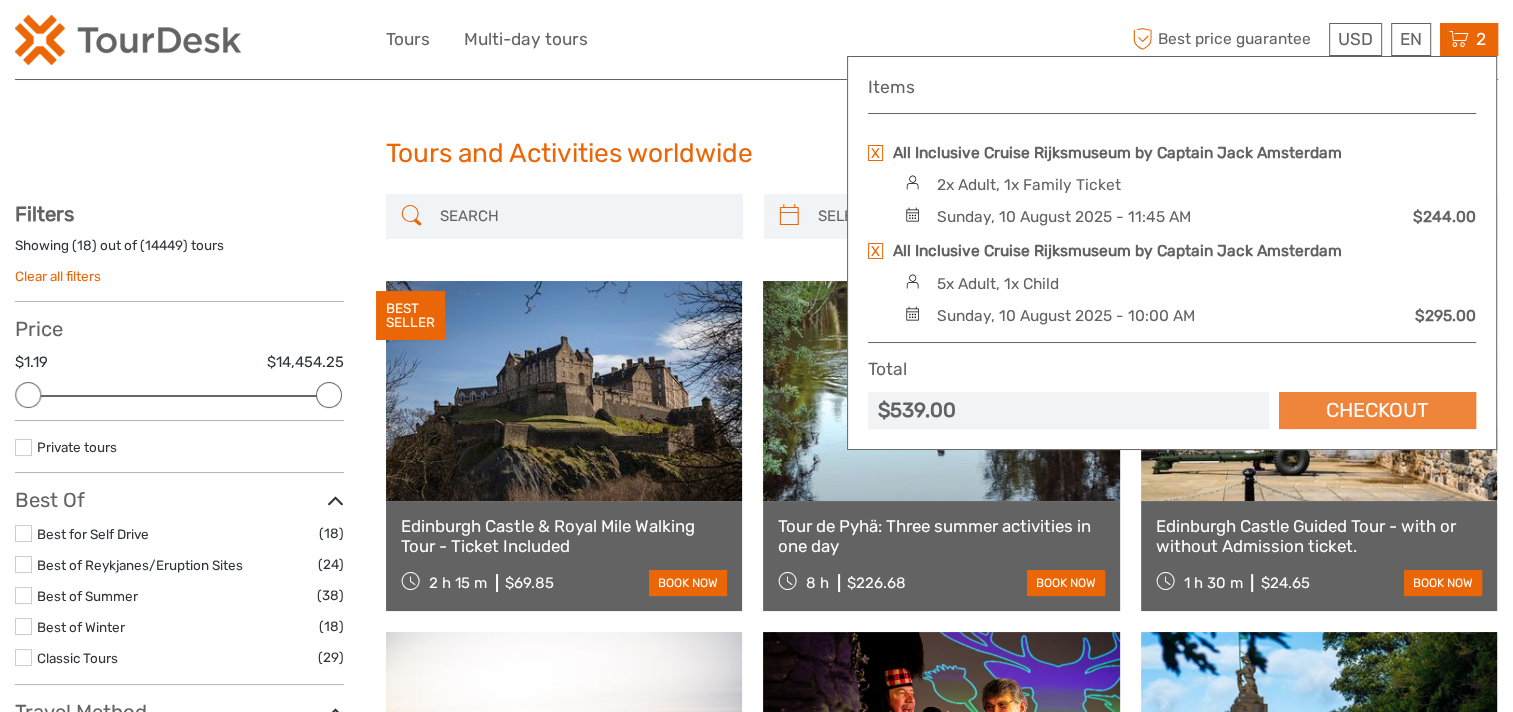 click on "Checkout" at bounding box center [1377, 410] 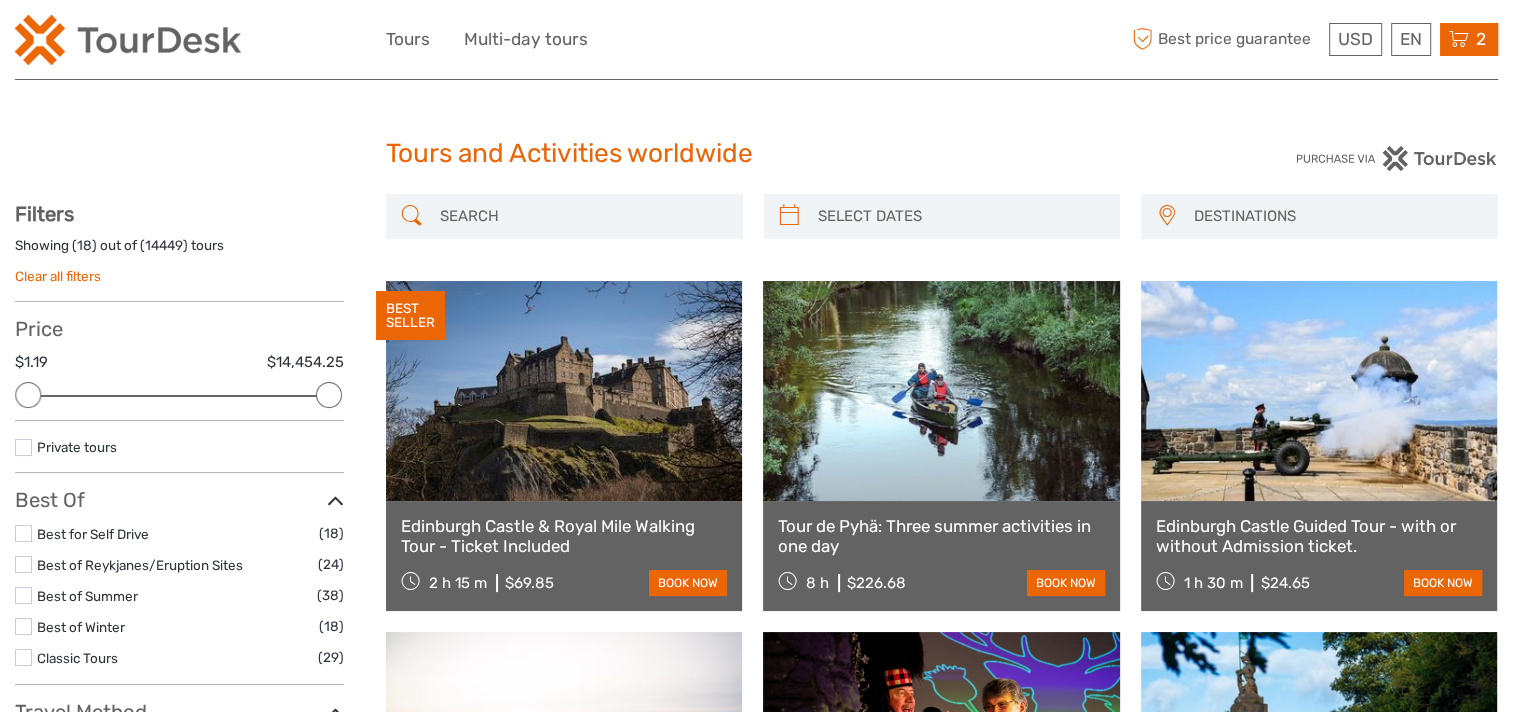 click at bounding box center [1459, 39] 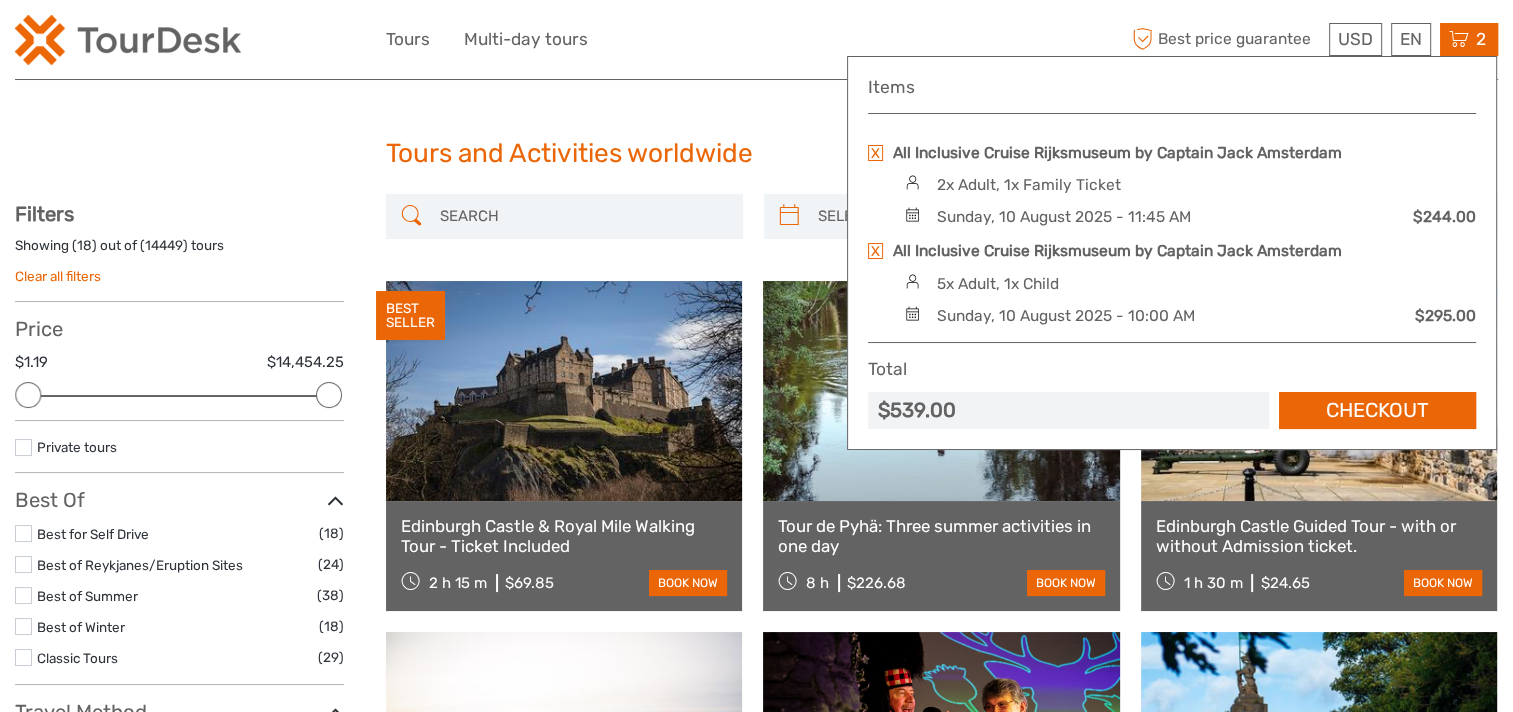 click on "Items
All Inclusive Cruise Rijksmuseum by Captain Jack Amsterdam
2x Adult, 1x Family Ticket
Sunday, 10 August 2025 - 11:45 AM
$244.00
All Inclusive Cruise Rijksmuseum by Captain Jack Amsterdam
5x Adult, 1x Child
Sunday, 10 August 2025 - 10:00 AM
$295.00
Total
$539.00
Checkout
The shopping cart is empty." at bounding box center [1172, 253] 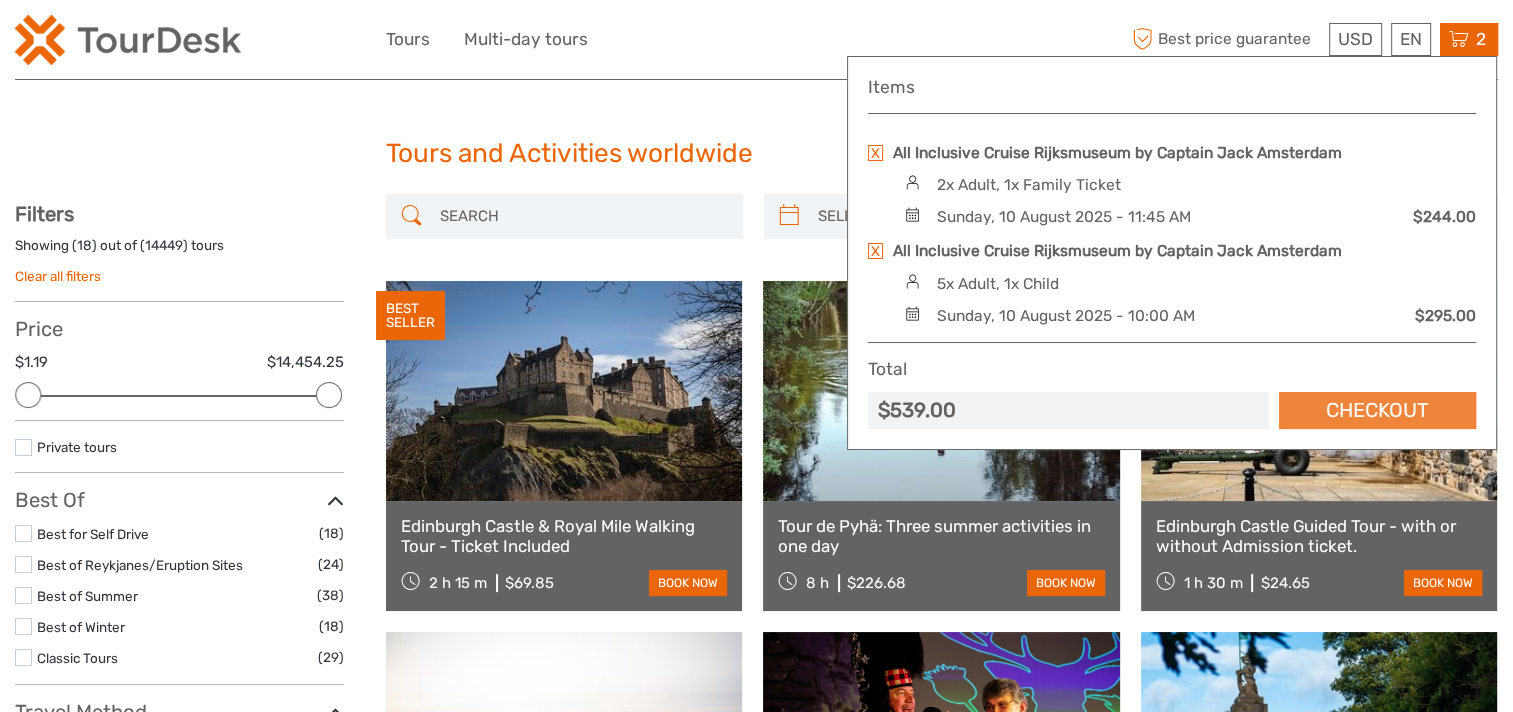 click on "Checkout" at bounding box center (1377, 410) 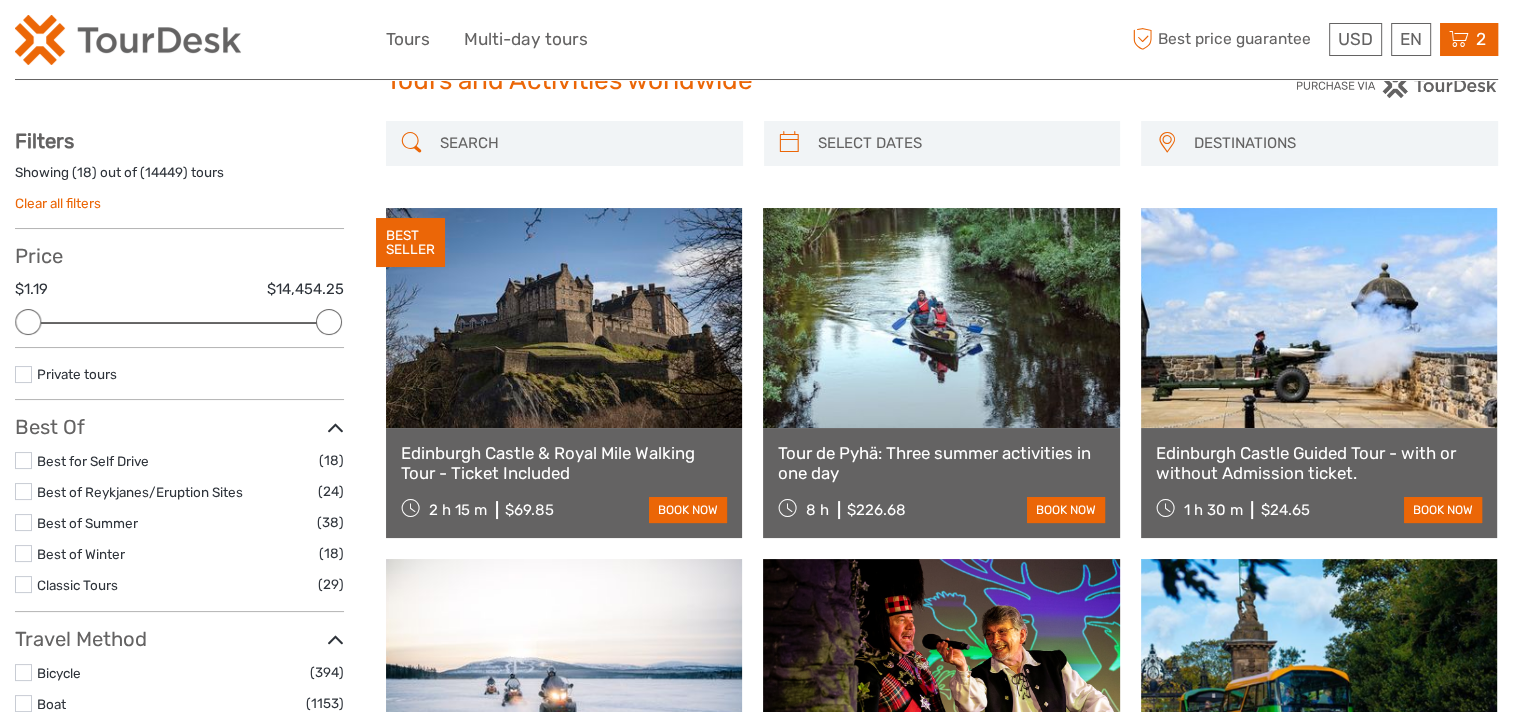 scroll, scrollTop: 0, scrollLeft: 0, axis: both 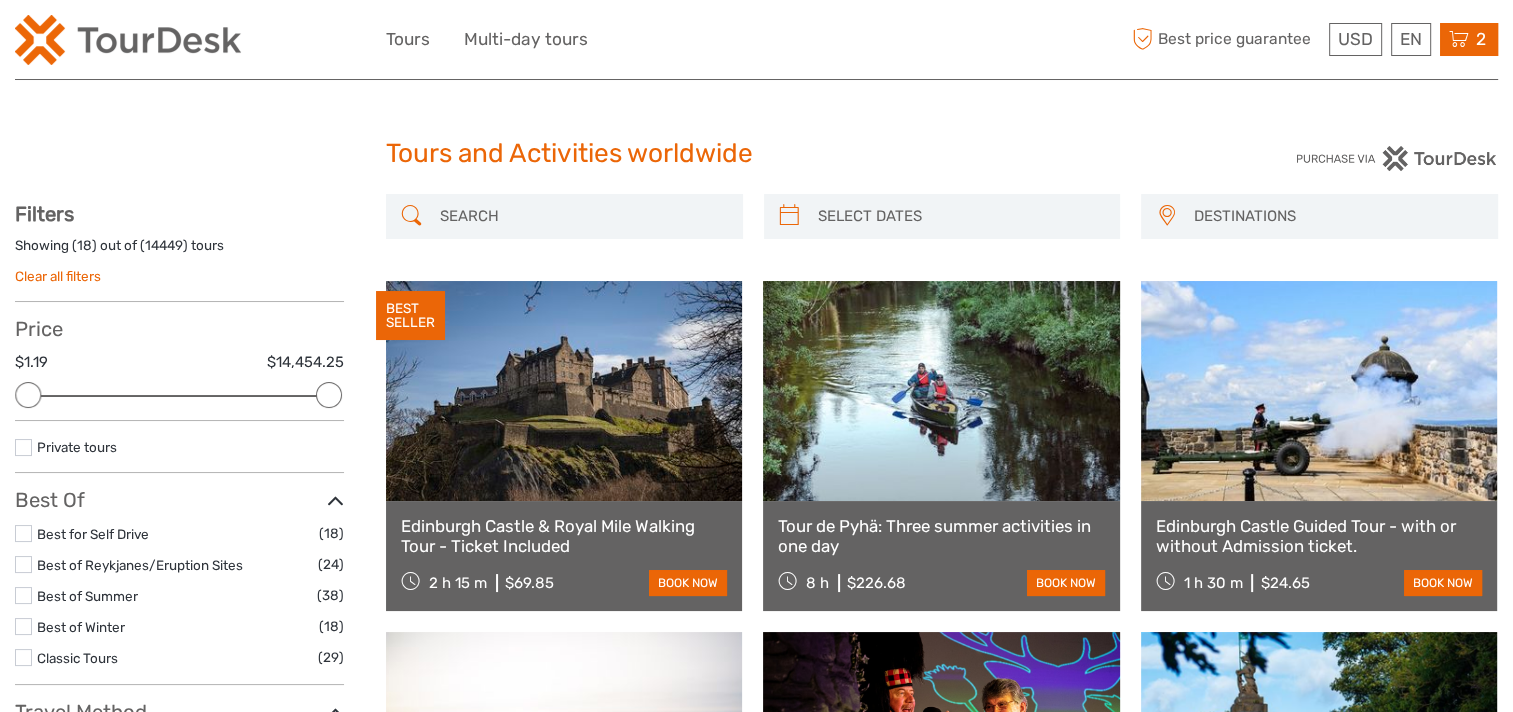 click at bounding box center (1459, 39) 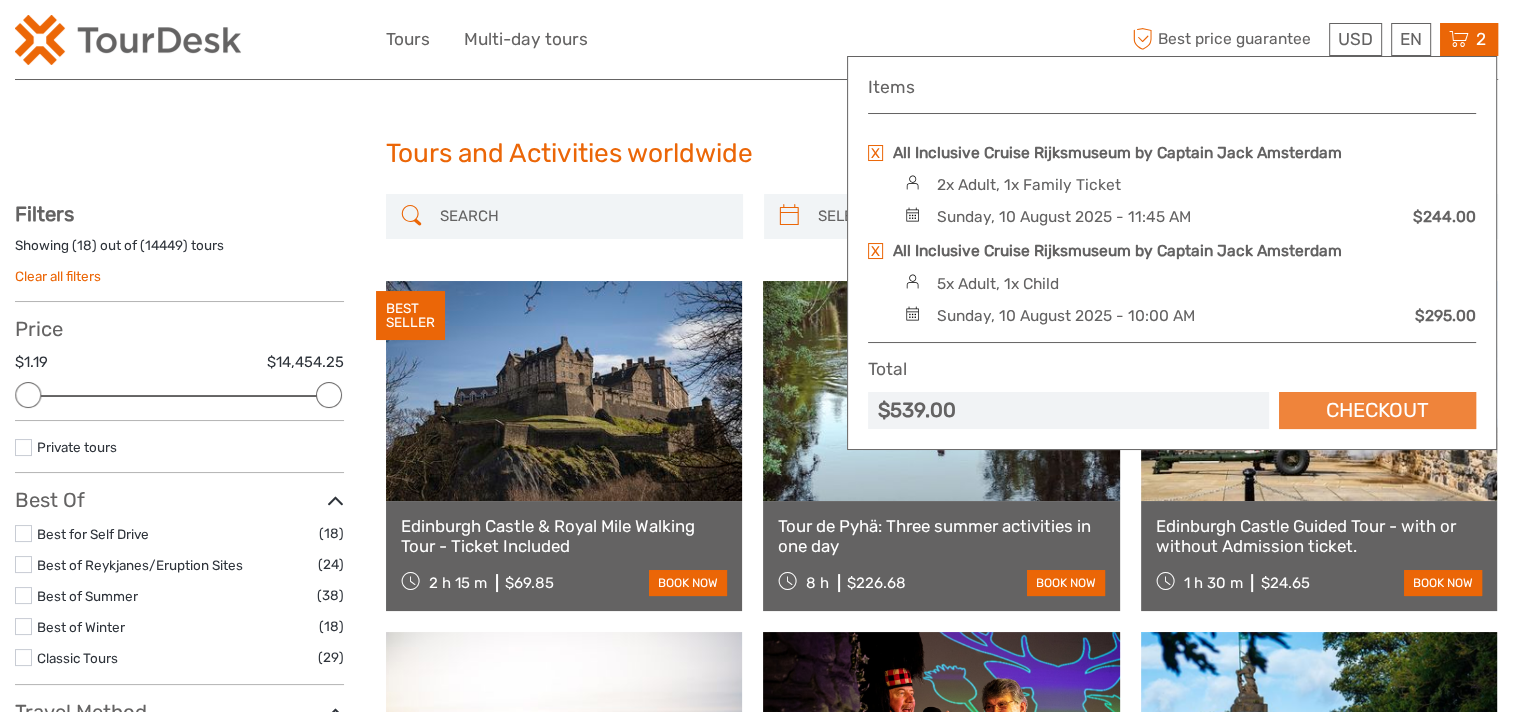 click on "Checkout" at bounding box center [1377, 410] 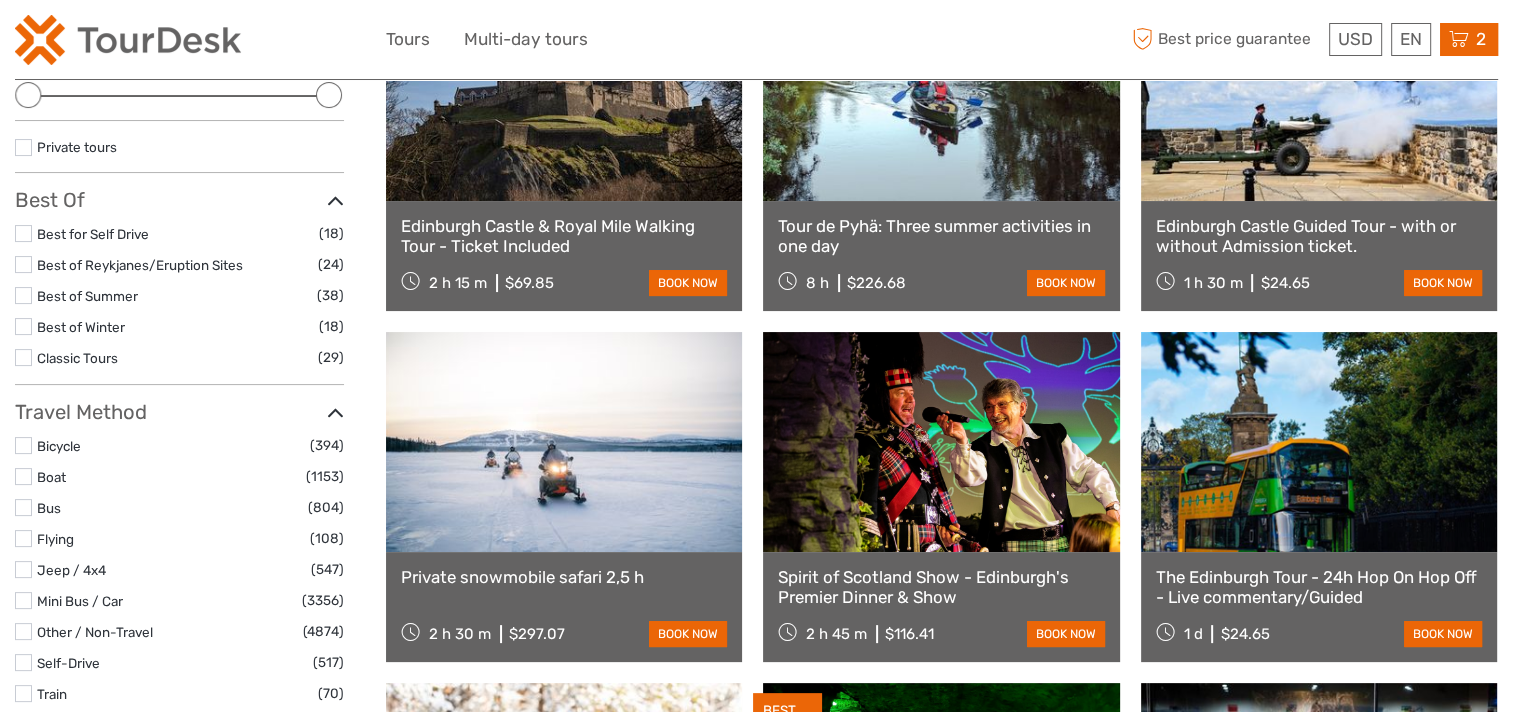 scroll, scrollTop: 0, scrollLeft: 0, axis: both 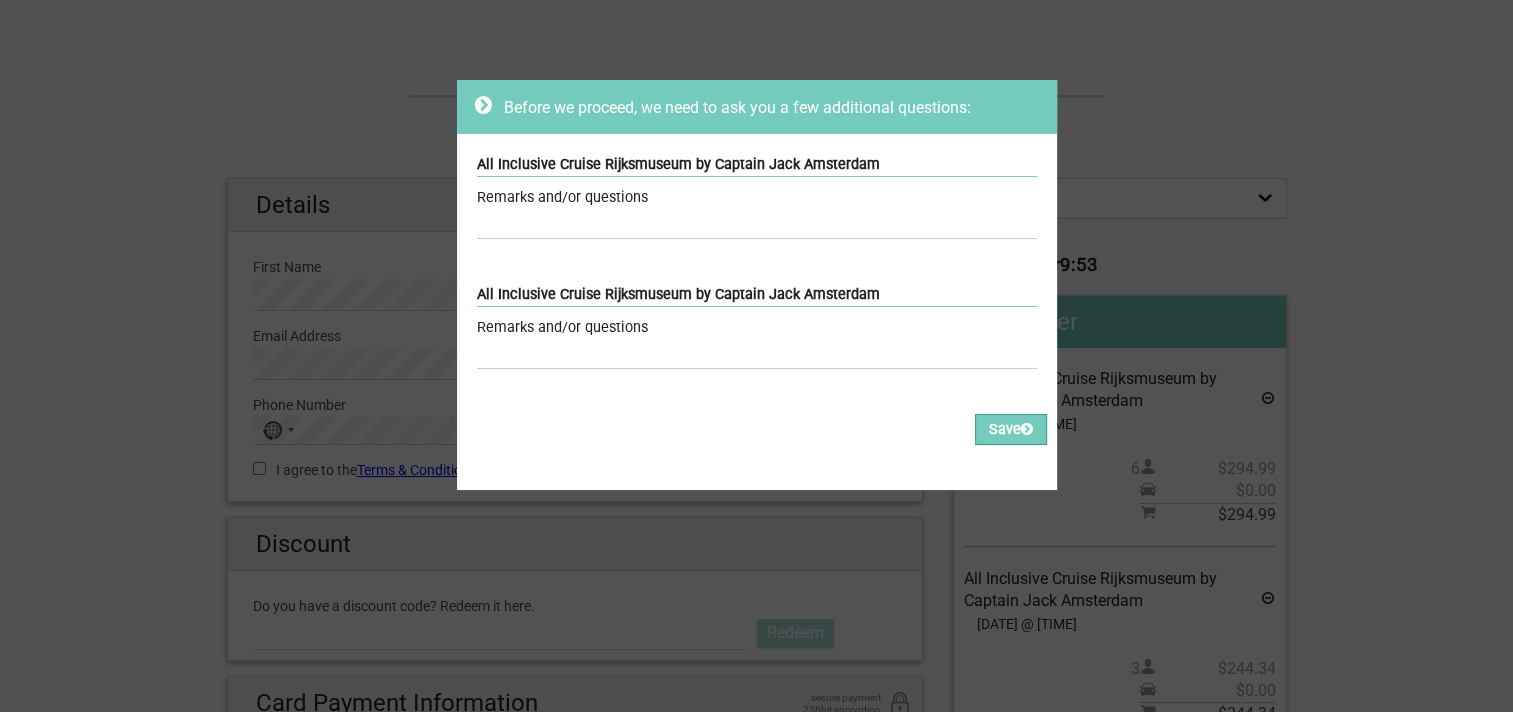 click on "Remarks and/or questions" at bounding box center (757, 198) 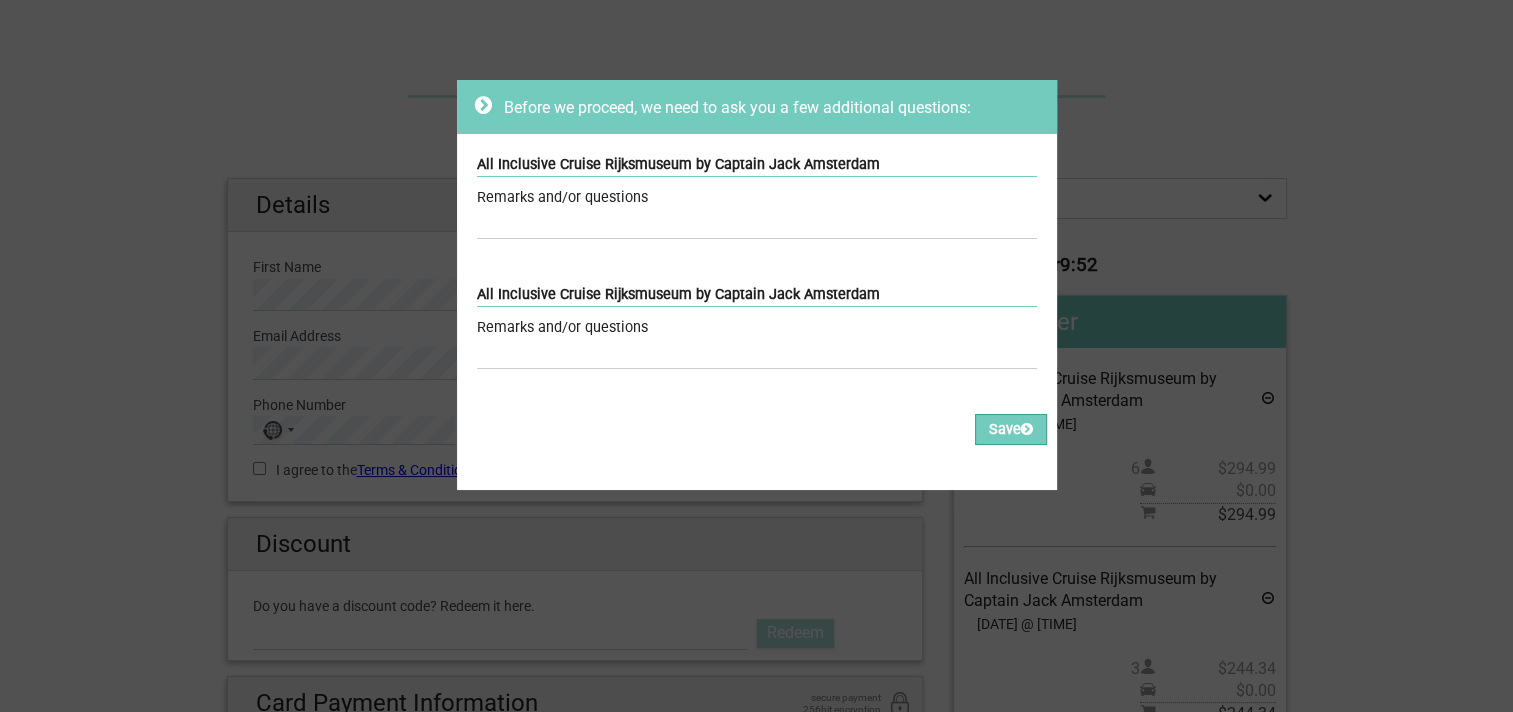 click on "All Inclusive Cruise Rijksmuseum by Captain Jack Amsterdam" at bounding box center [757, 165] 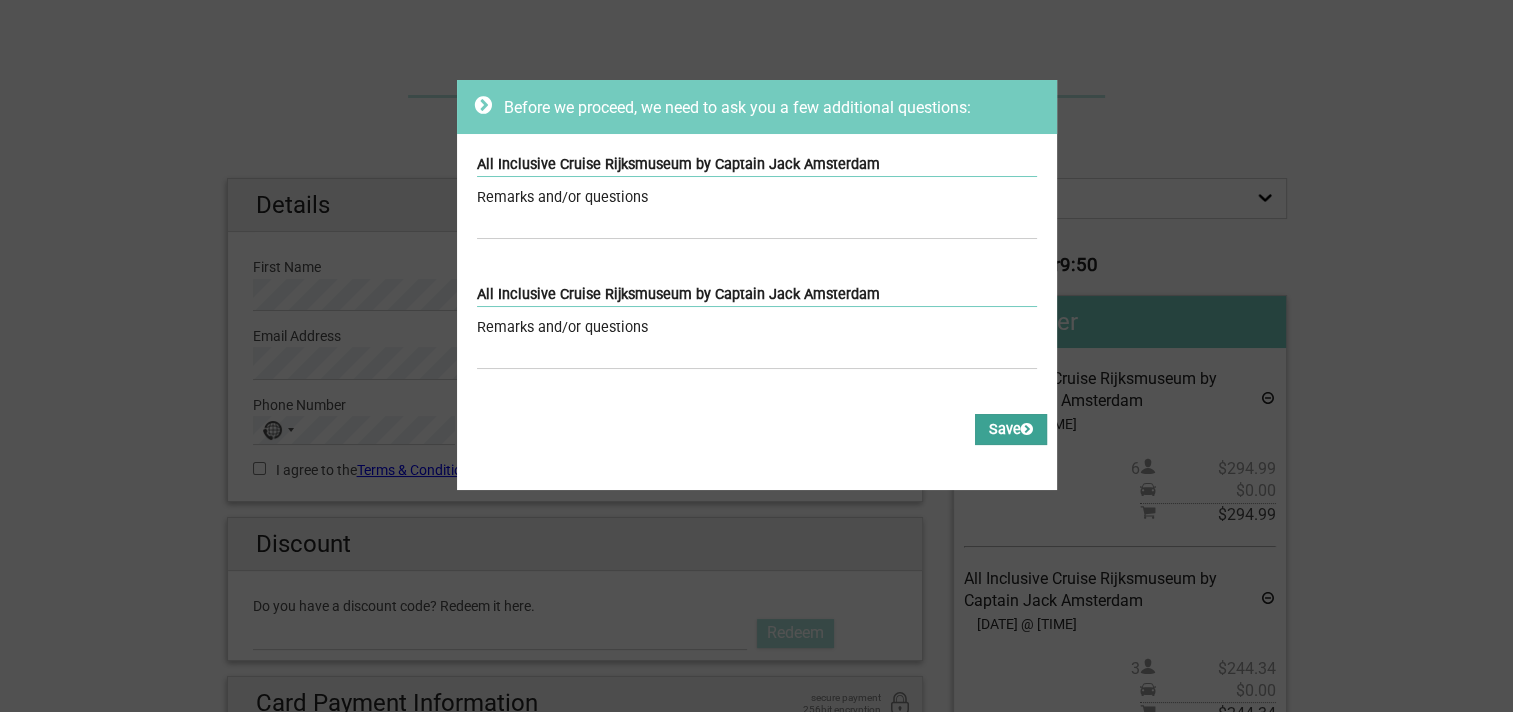 click on "Save" at bounding box center (1011, 429) 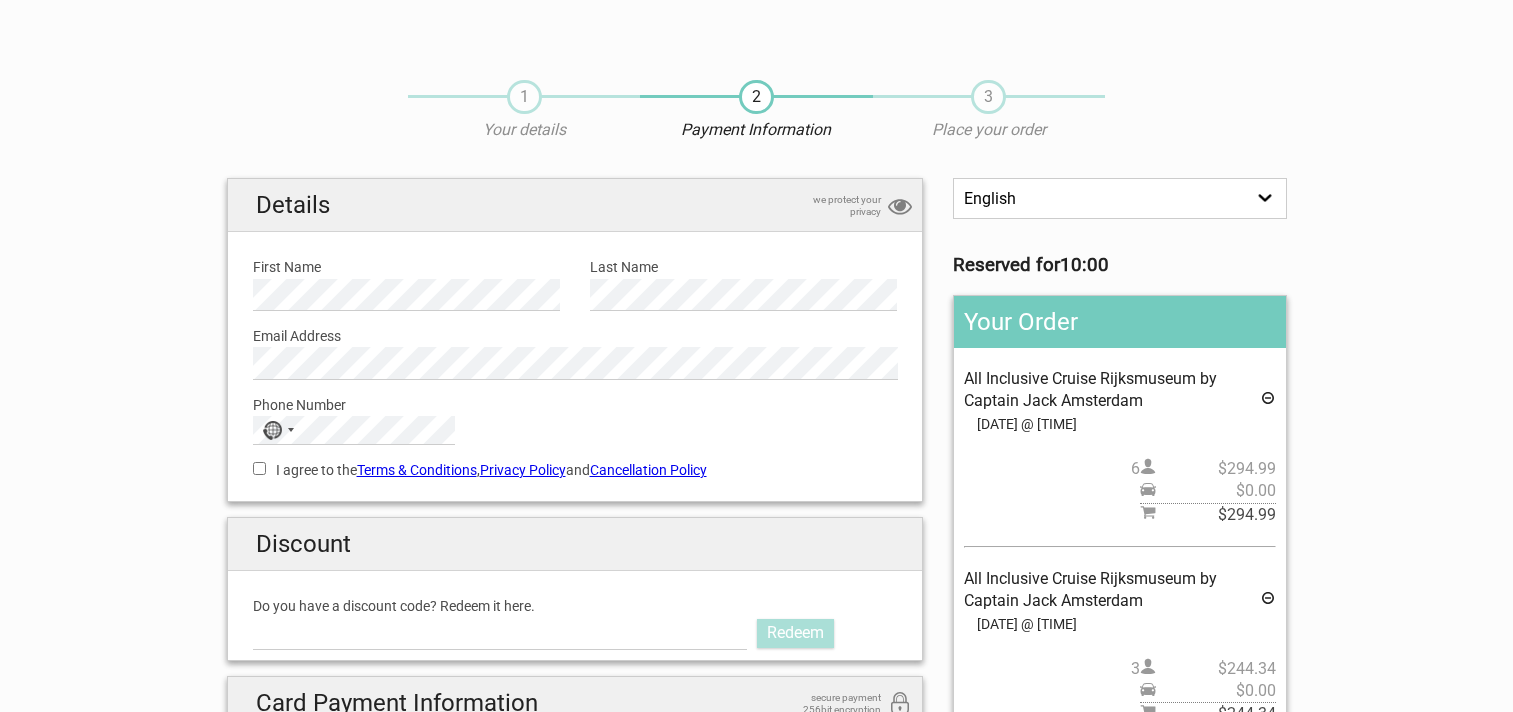 scroll, scrollTop: 0, scrollLeft: 0, axis: both 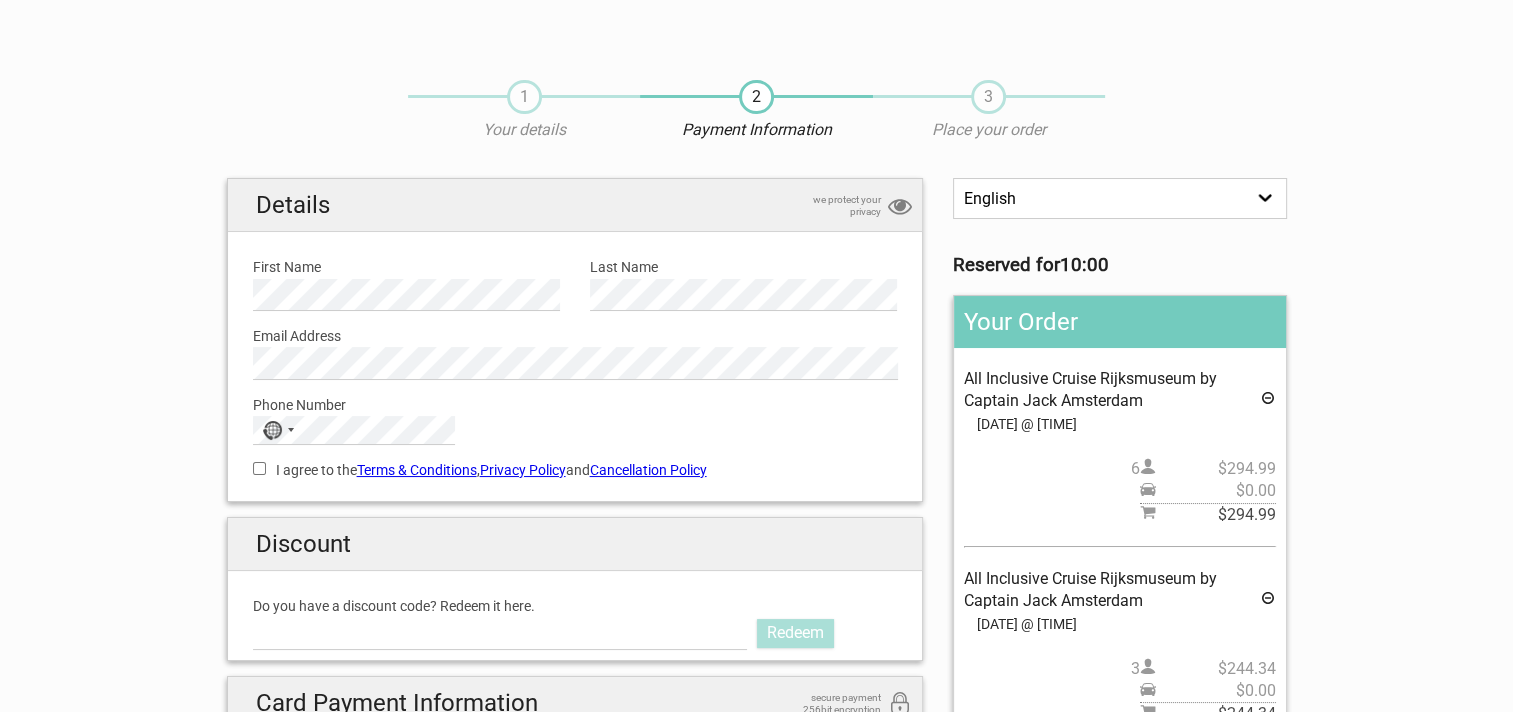 click at bounding box center [1268, 401] 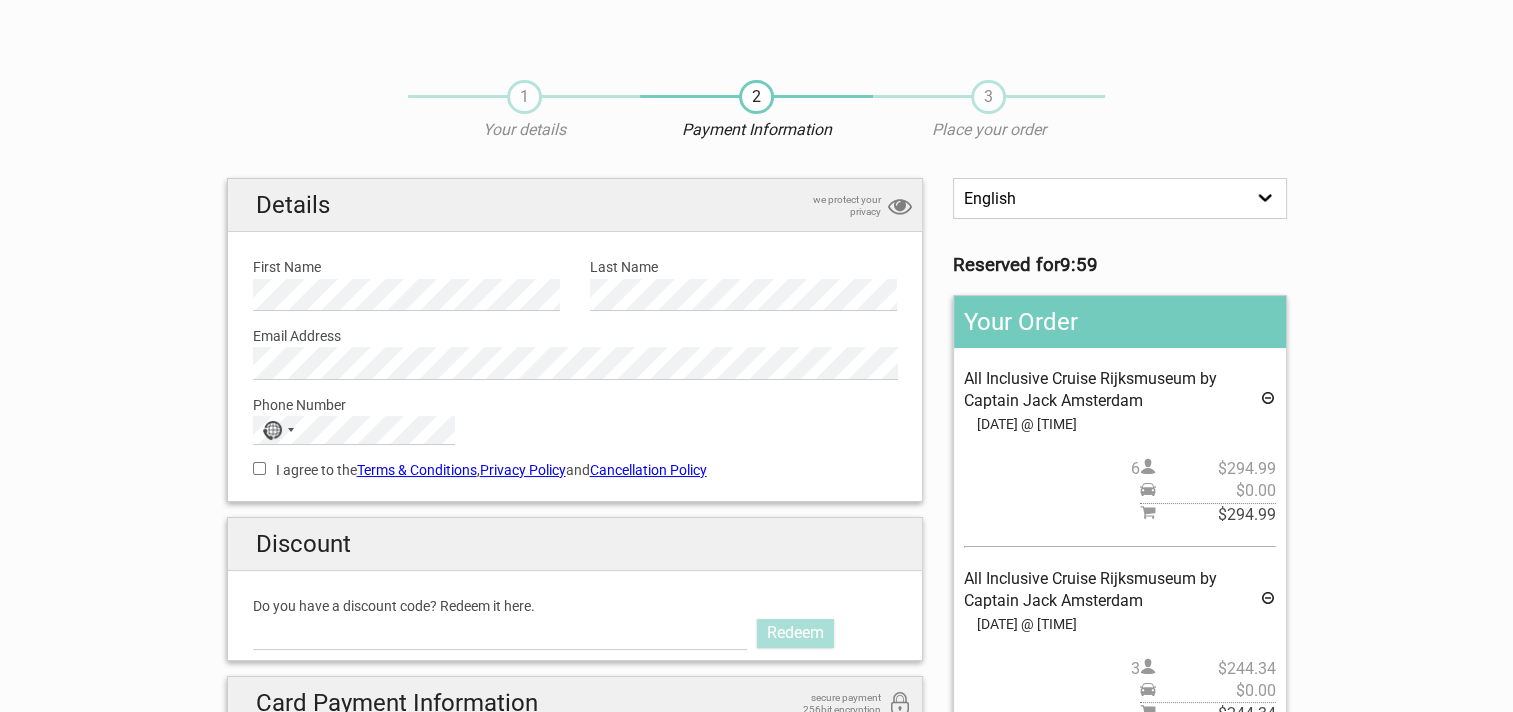 scroll, scrollTop: 0, scrollLeft: 0, axis: both 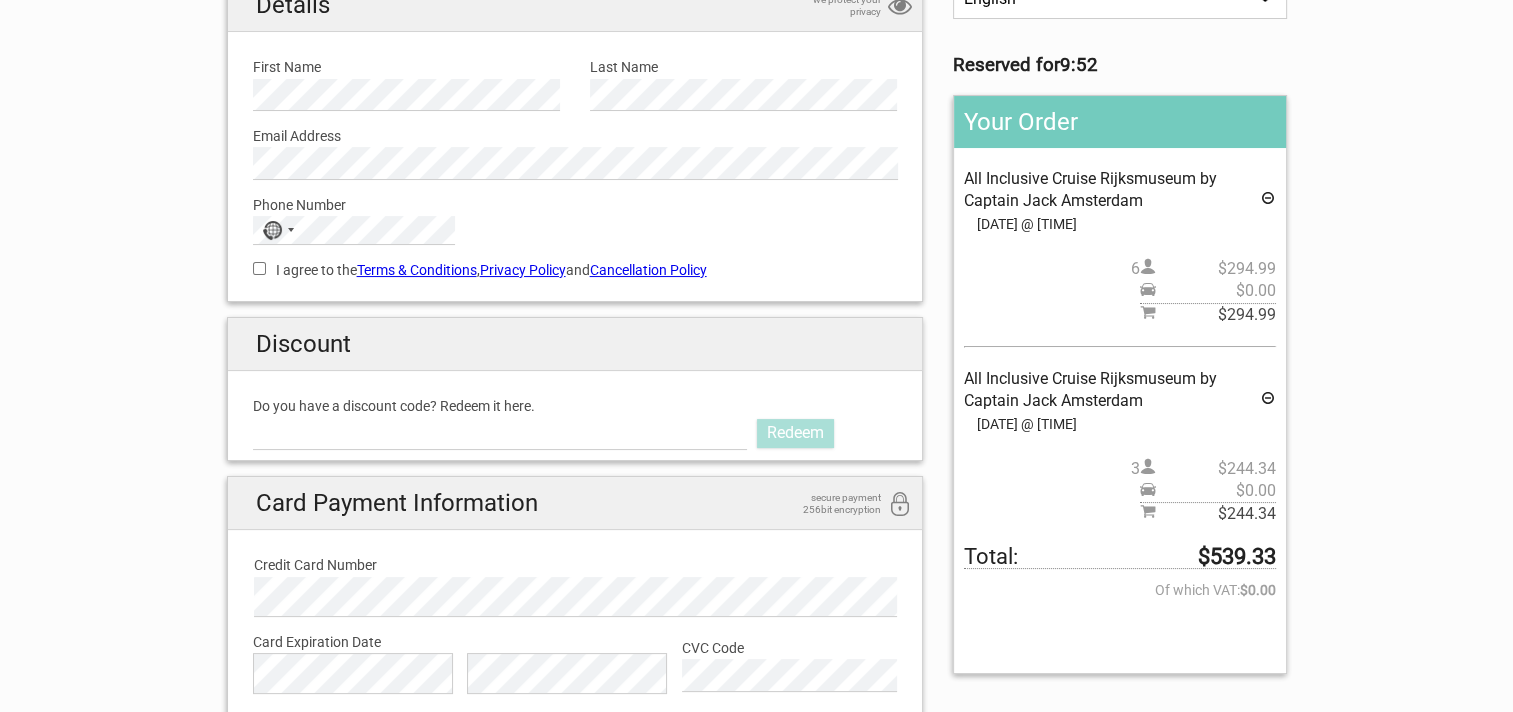 click on "I agree to the  Terms & Conditions ,  Privacy Policy  and  Cancellation Policy" at bounding box center (259, 268) 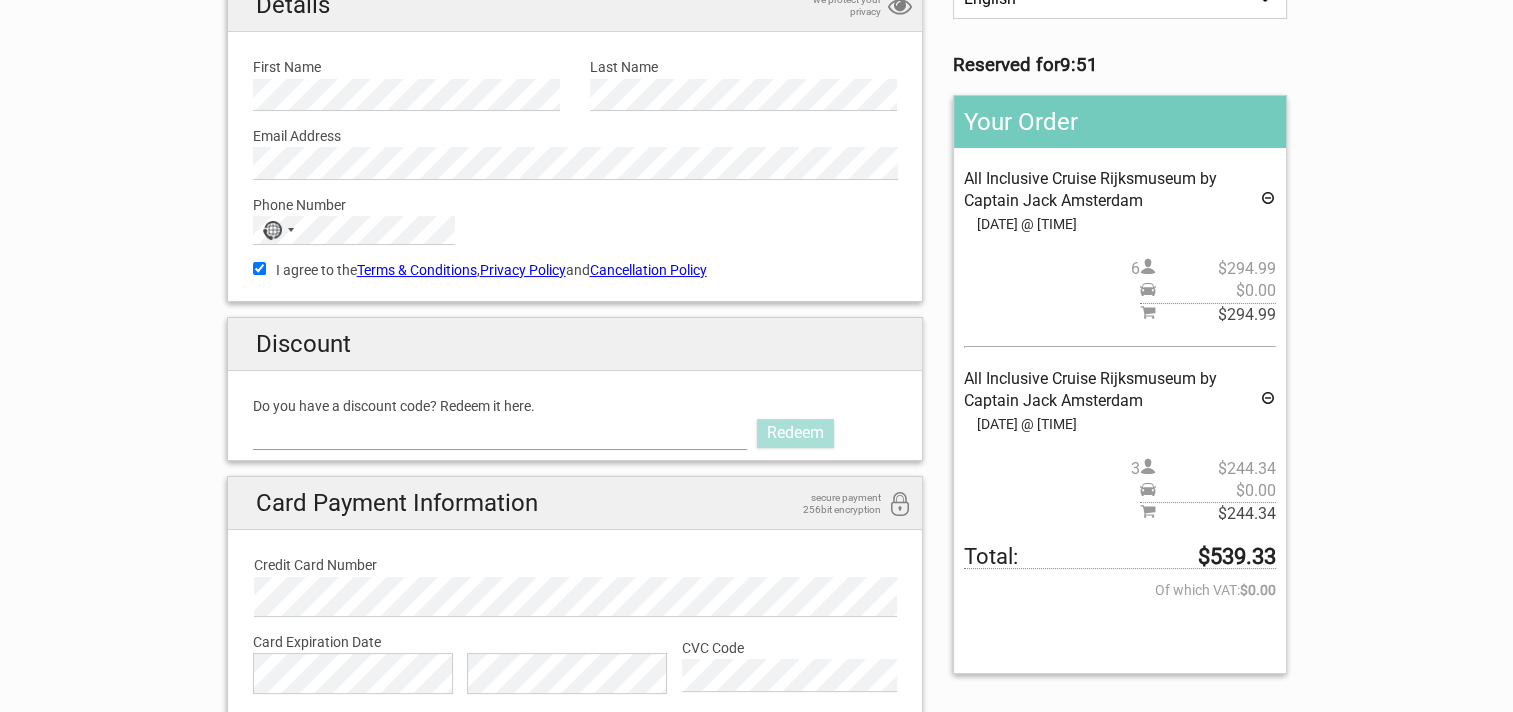 click on "Do you have a discount code? Redeem it here." at bounding box center (500, 433) 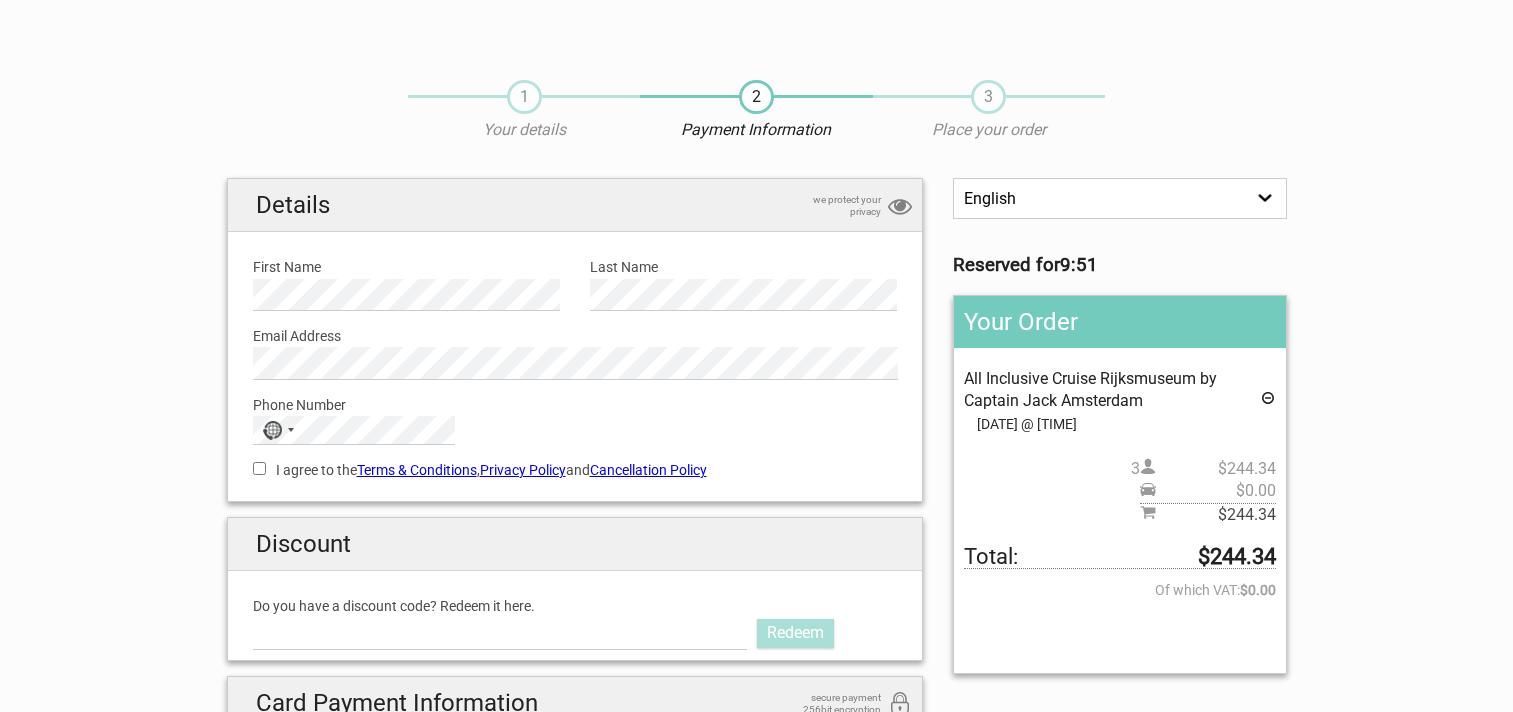 scroll, scrollTop: 200, scrollLeft: 0, axis: vertical 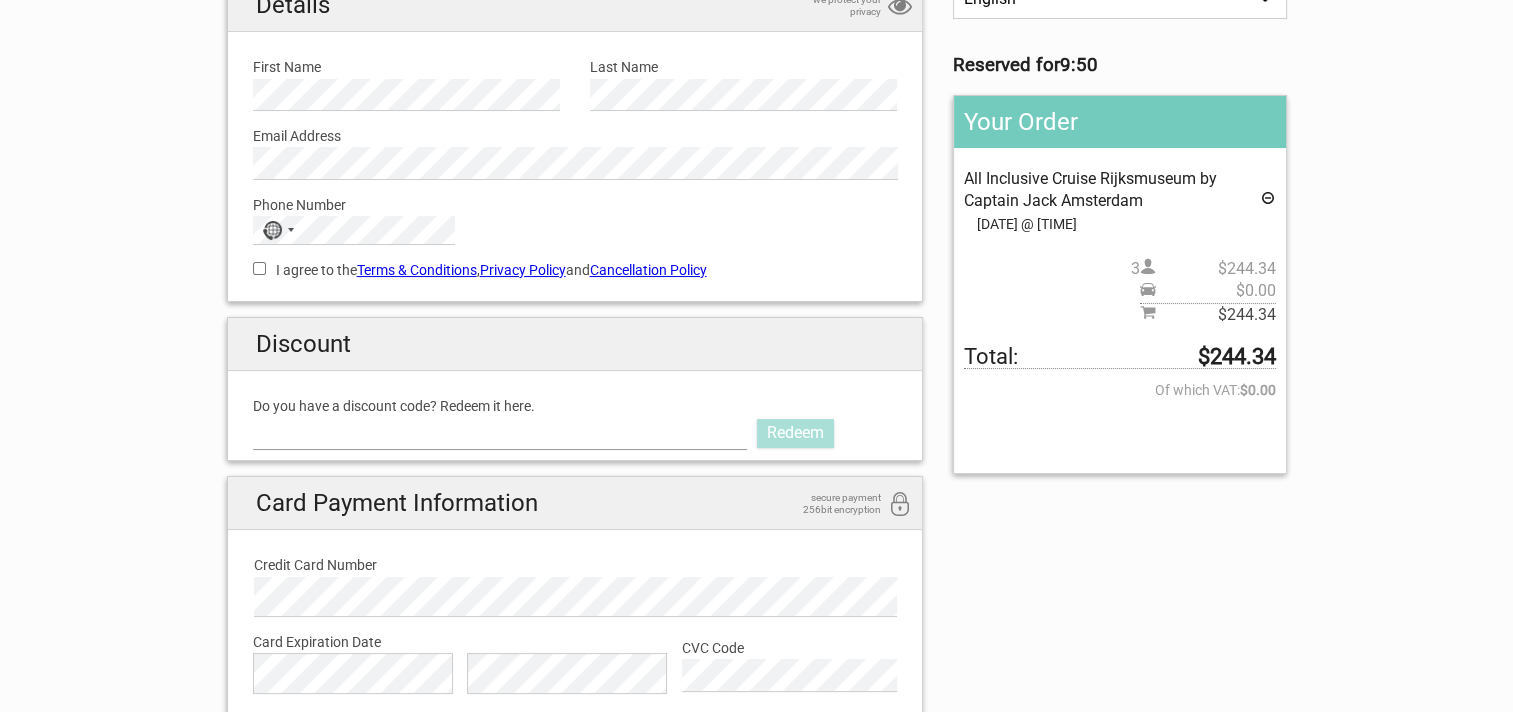 click on "Do you have a discount code? Redeem it here." at bounding box center (500, 433) 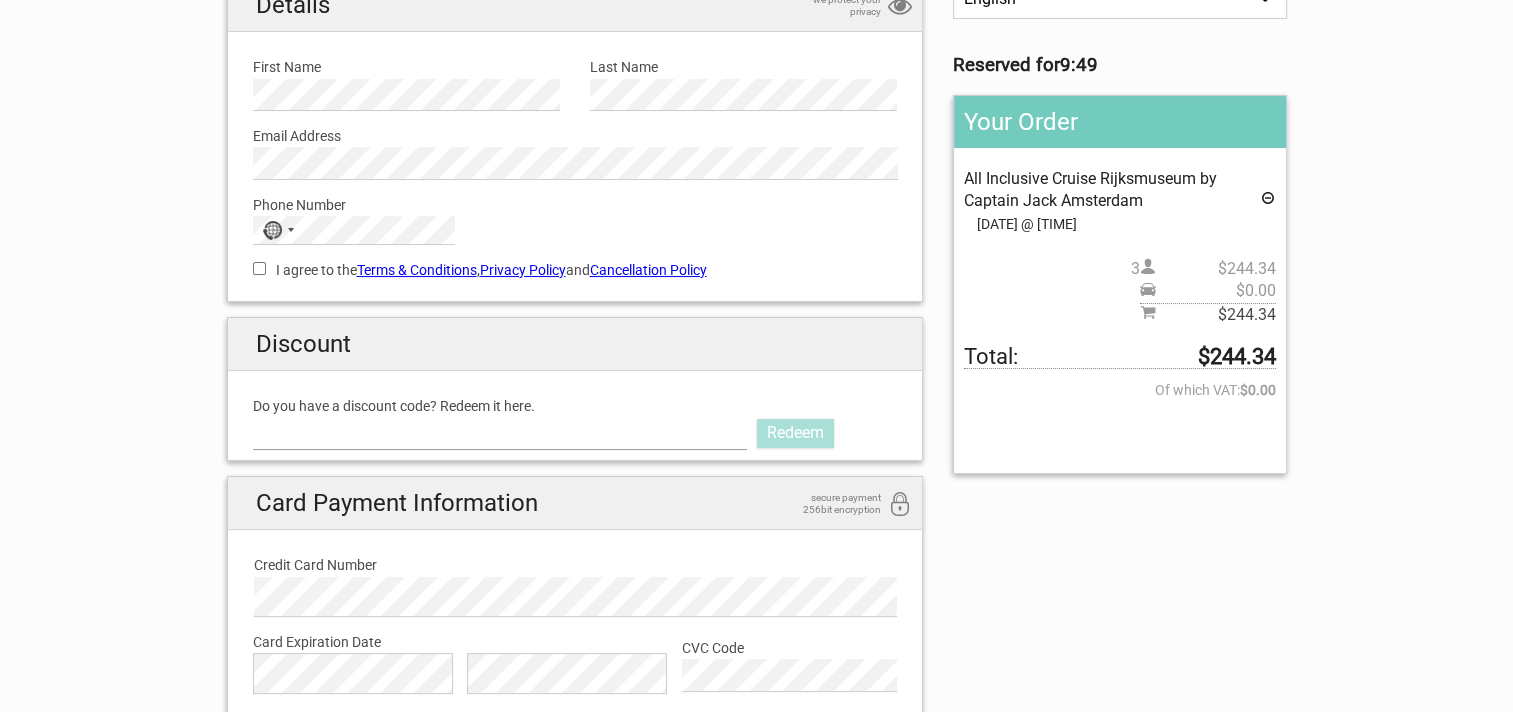 paste on "CAPTAINJACK30" 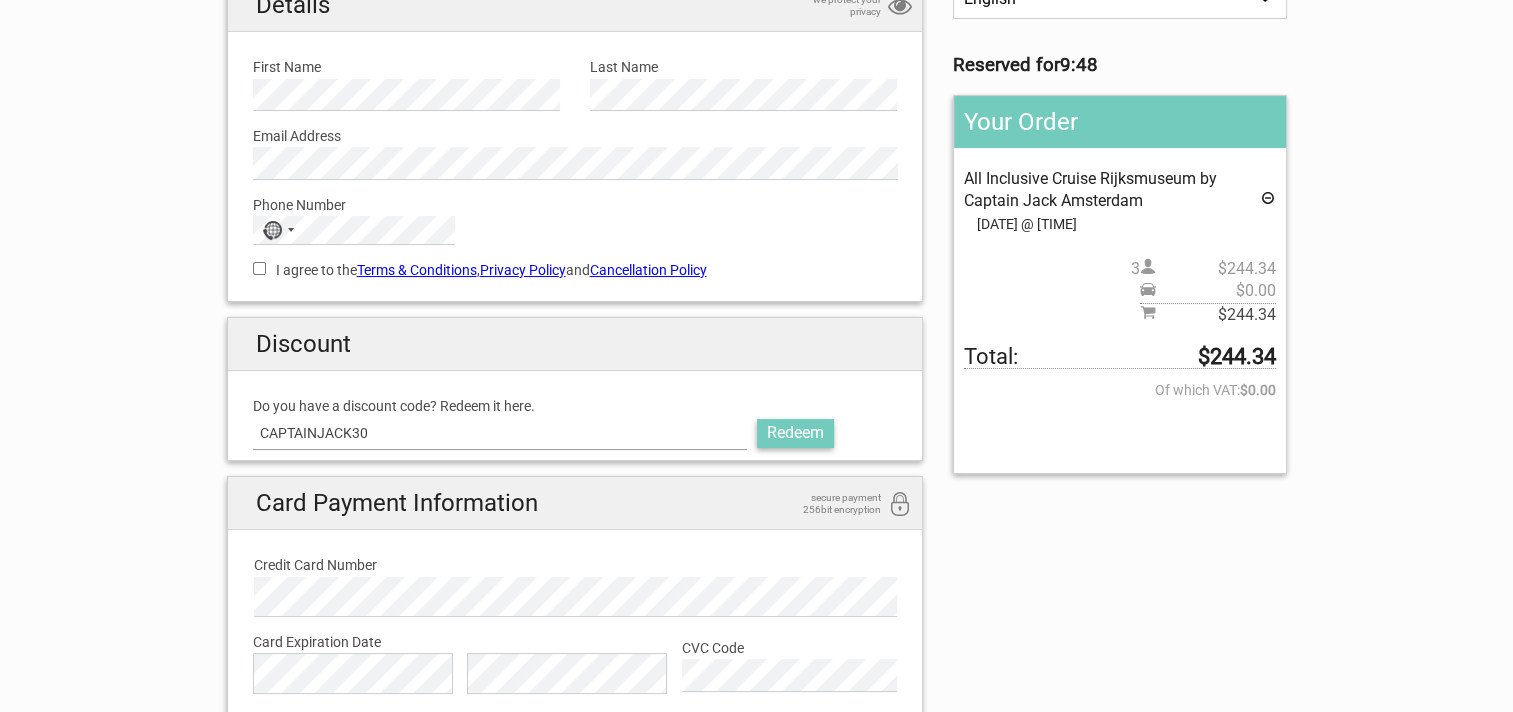 type on "CAPTAINJACK30" 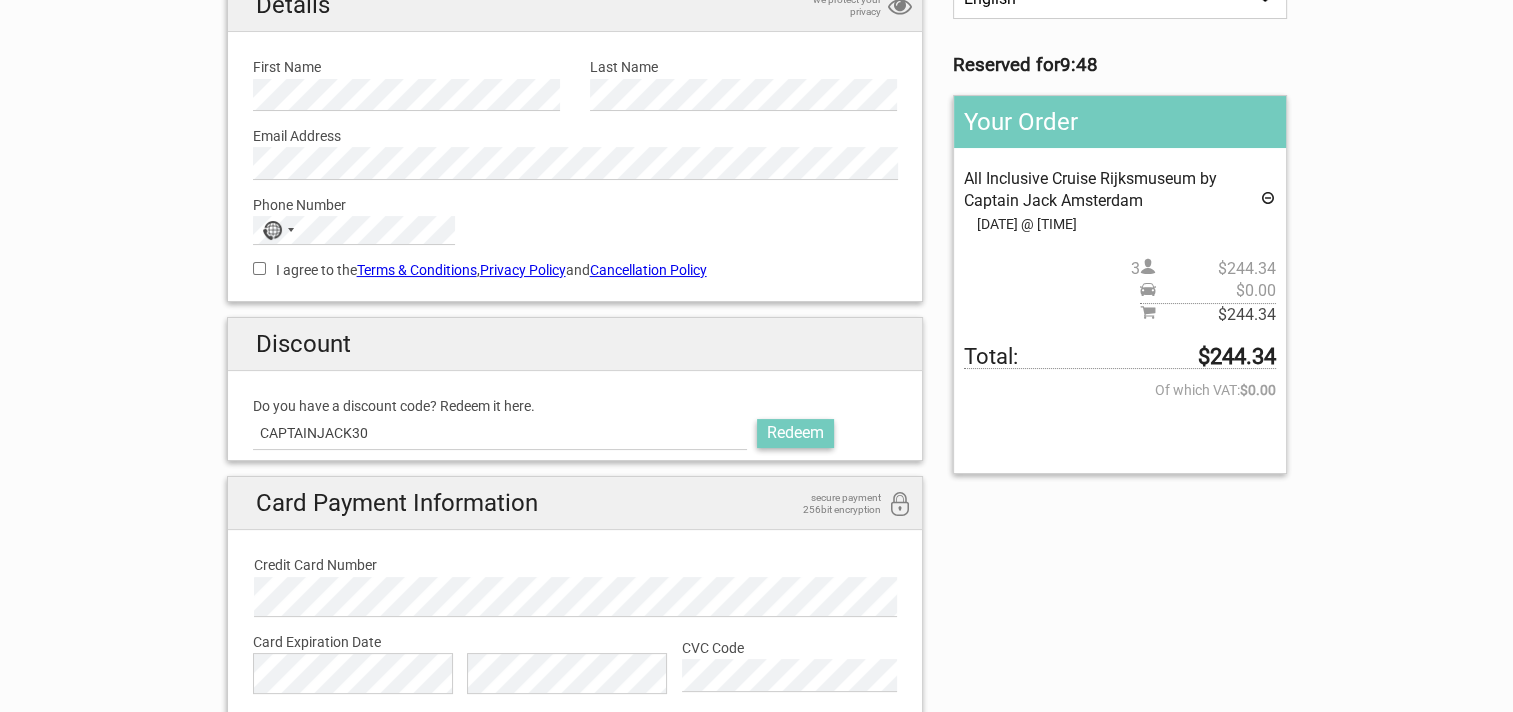 click on "Redeem" at bounding box center [795, 433] 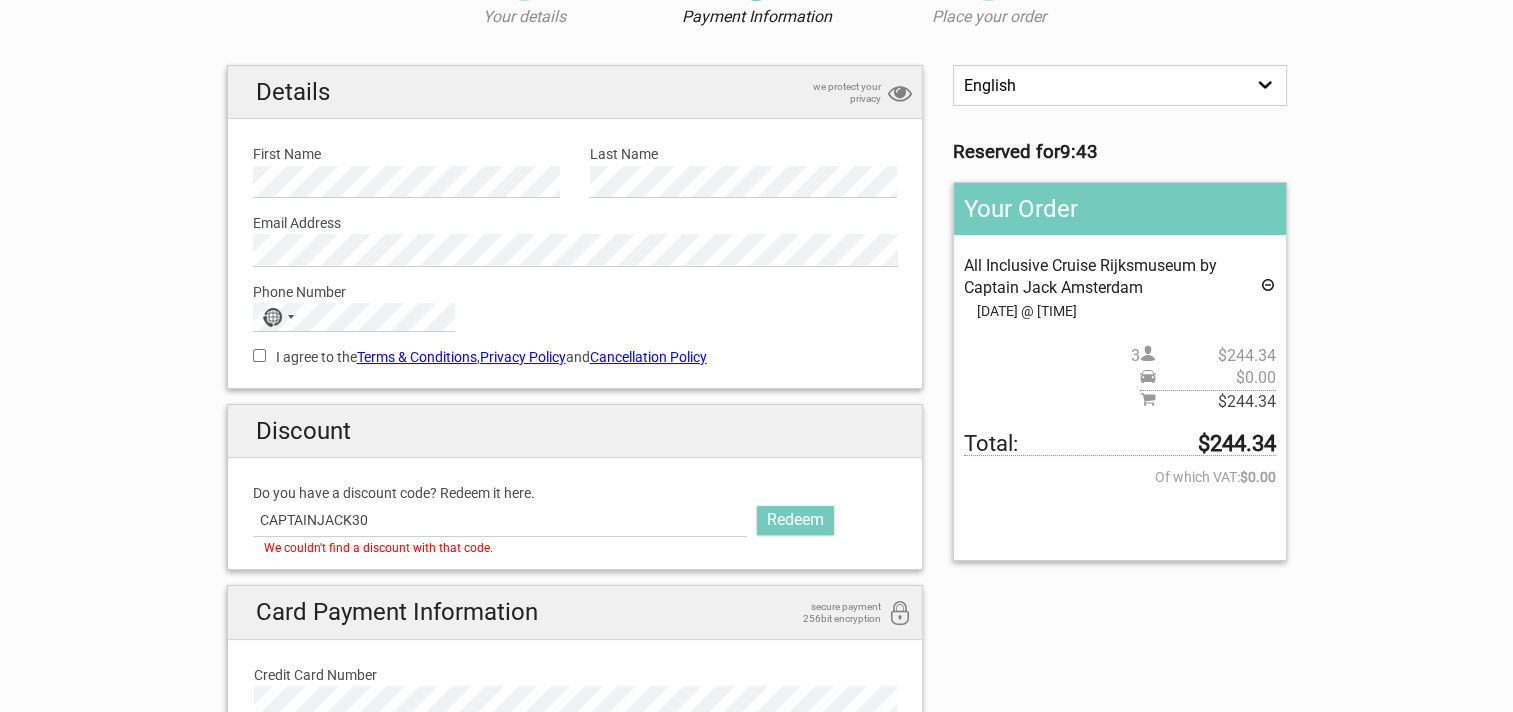 scroll, scrollTop: 0, scrollLeft: 0, axis: both 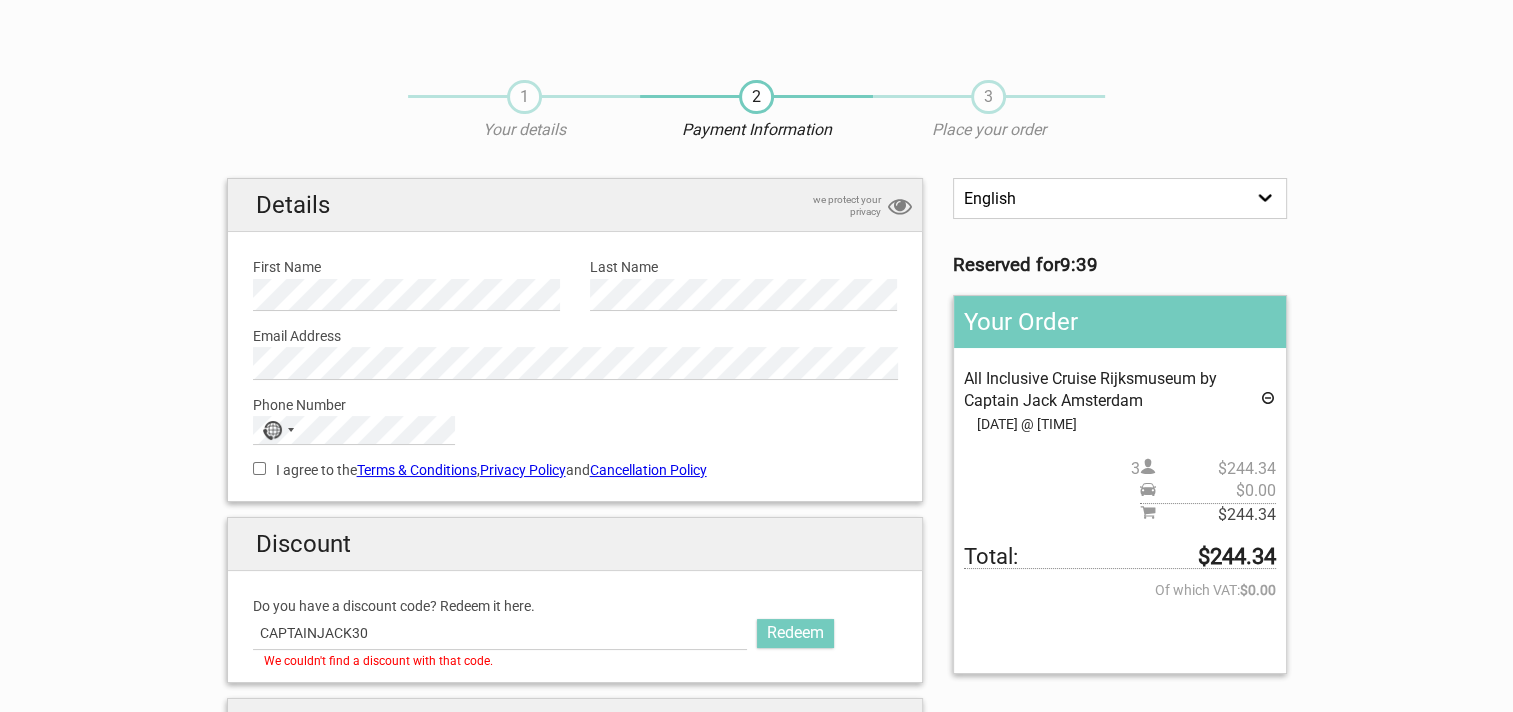 click on "I agree to the  Terms & Conditions ,  Privacy Policy  and  Cancellation Policy" at bounding box center [259, 468] 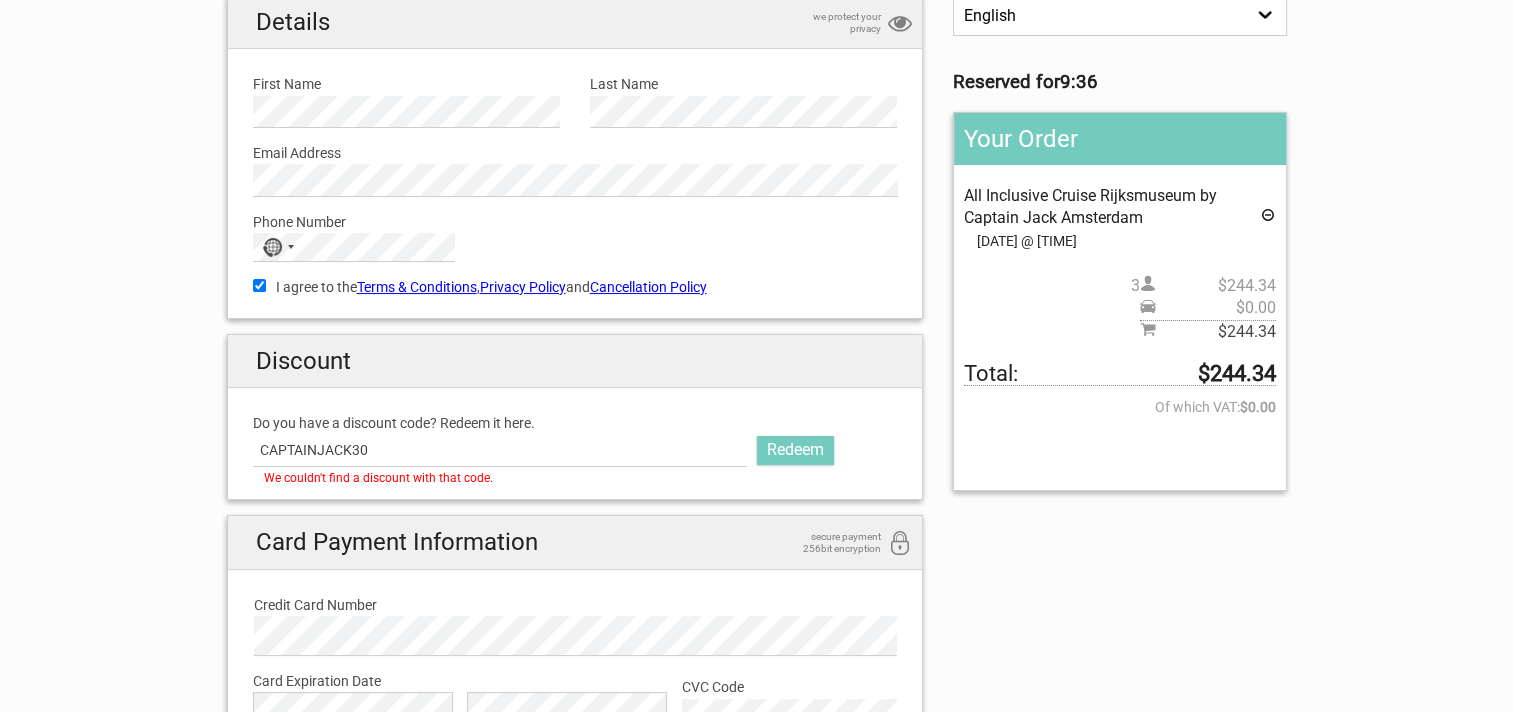 scroll, scrollTop: 0, scrollLeft: 0, axis: both 